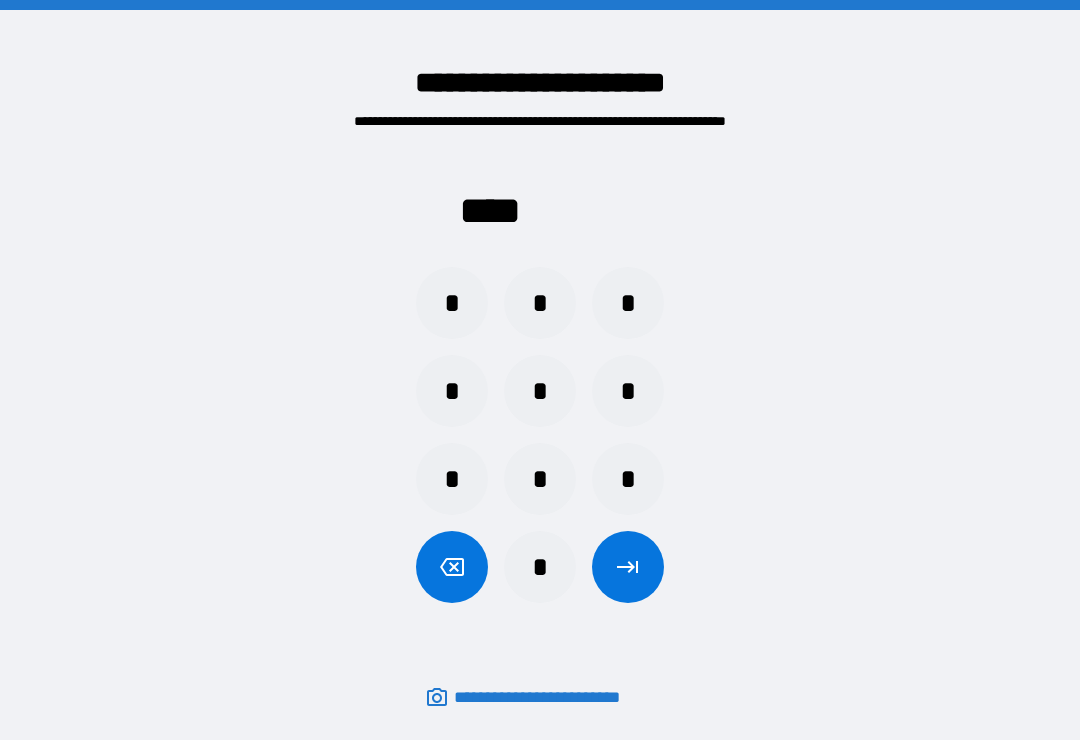 scroll, scrollTop: 31, scrollLeft: 0, axis: vertical 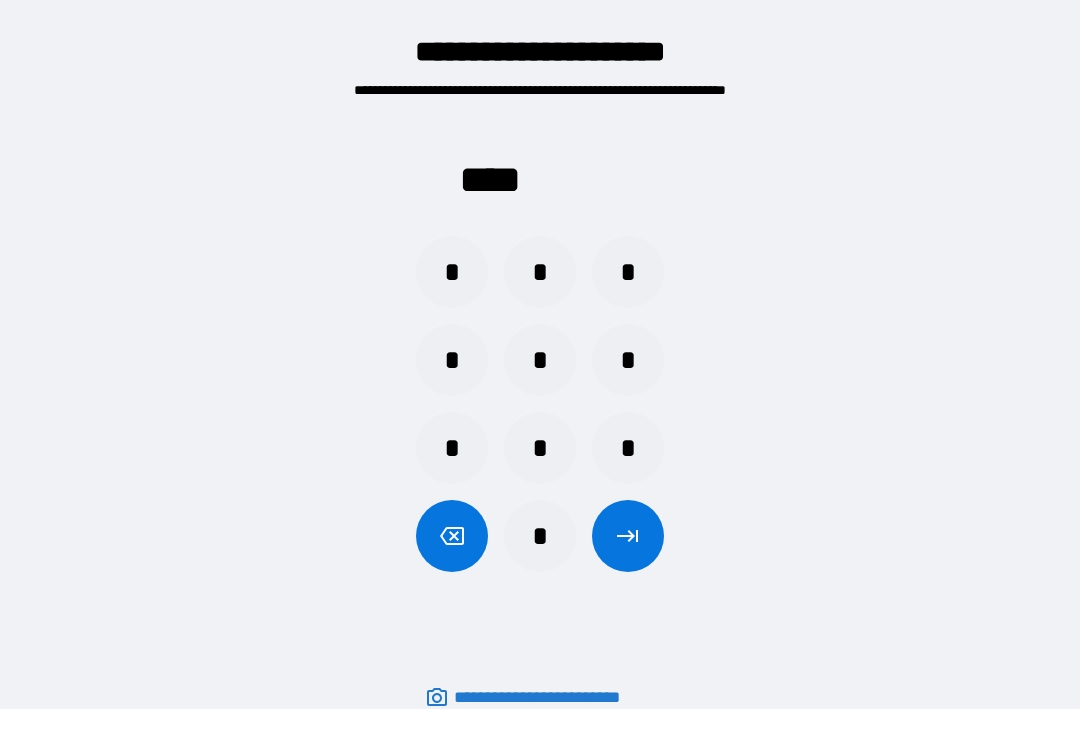click on "*" at bounding box center [540, 448] 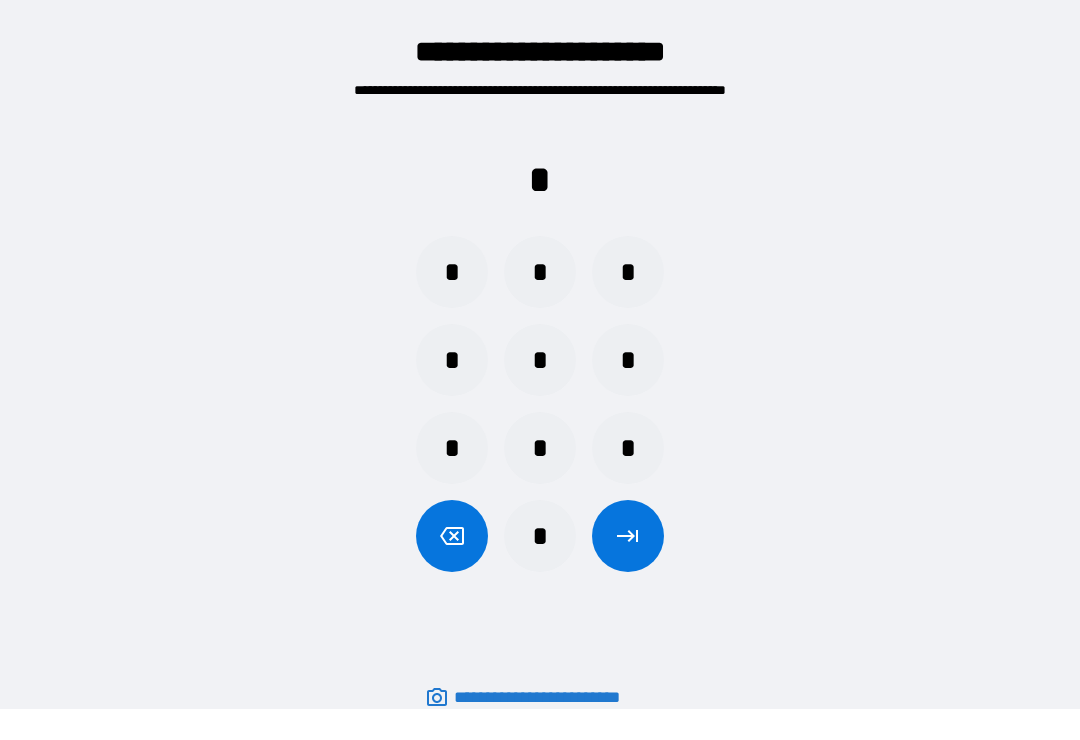 click on "*" at bounding box center [452, 272] 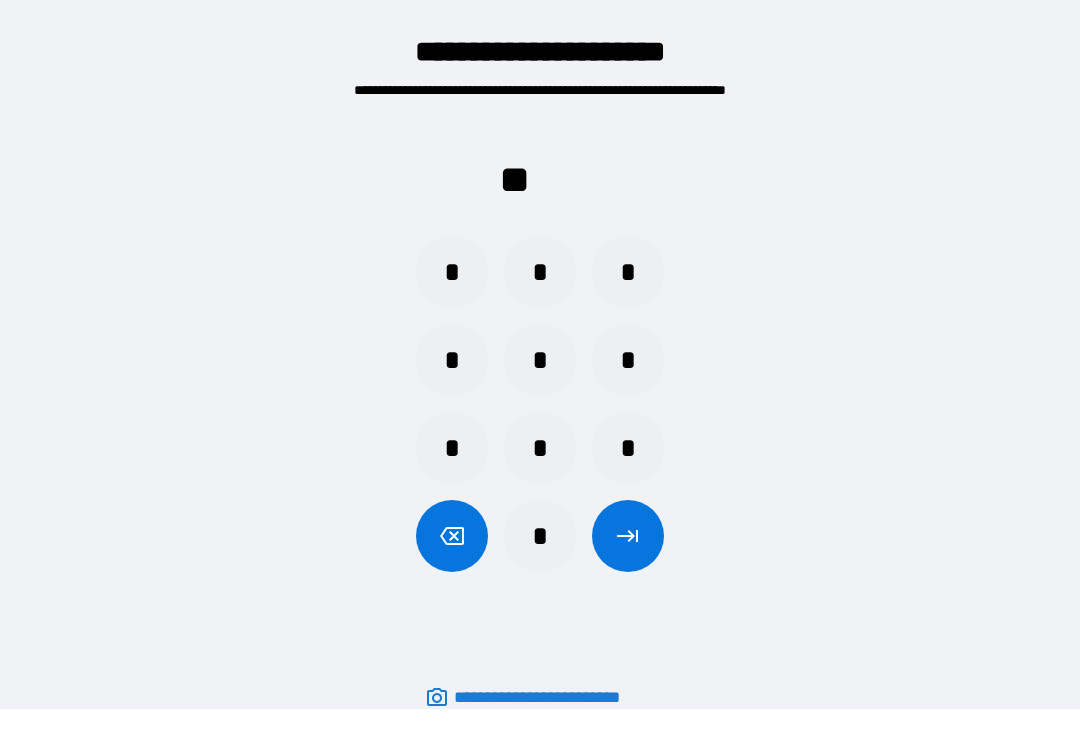 click on "*" at bounding box center (628, 272) 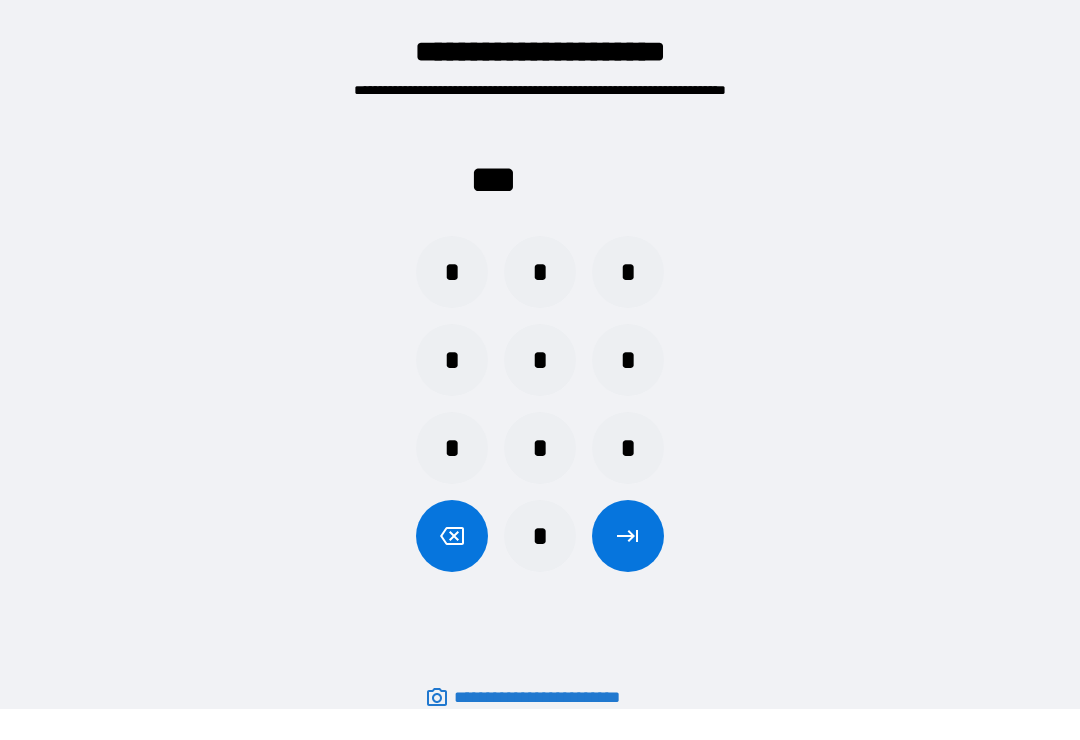 click on "*" at bounding box center [452, 272] 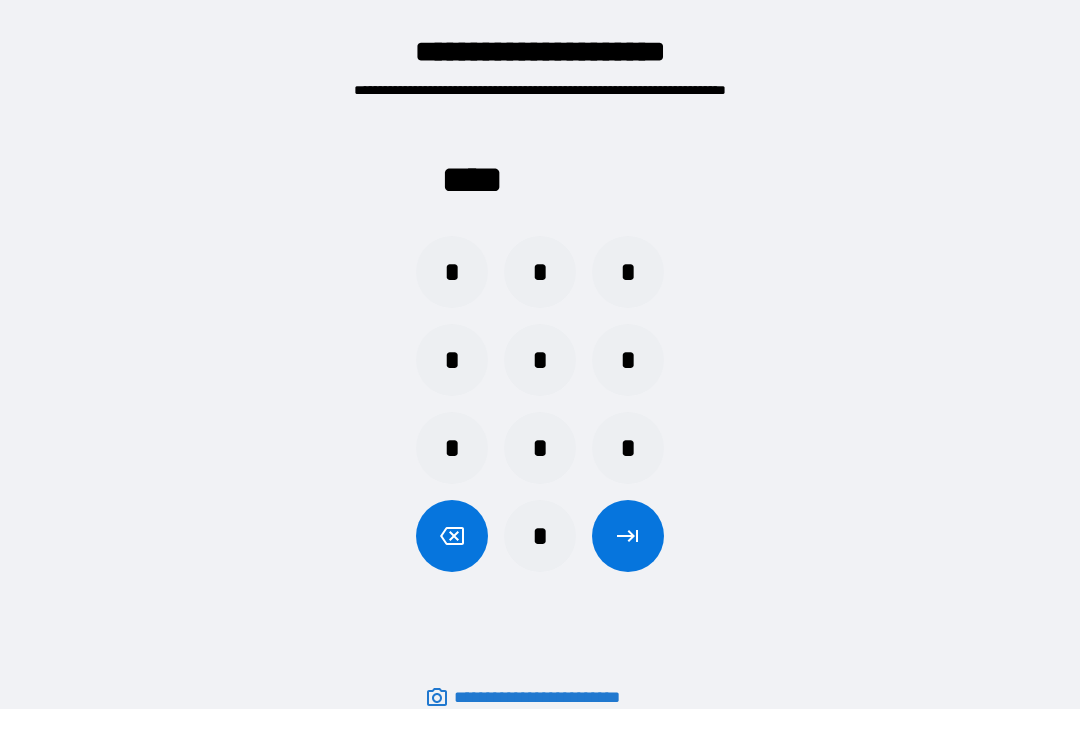 click at bounding box center (628, 536) 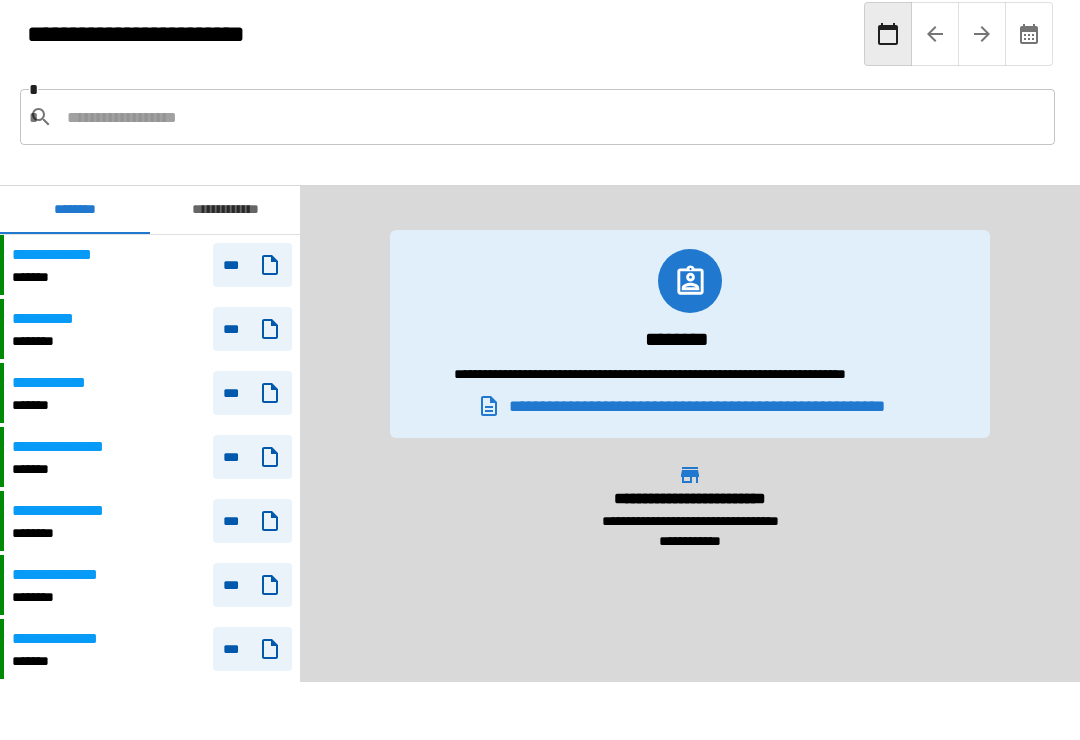 click at bounding box center (553, 117) 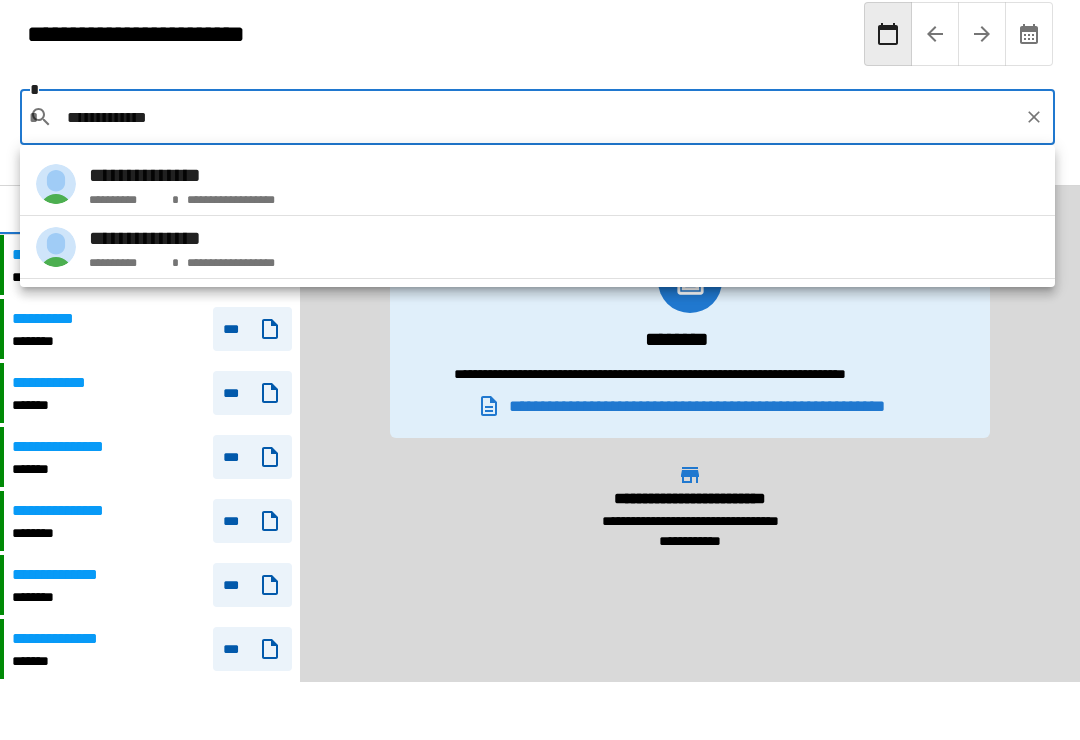 click on "**********" at bounding box center [537, 184] 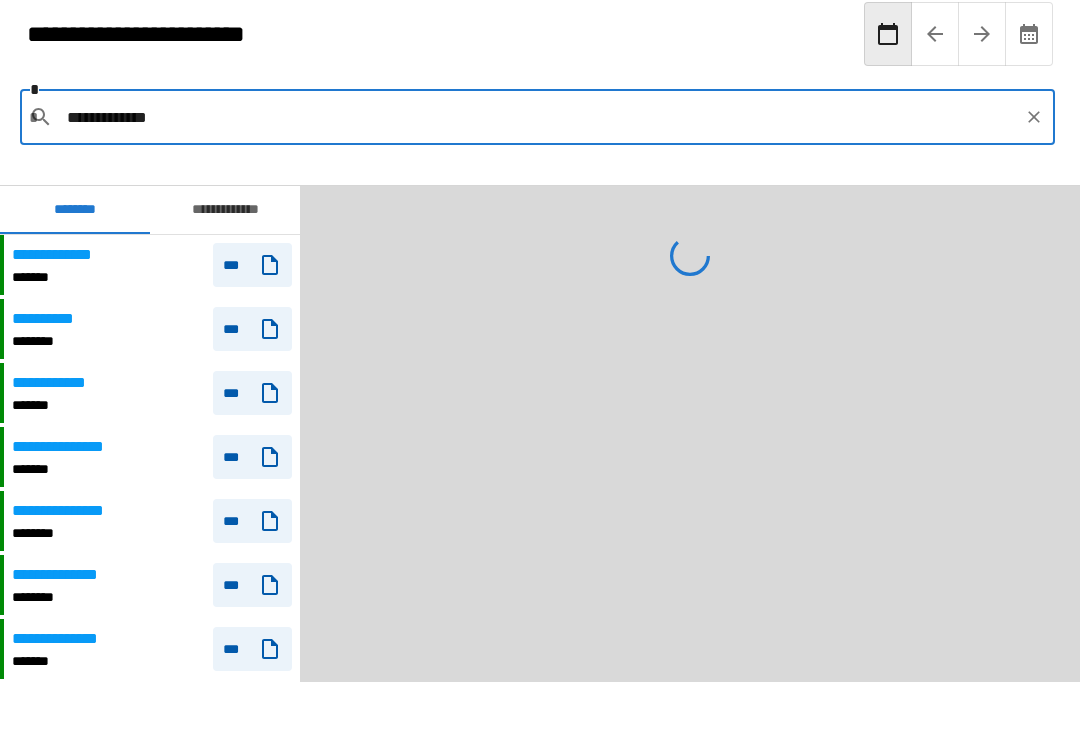 type on "**********" 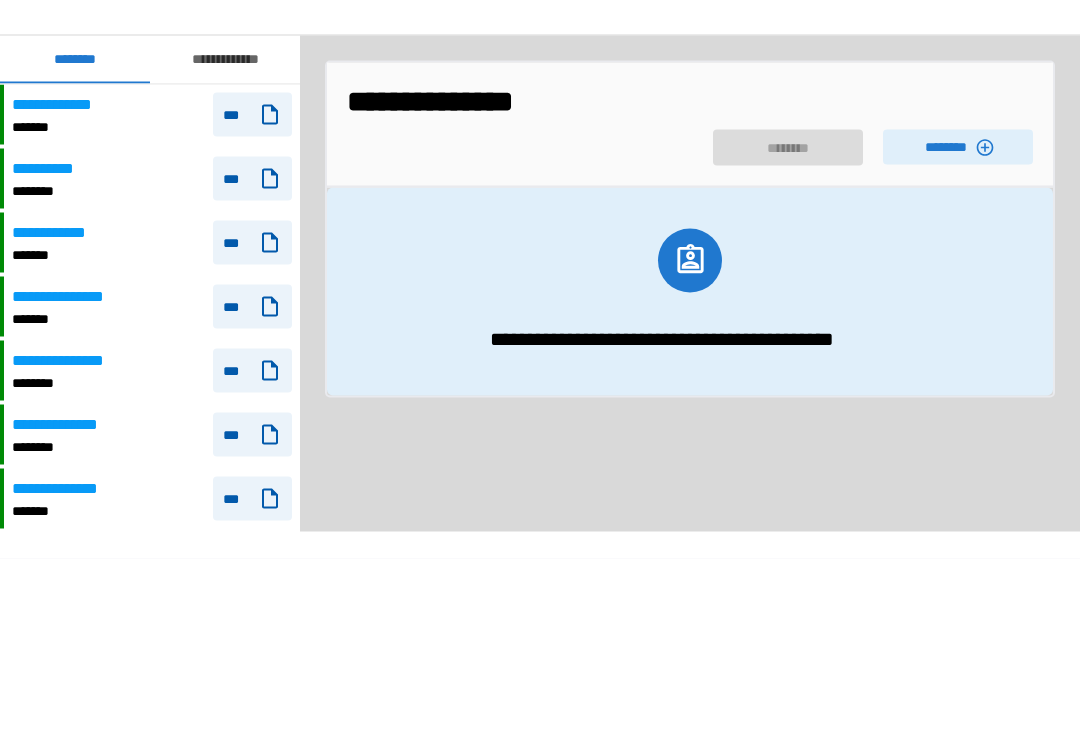 click on "********" at bounding box center [958, 297] 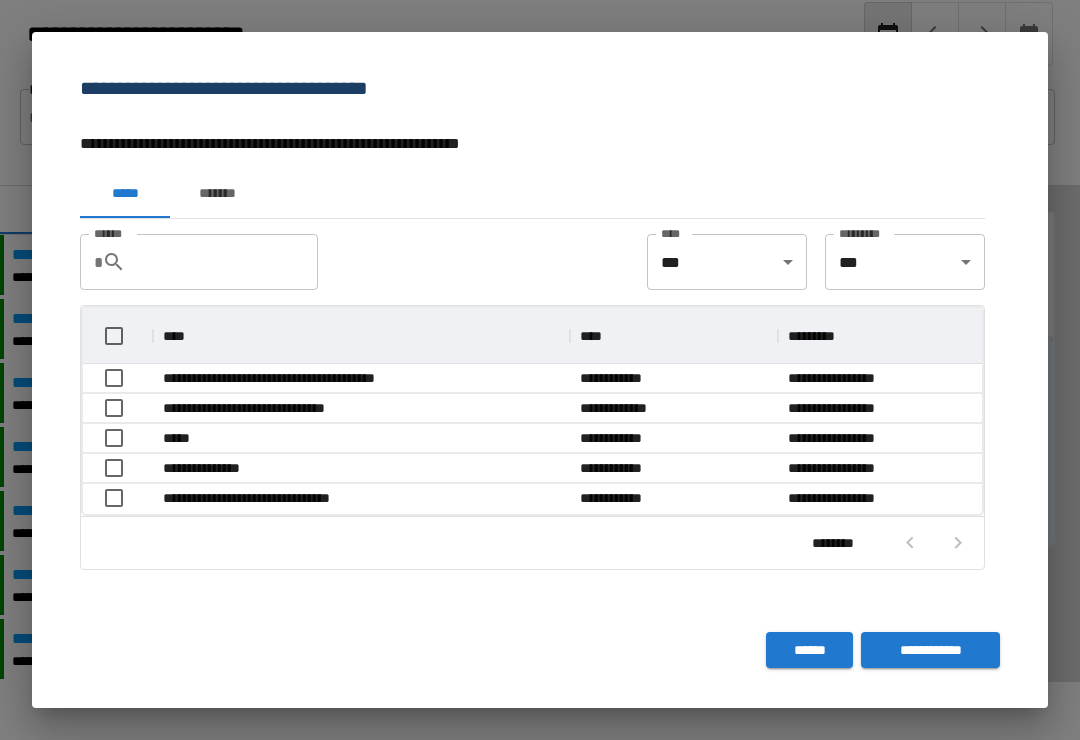scroll, scrollTop: 116, scrollLeft: 899, axis: both 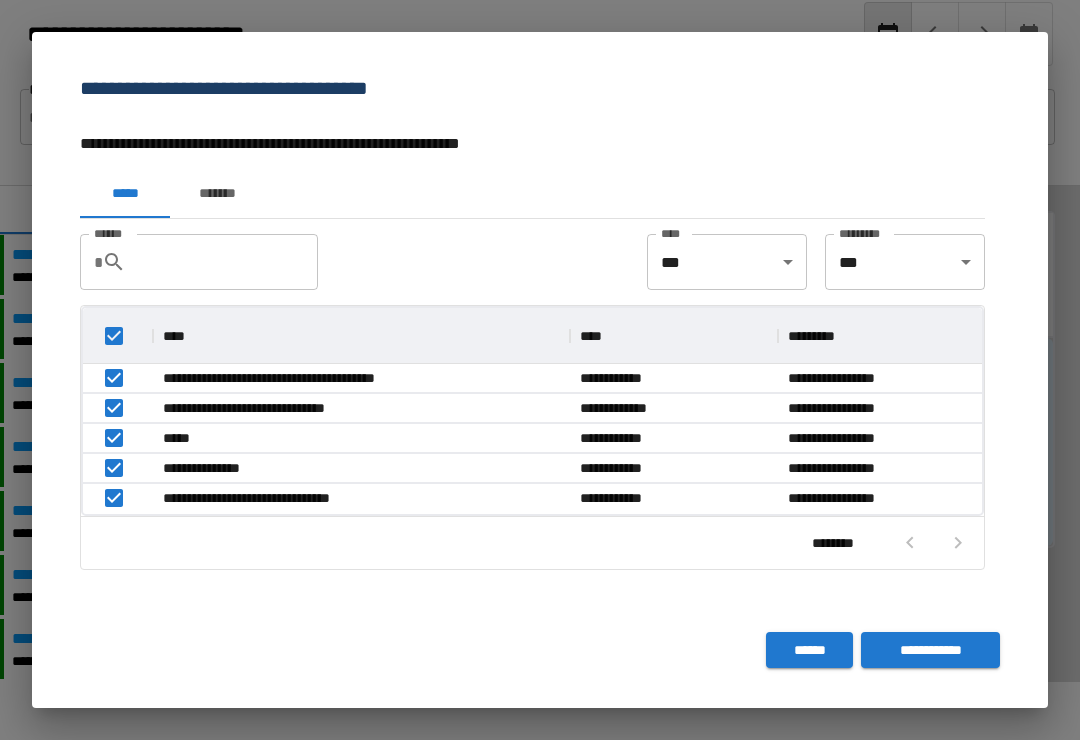 click on "**********" at bounding box center [930, 650] 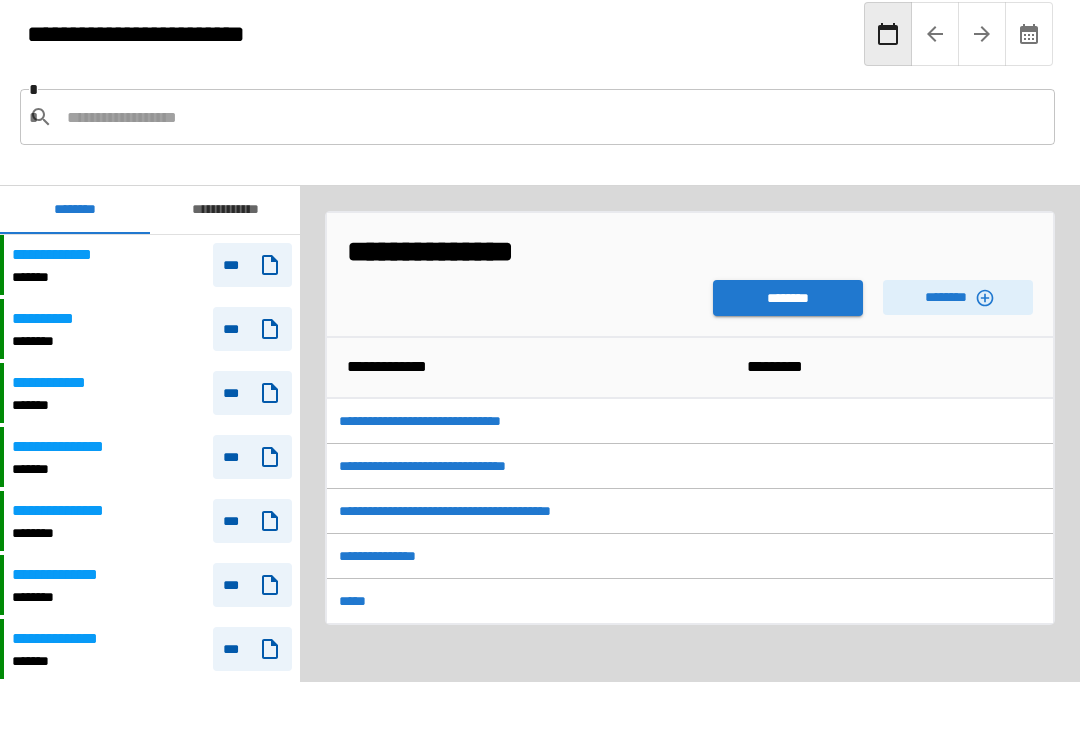 click on "********" at bounding box center [788, 298] 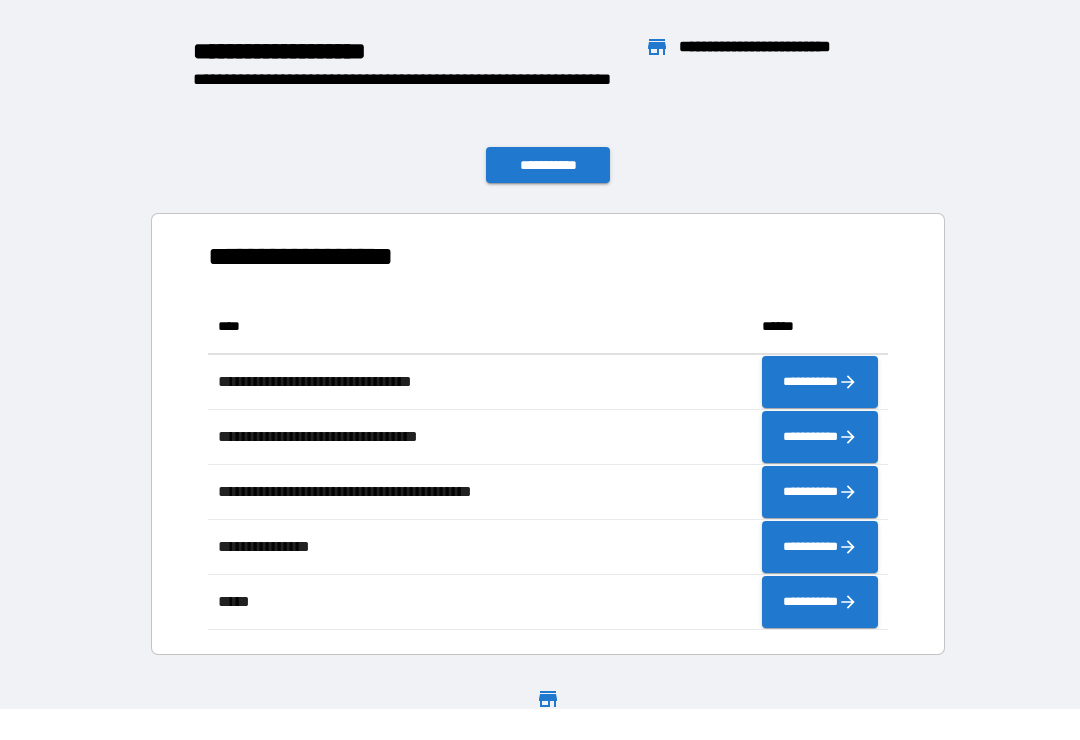 scroll, scrollTop: 1, scrollLeft: 1, axis: both 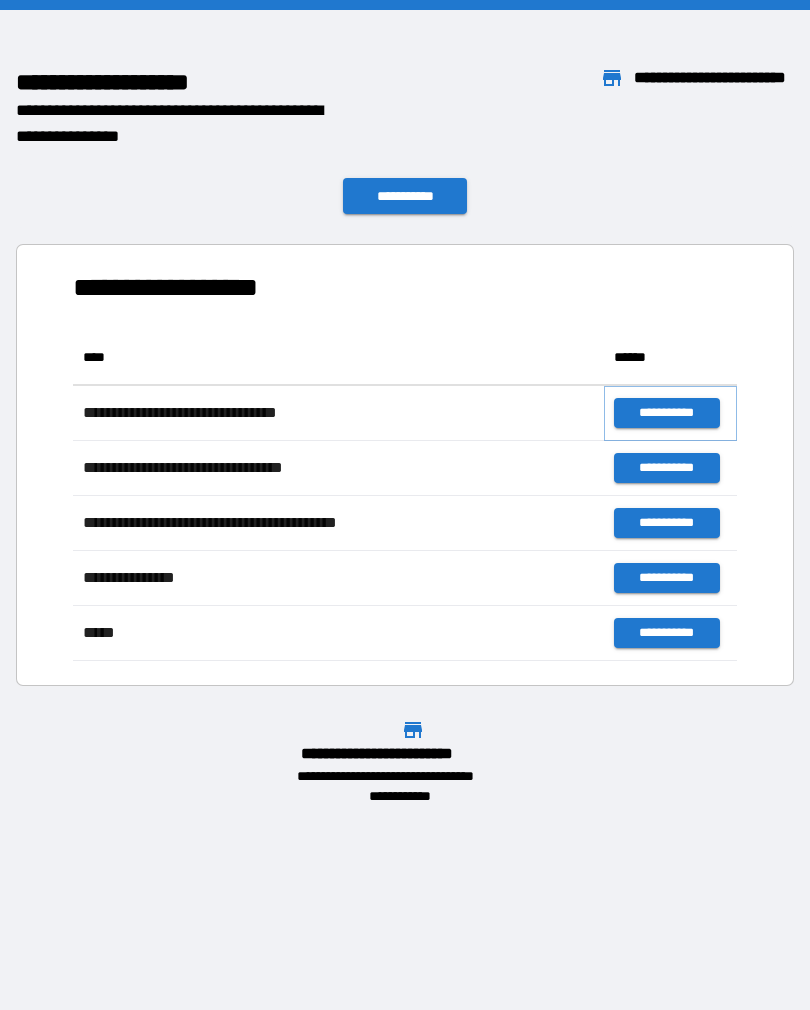 click on "**********" at bounding box center [666, 413] 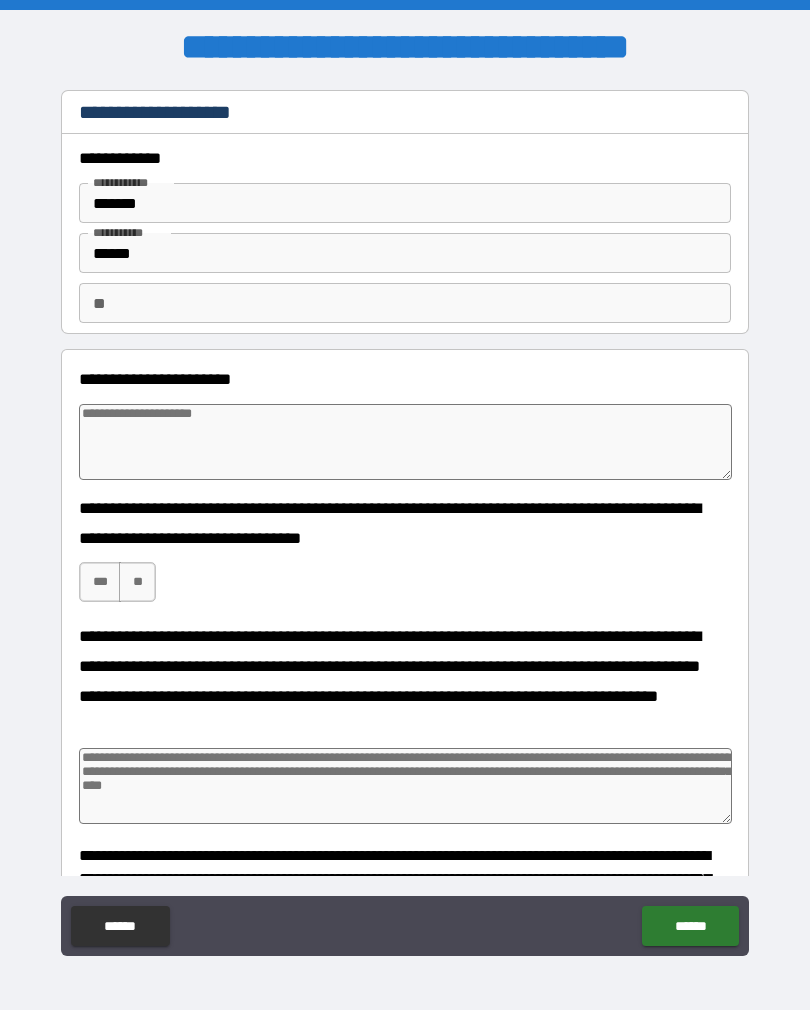 type on "*" 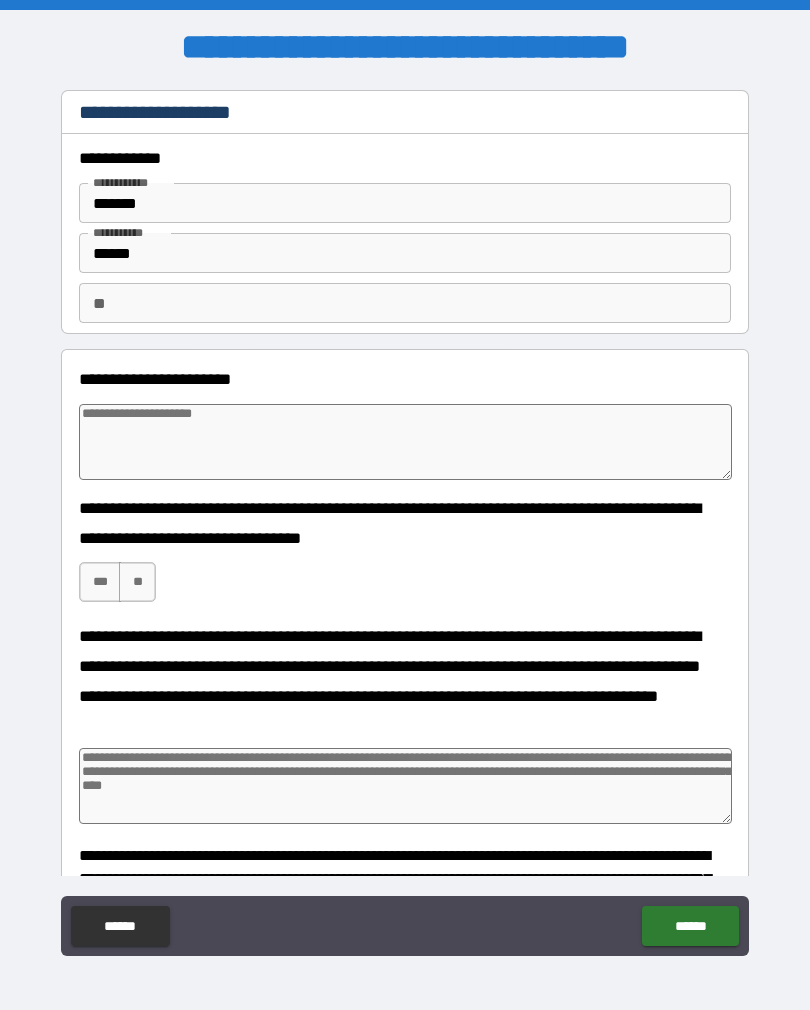 type on "*" 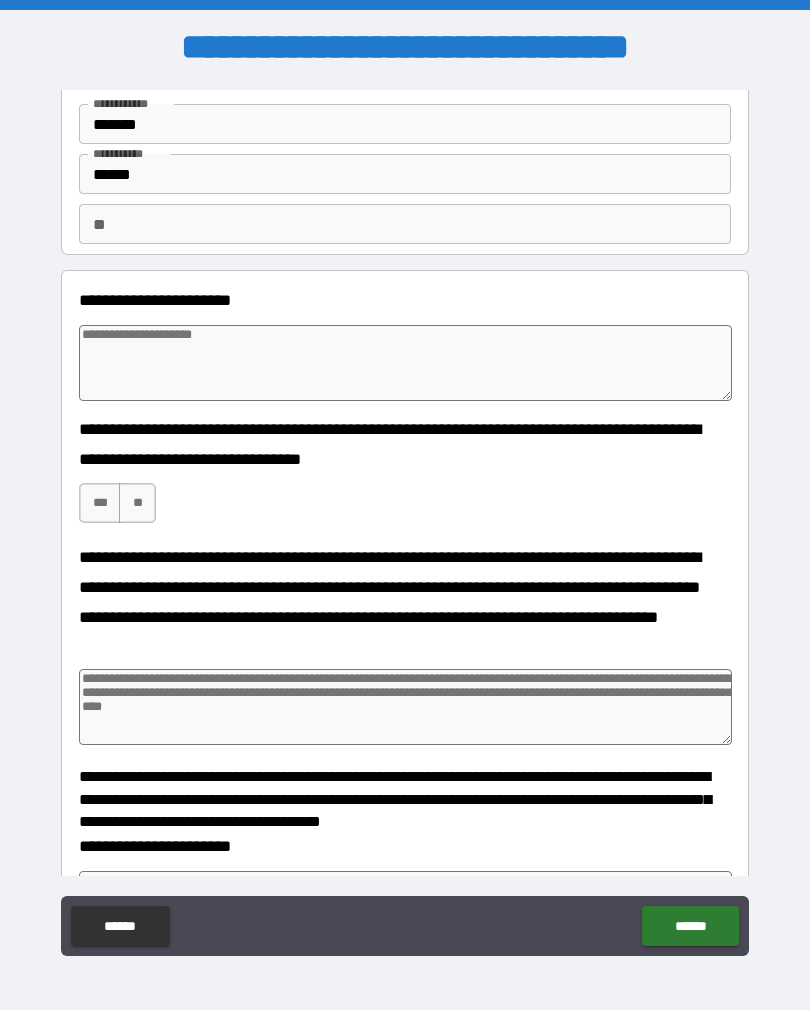 scroll, scrollTop: 80, scrollLeft: 0, axis: vertical 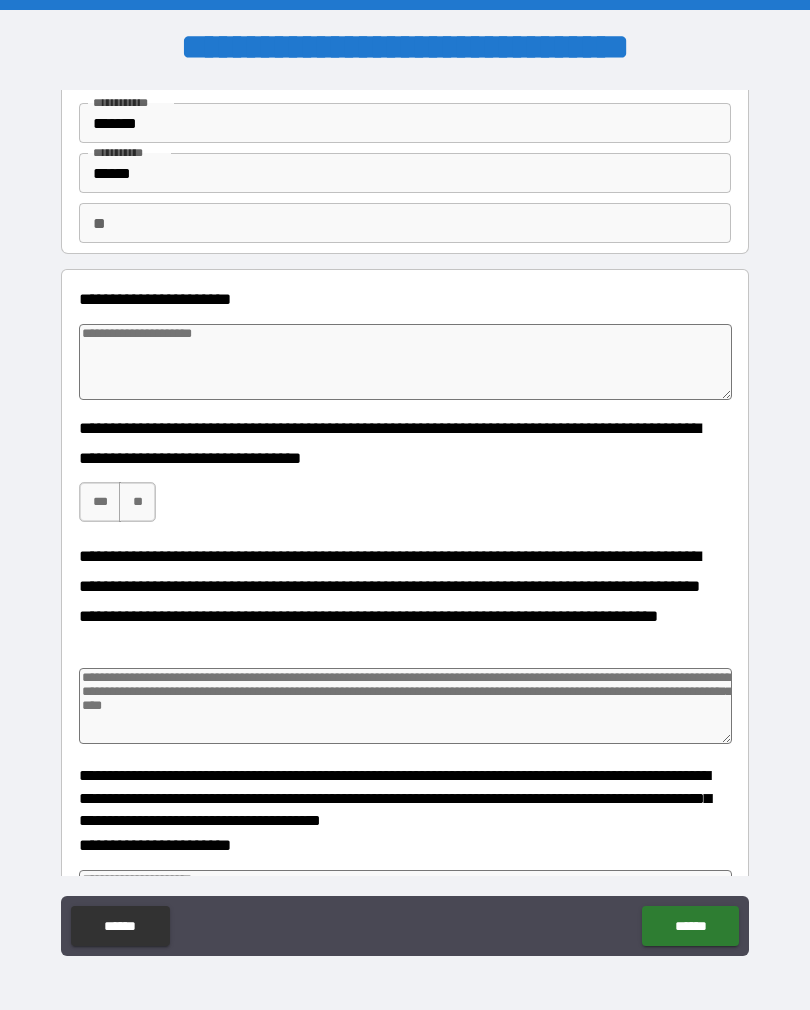 click at bounding box center [405, 362] 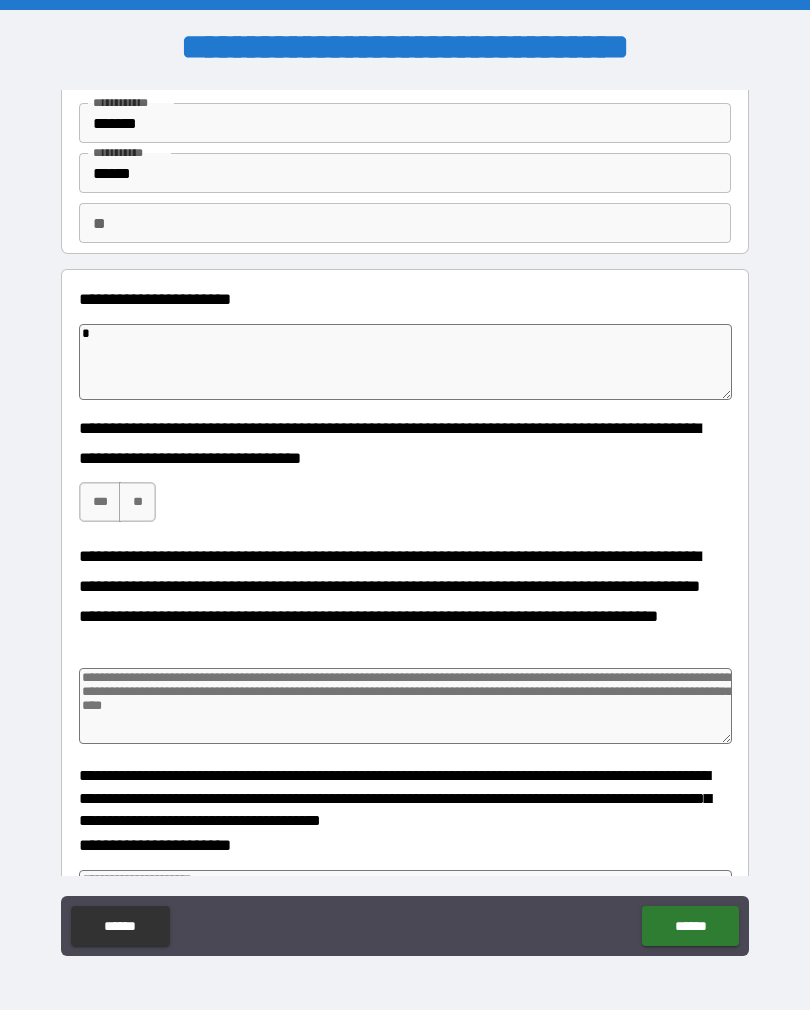 type on "*" 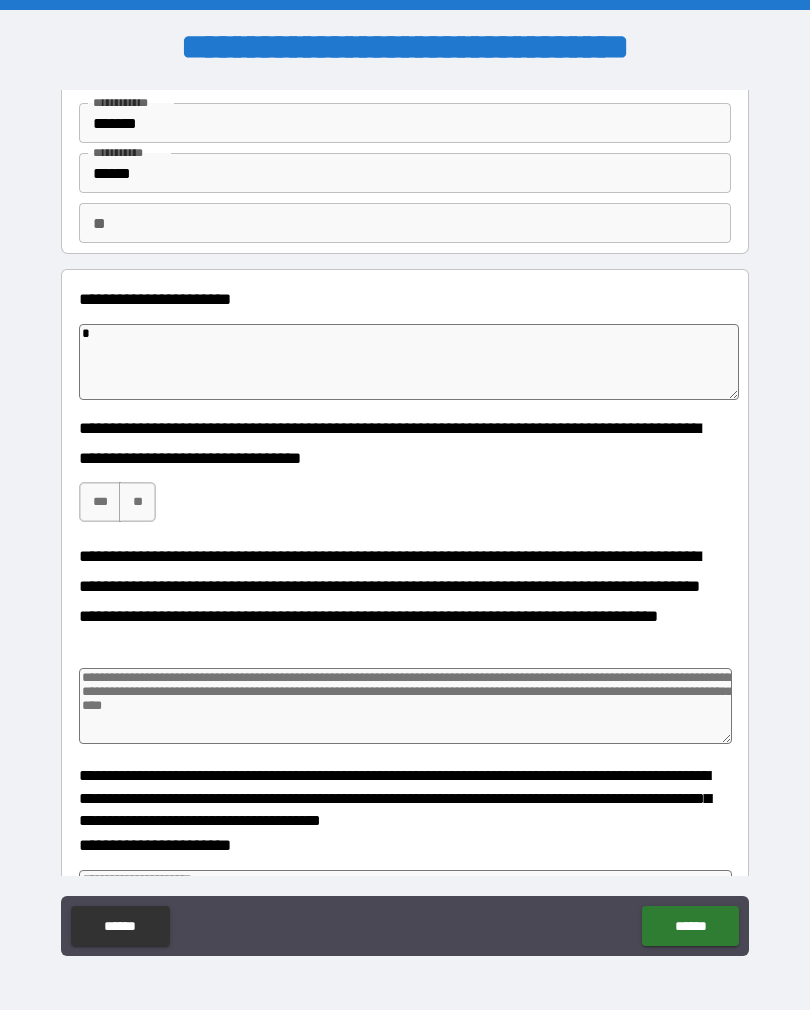 type on "*" 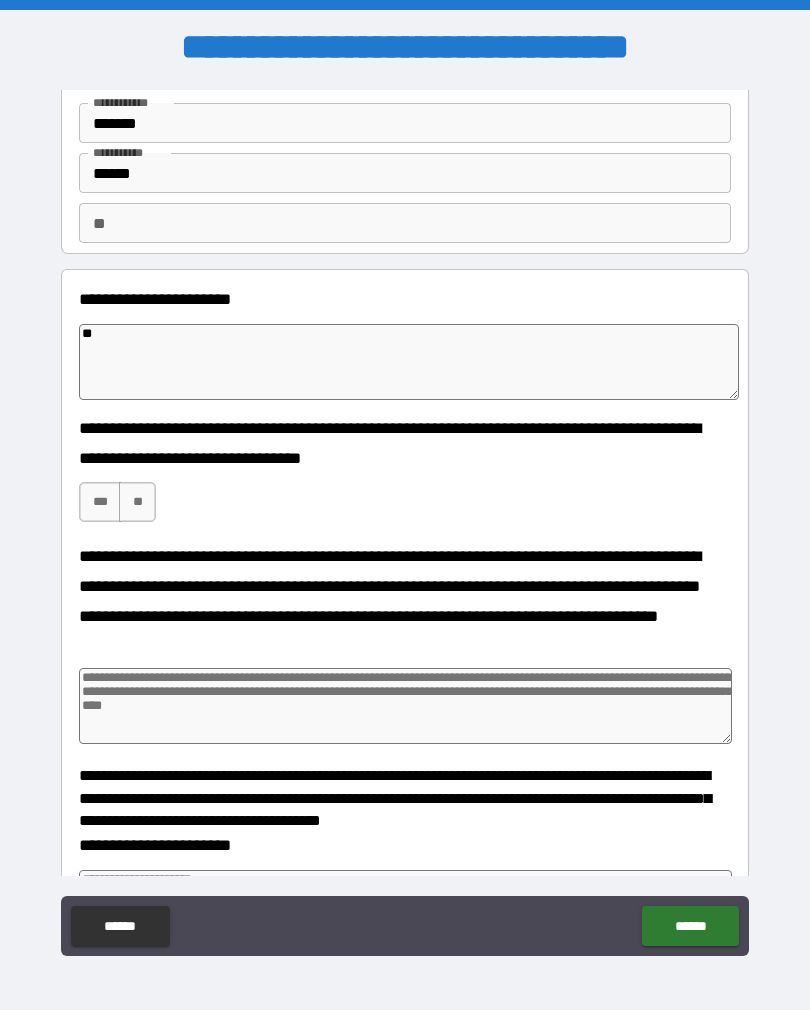 type on "*" 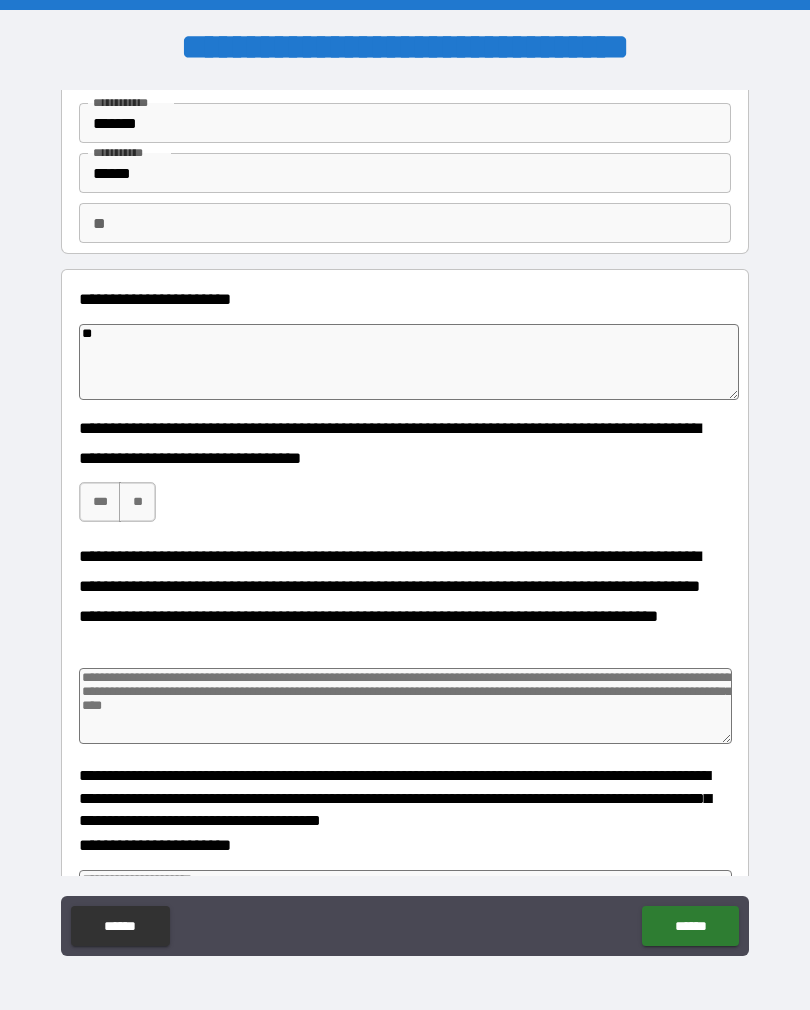 type on "*" 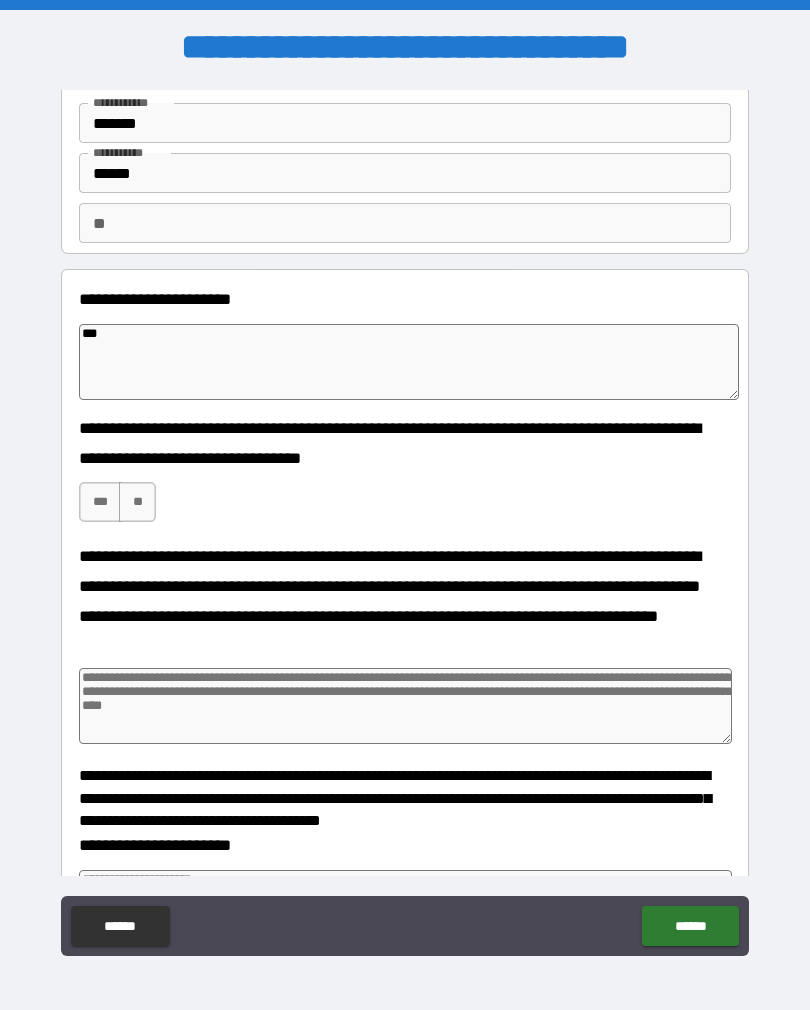 type on "*" 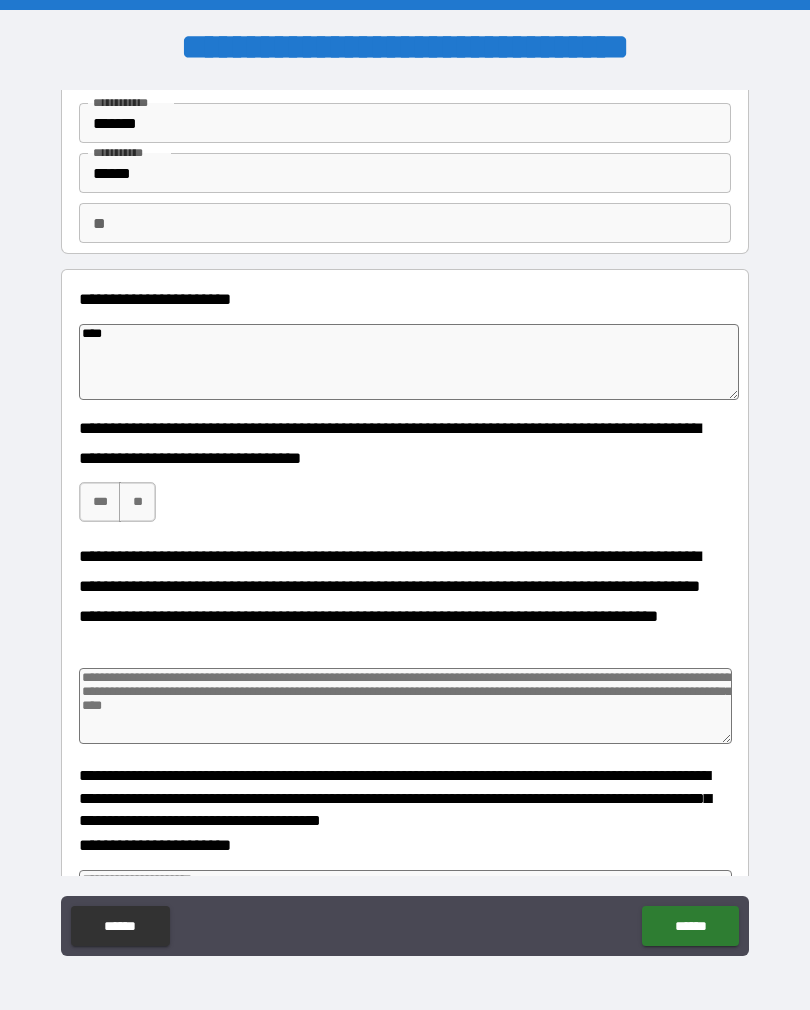 type on "*" 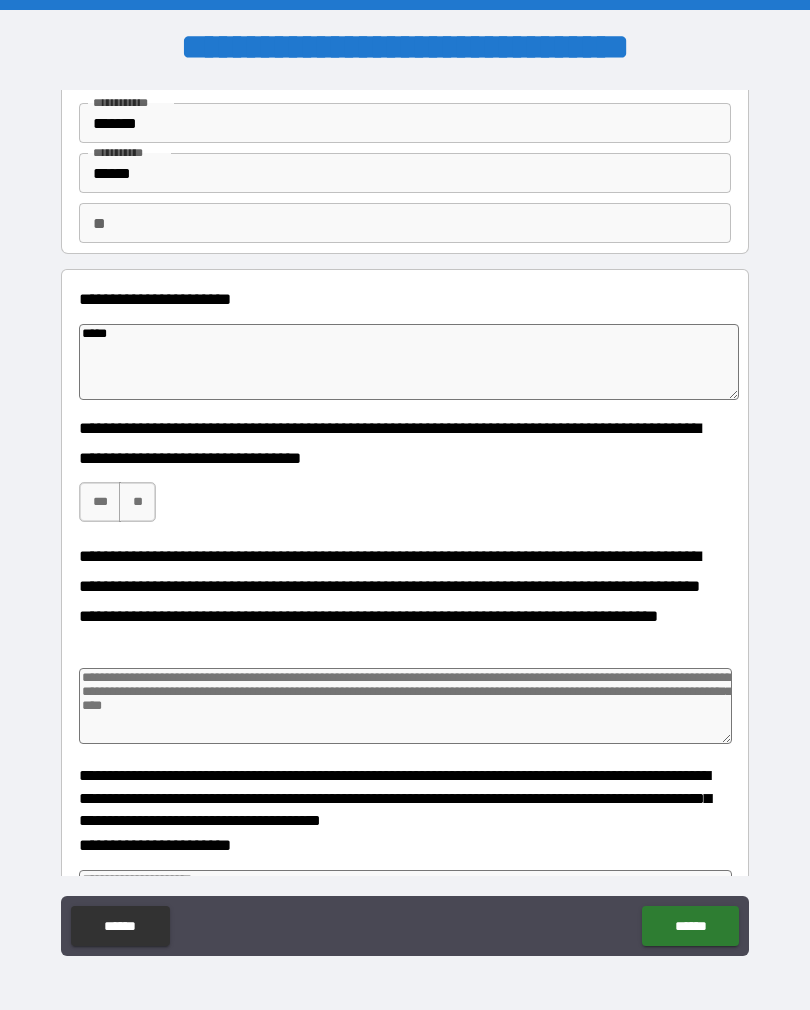 type on "*" 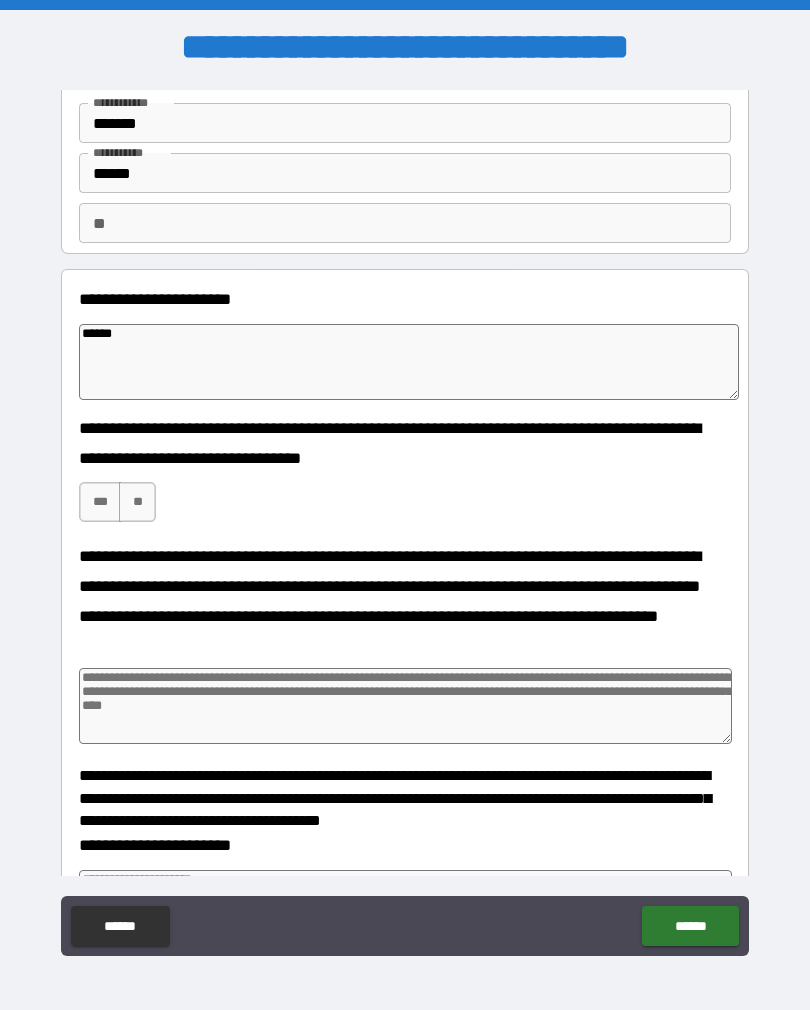 type on "*" 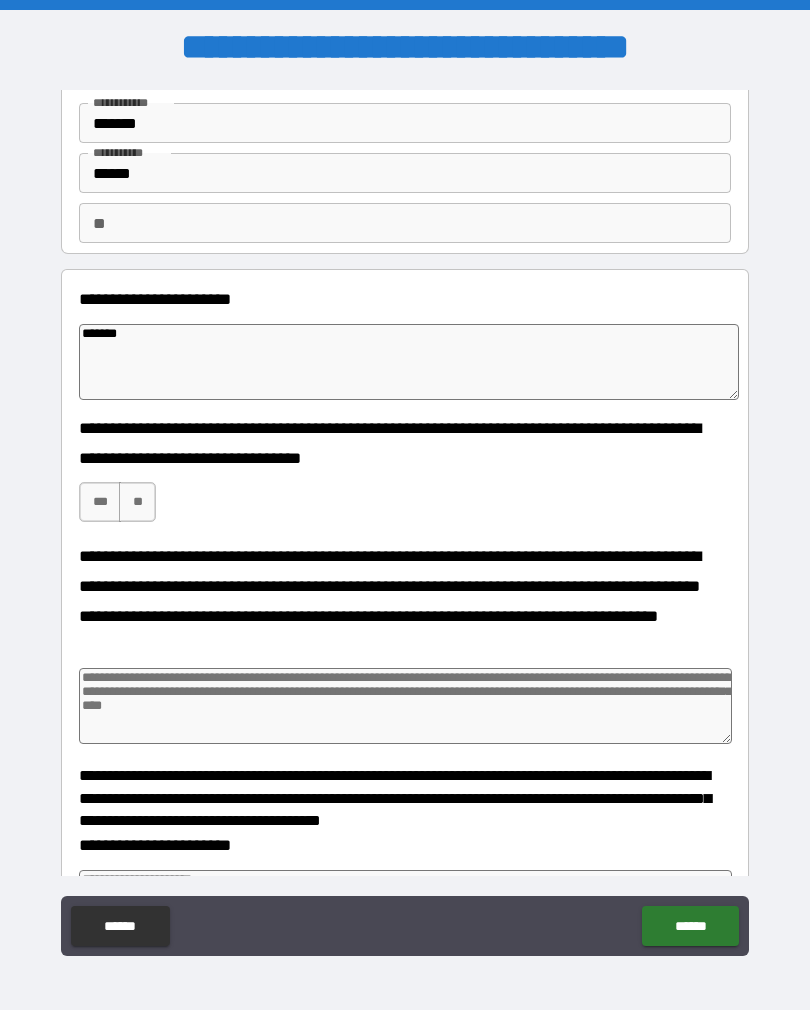 type on "*" 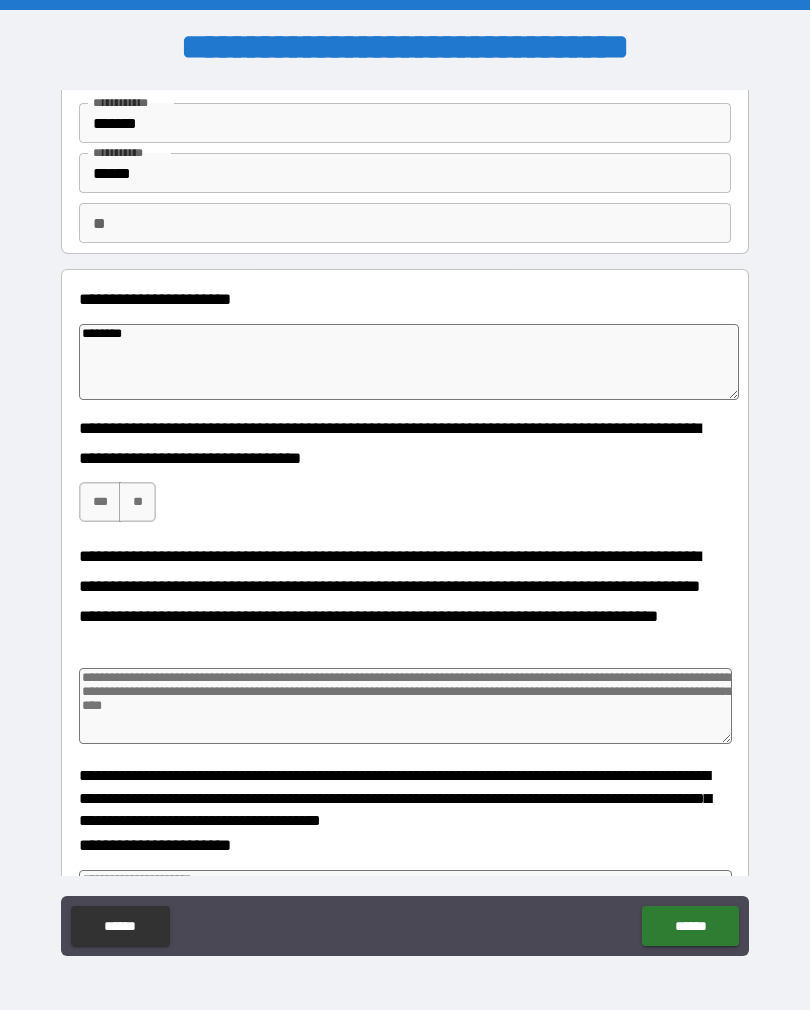 type on "*" 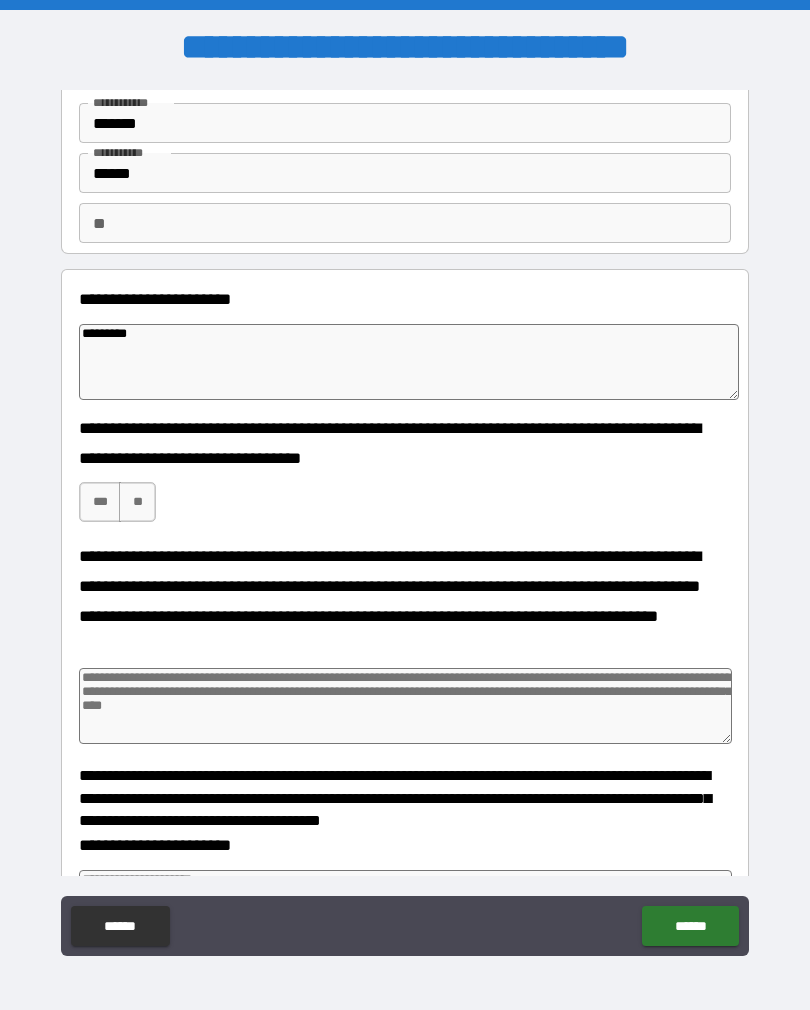 type on "*" 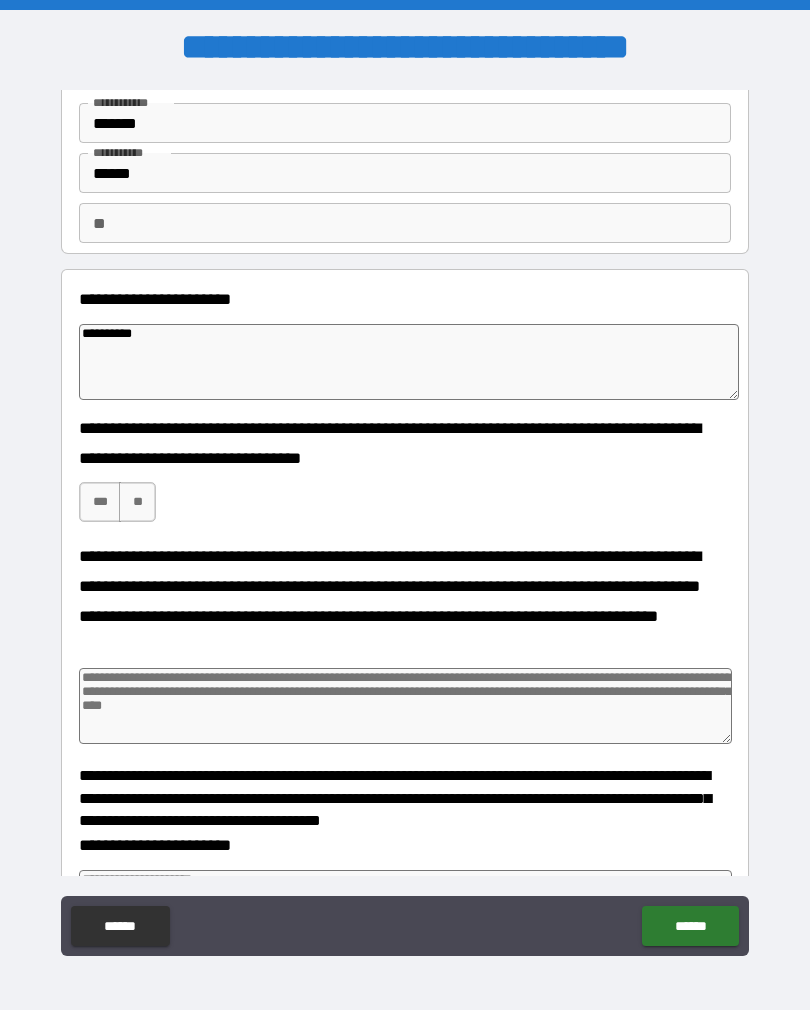 type on "*" 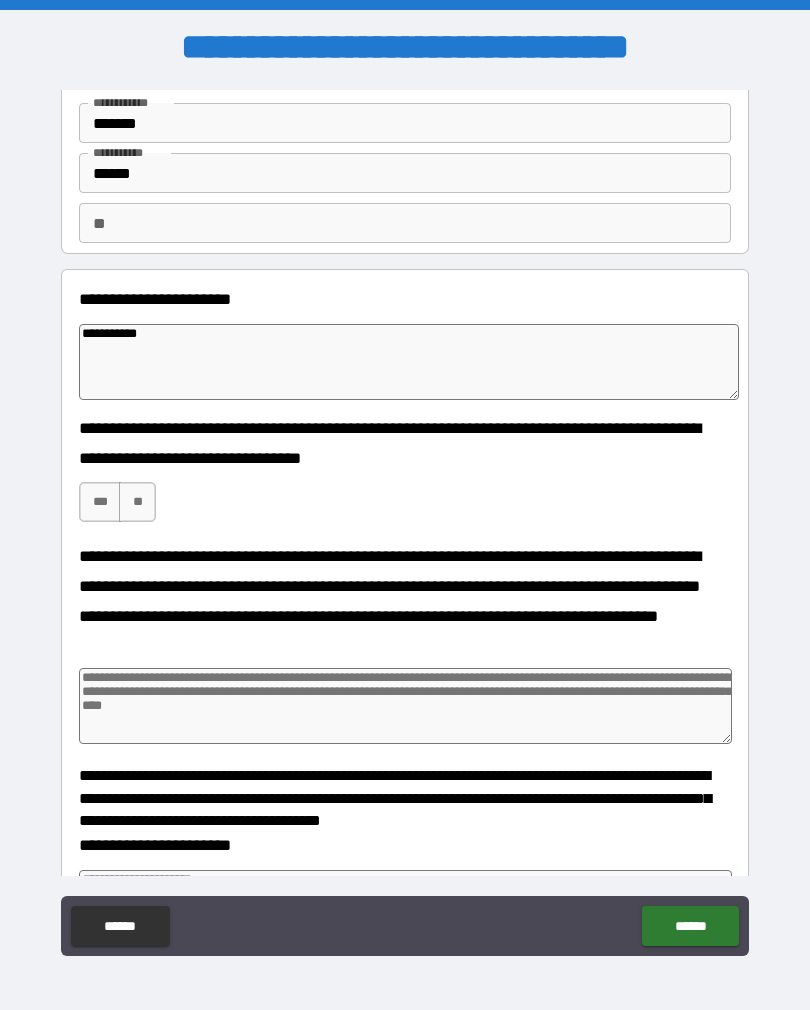 type on "*" 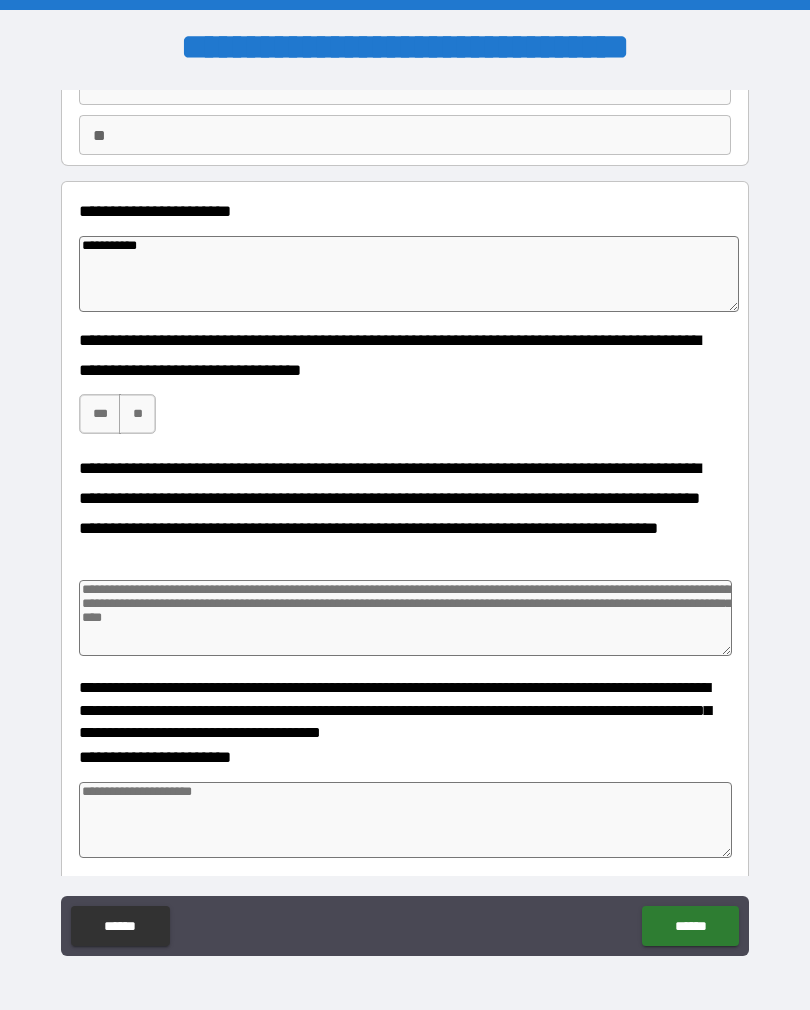 scroll, scrollTop: 169, scrollLeft: 0, axis: vertical 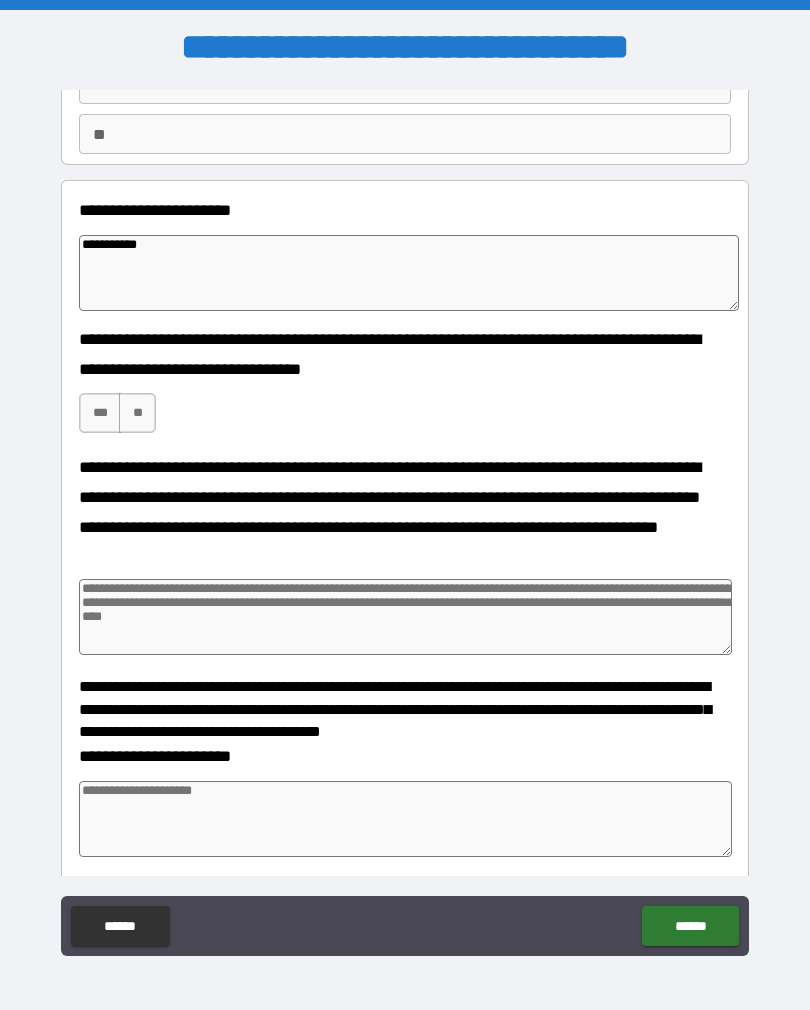 type on "**********" 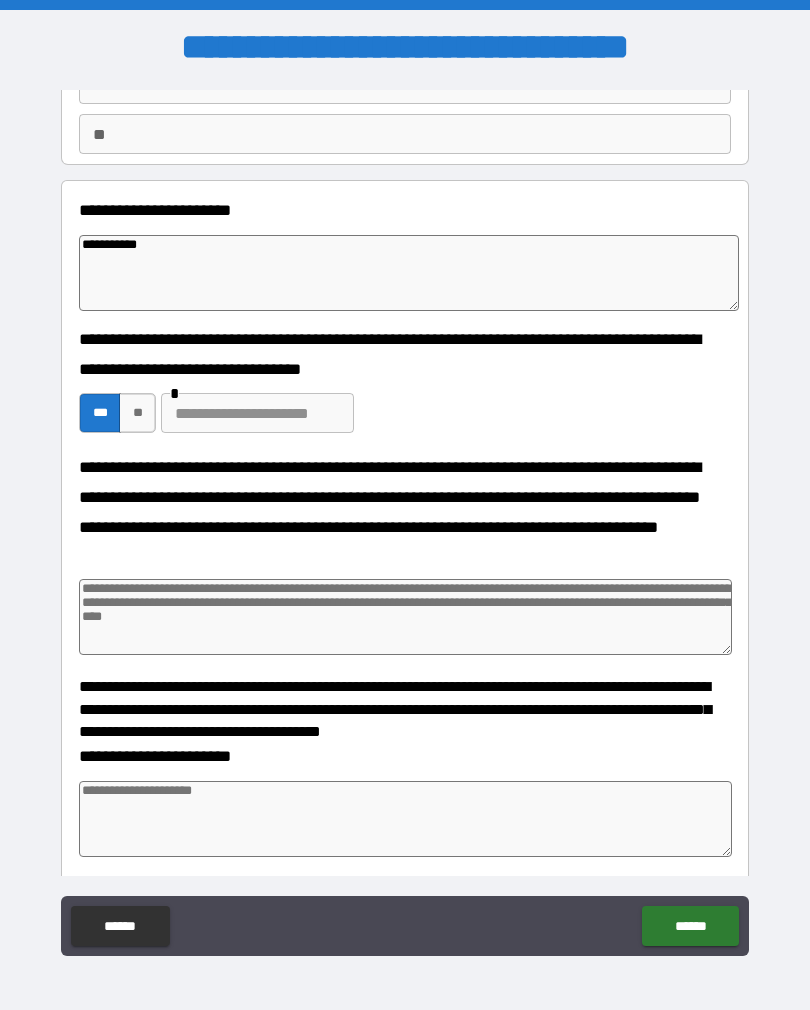type on "*" 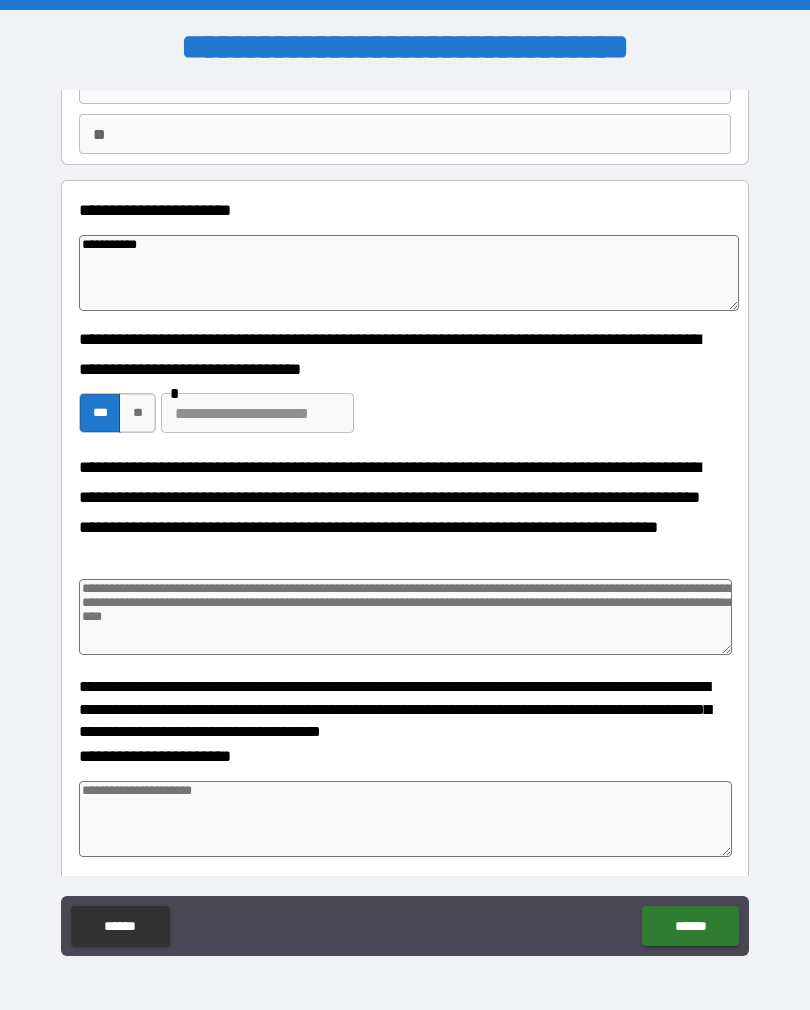 type on "*" 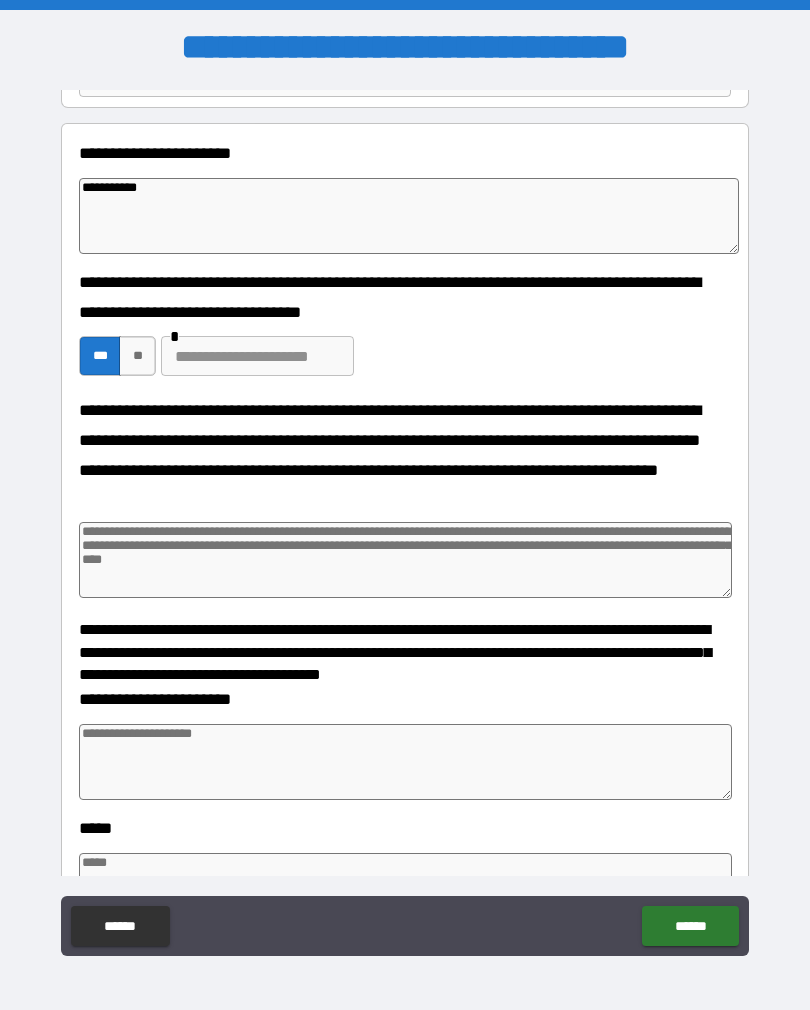 scroll, scrollTop: 228, scrollLeft: 0, axis: vertical 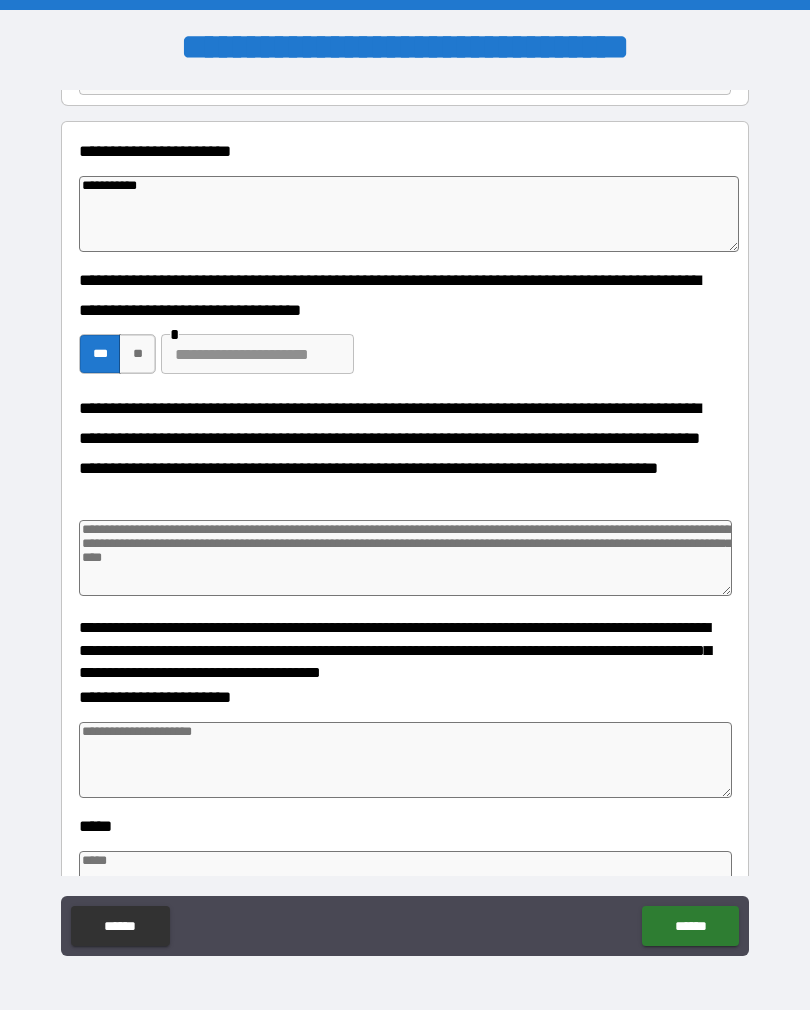 click on "**" at bounding box center [137, 354] 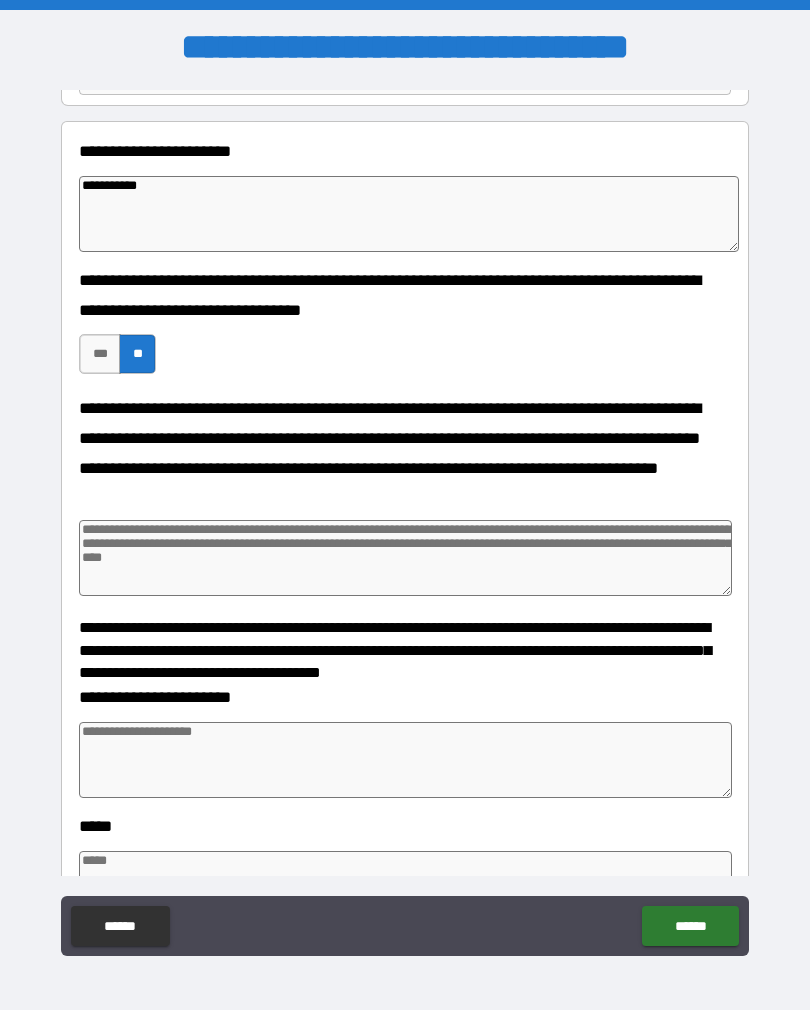 type on "*" 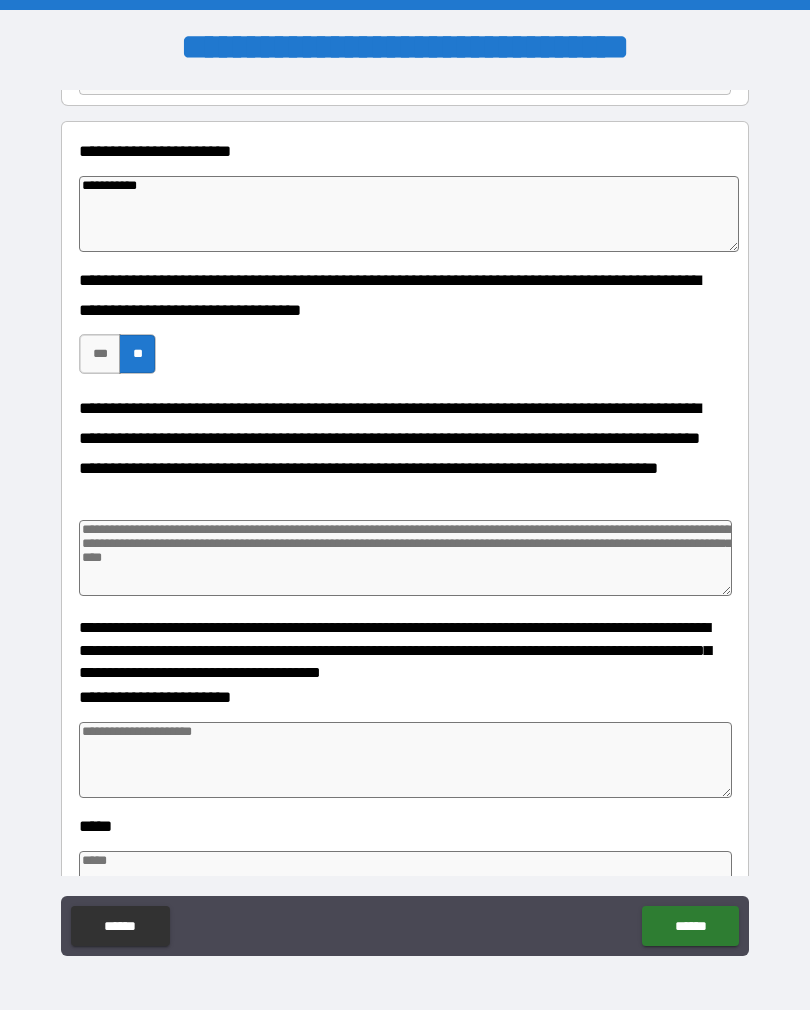 type on "*" 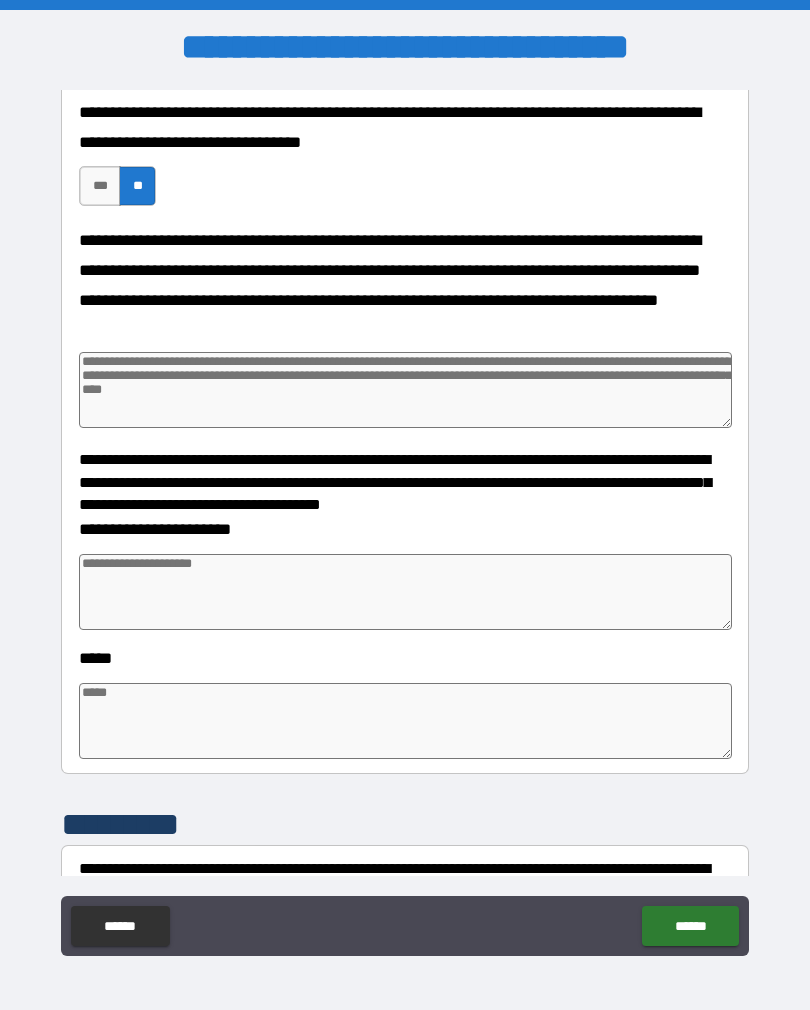 scroll, scrollTop: 405, scrollLeft: 0, axis: vertical 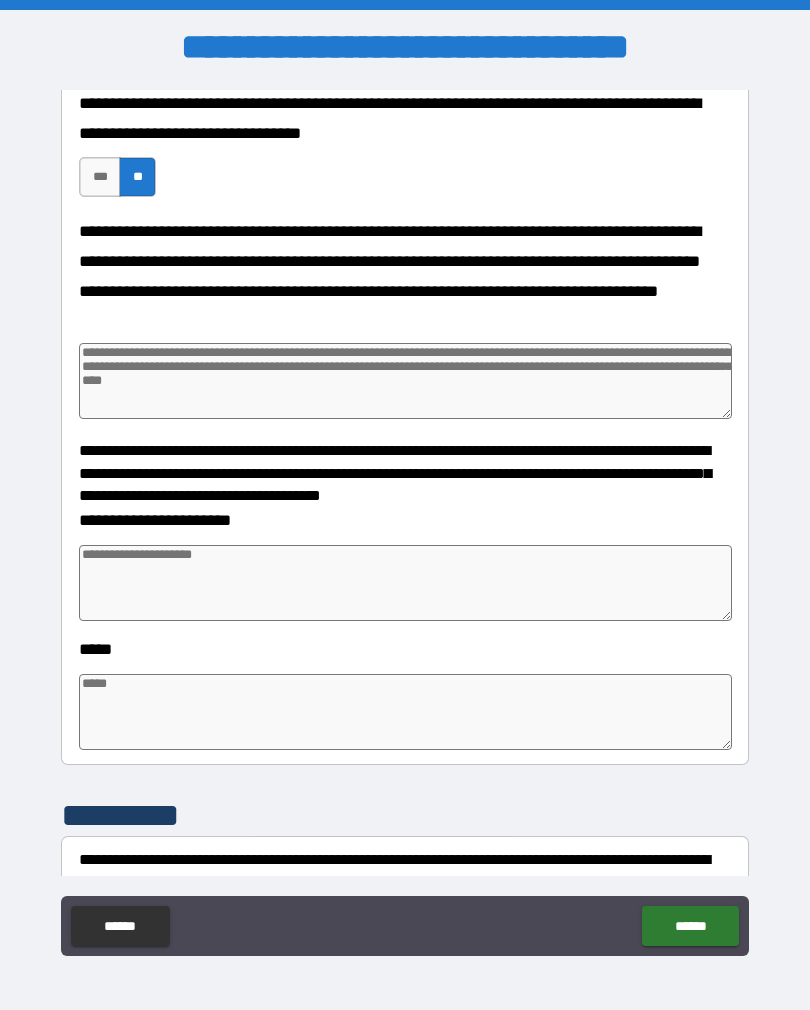 click at bounding box center [405, 712] 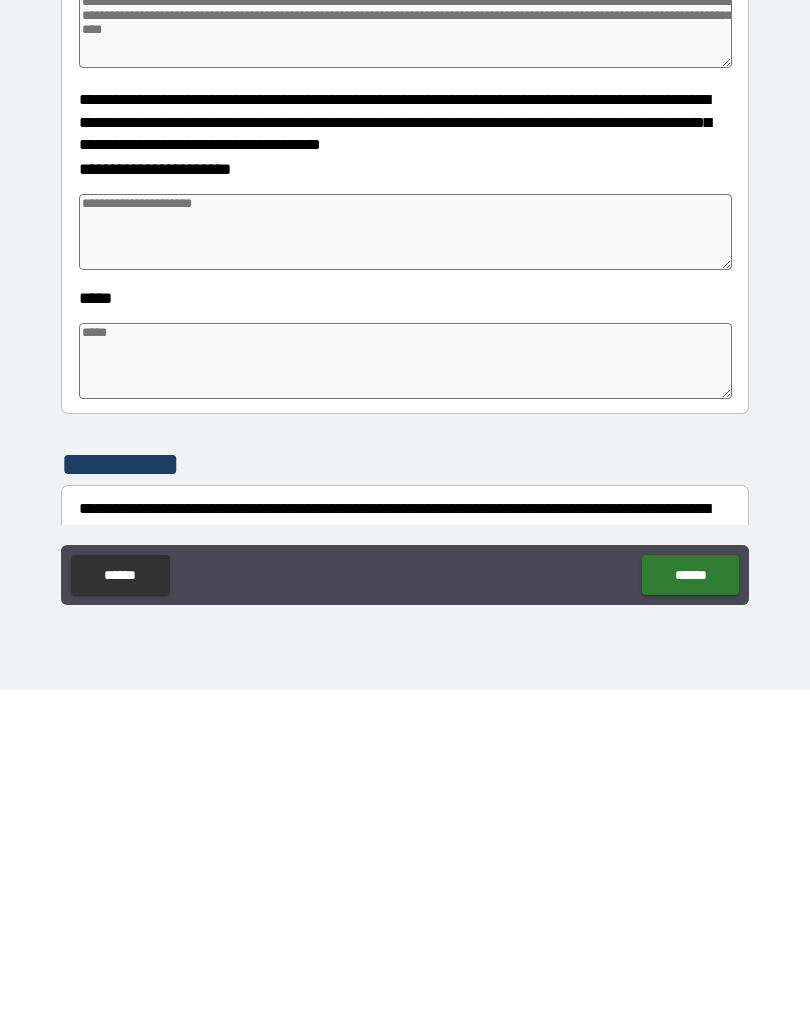 type on "*" 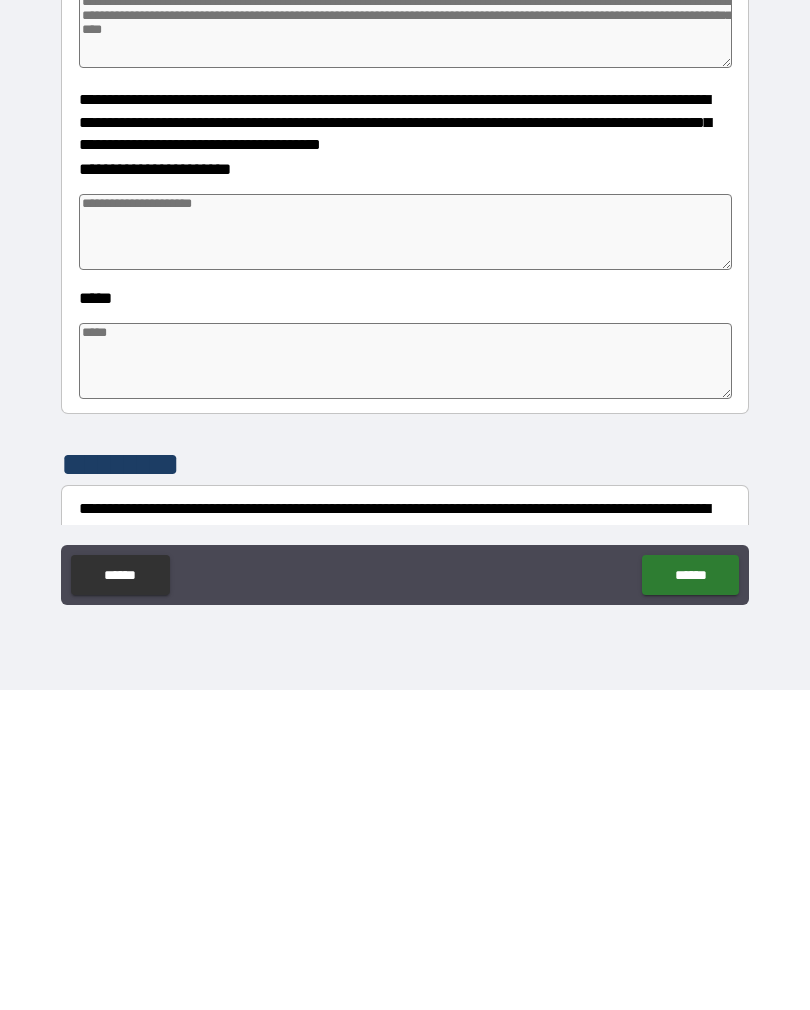 type on "*" 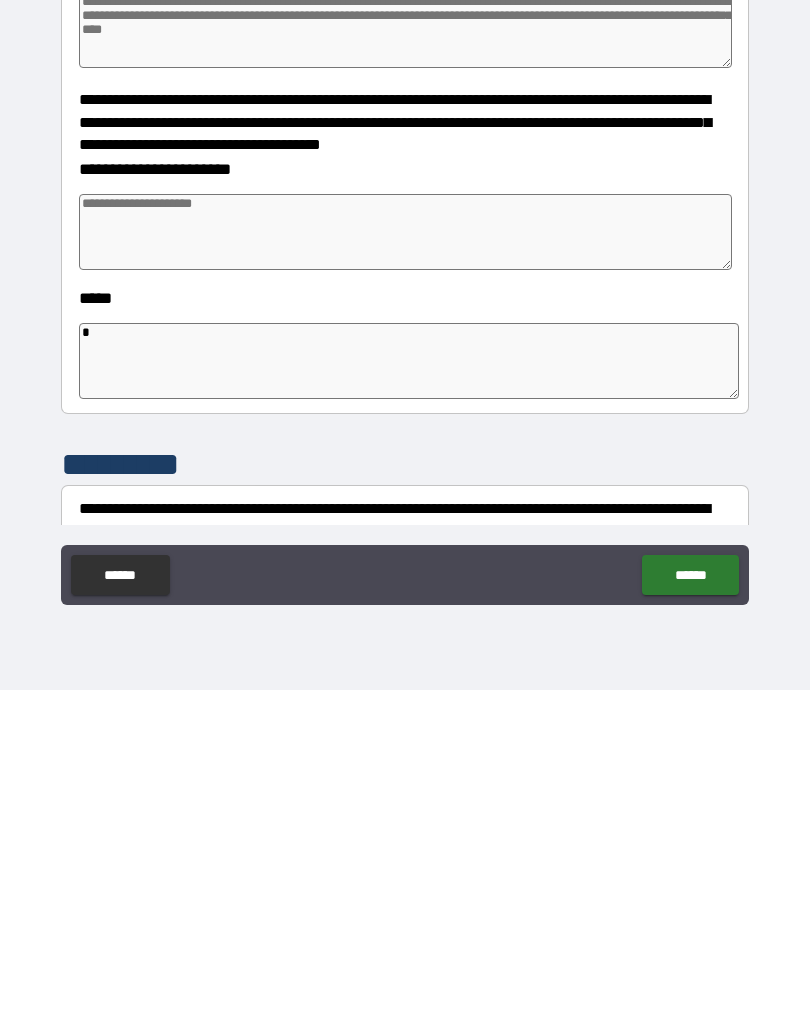 type on "*" 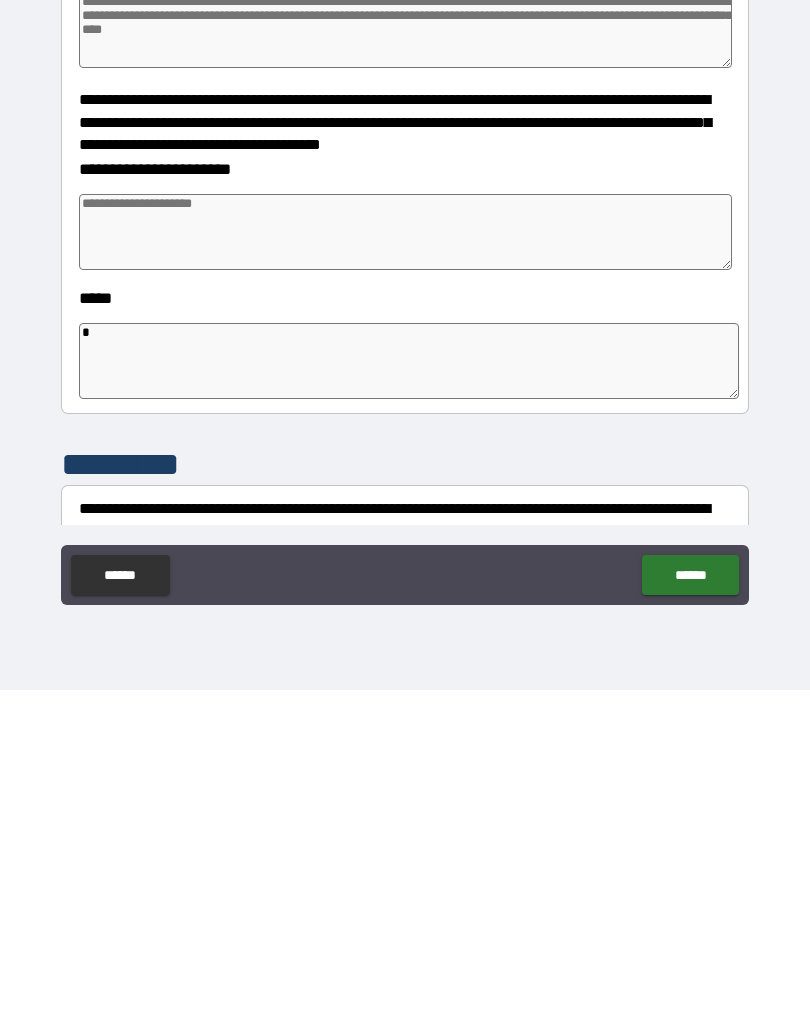 type on "*" 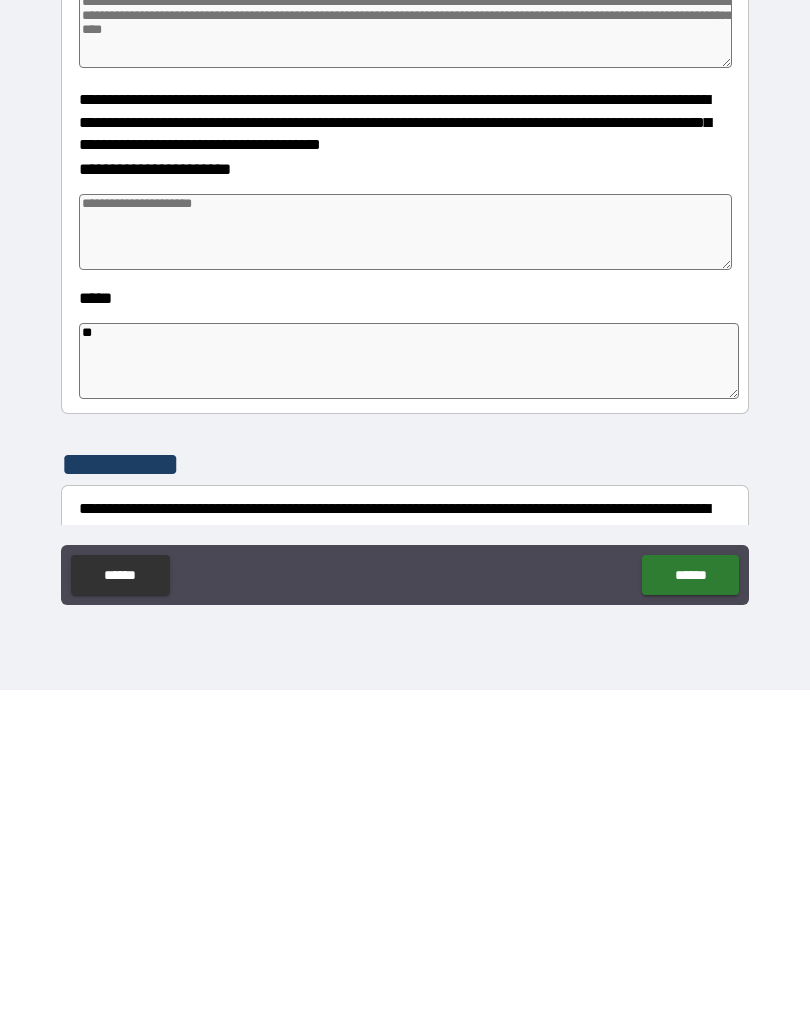 type on "*" 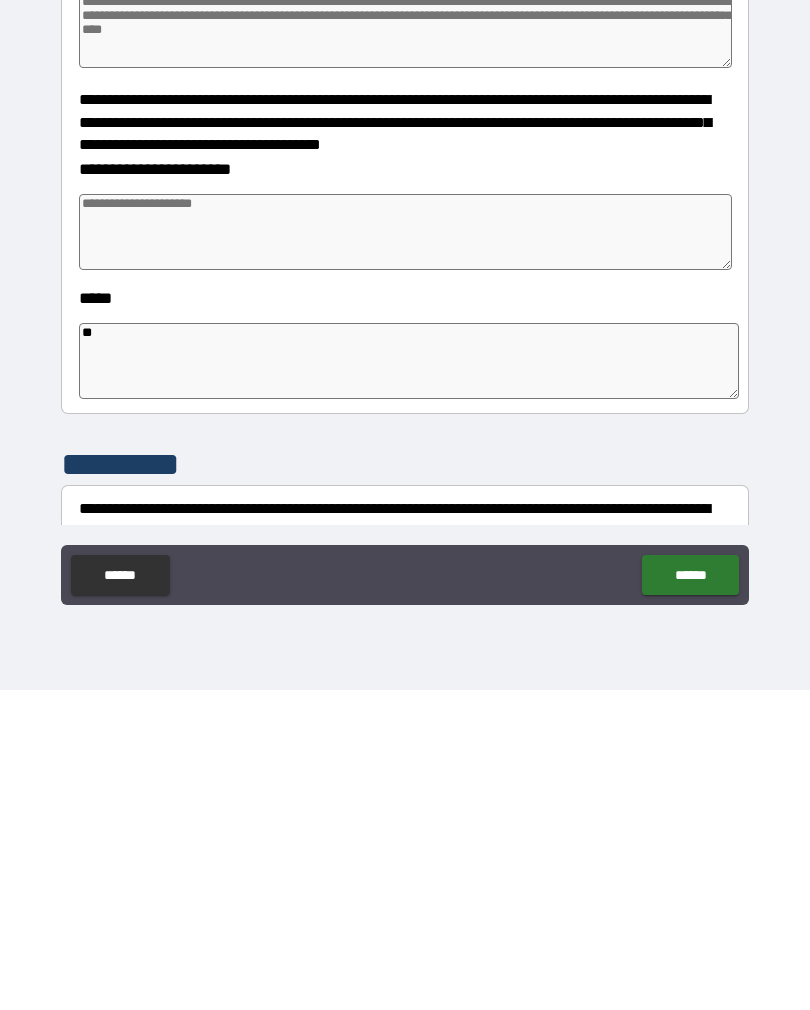 type on "*" 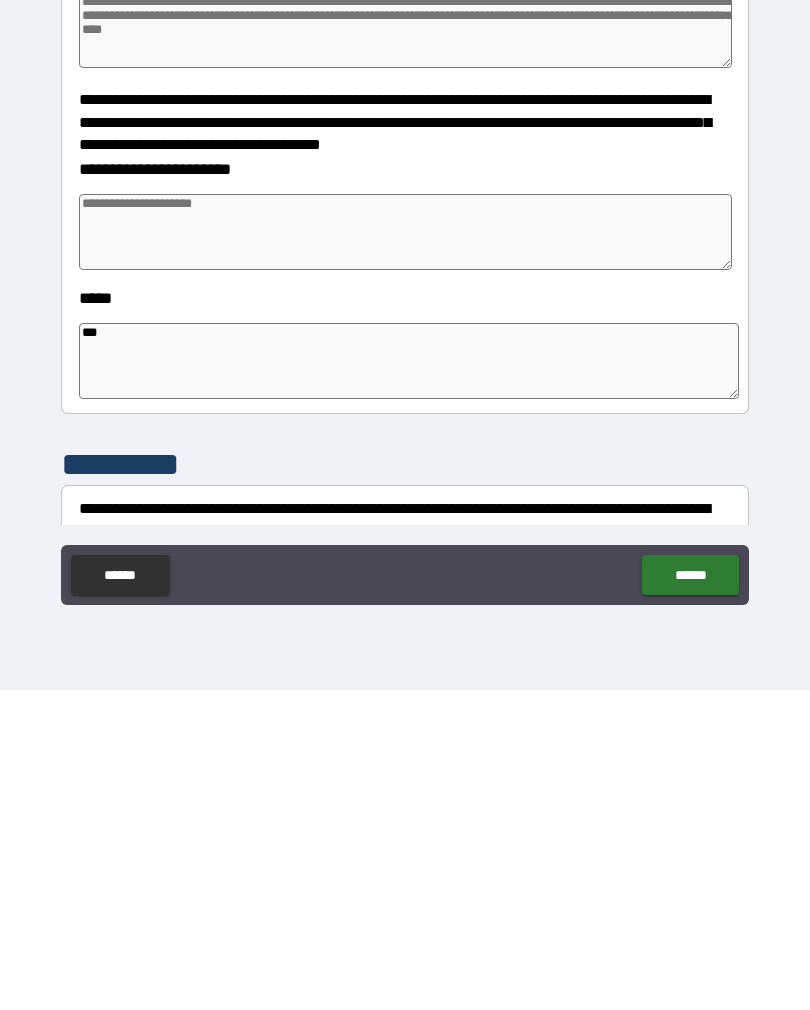 type on "*" 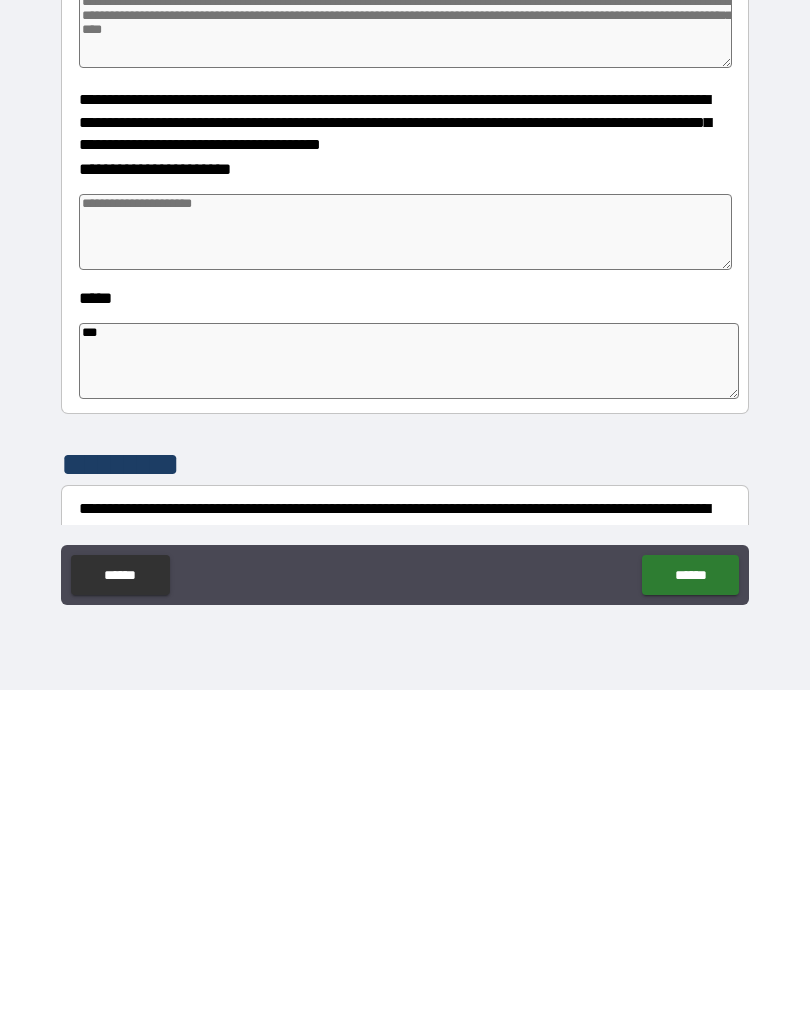 type on "*" 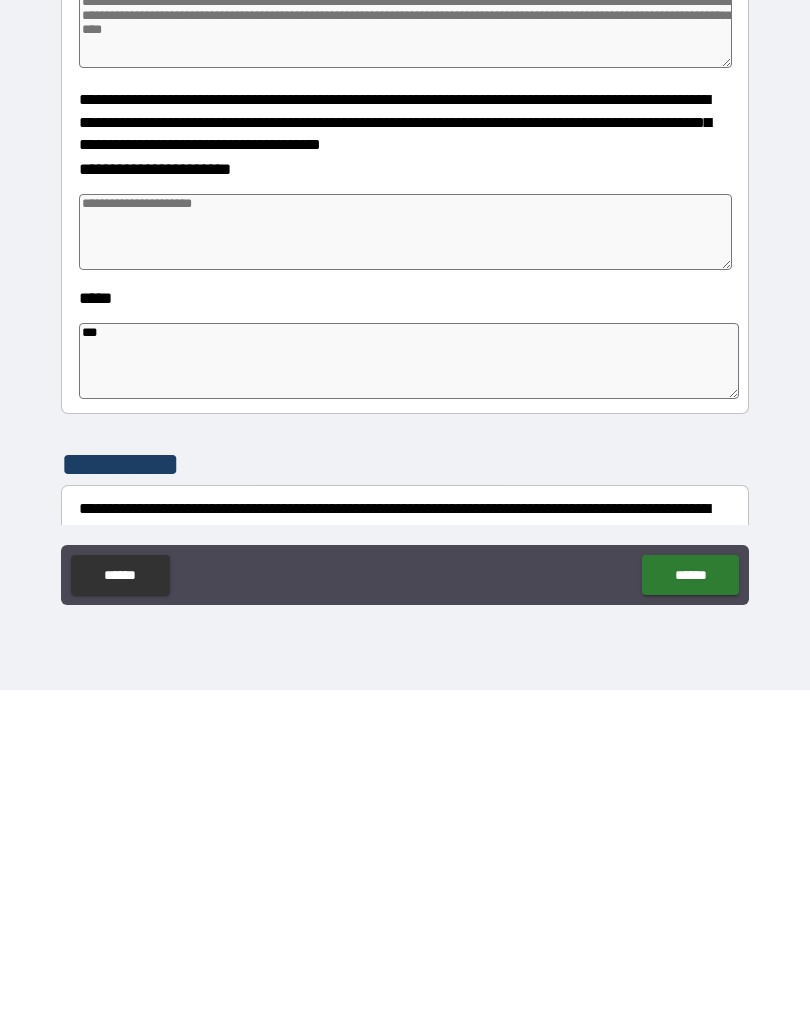 type on "*" 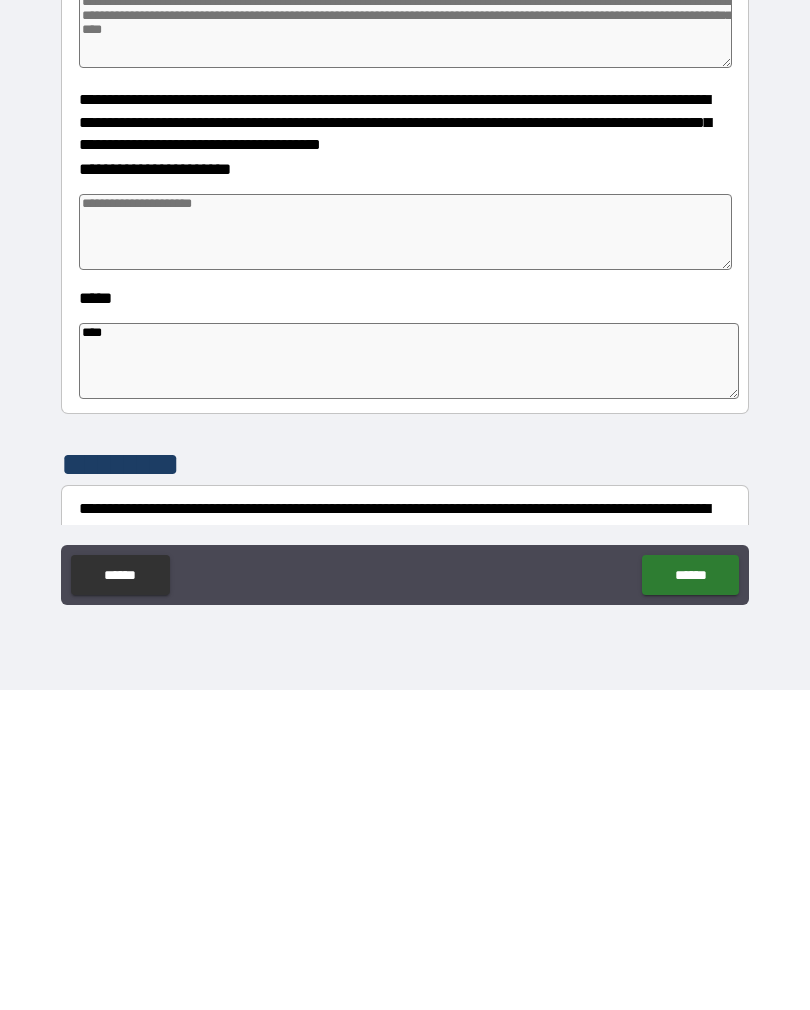 type on "*" 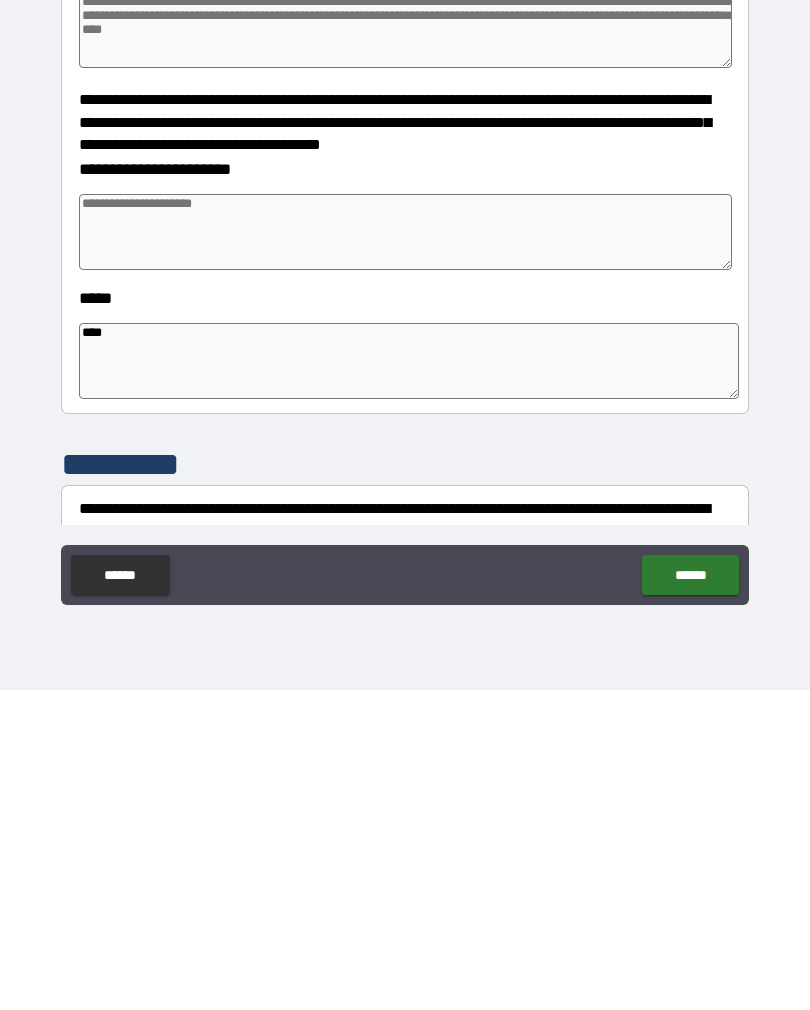 type on "*" 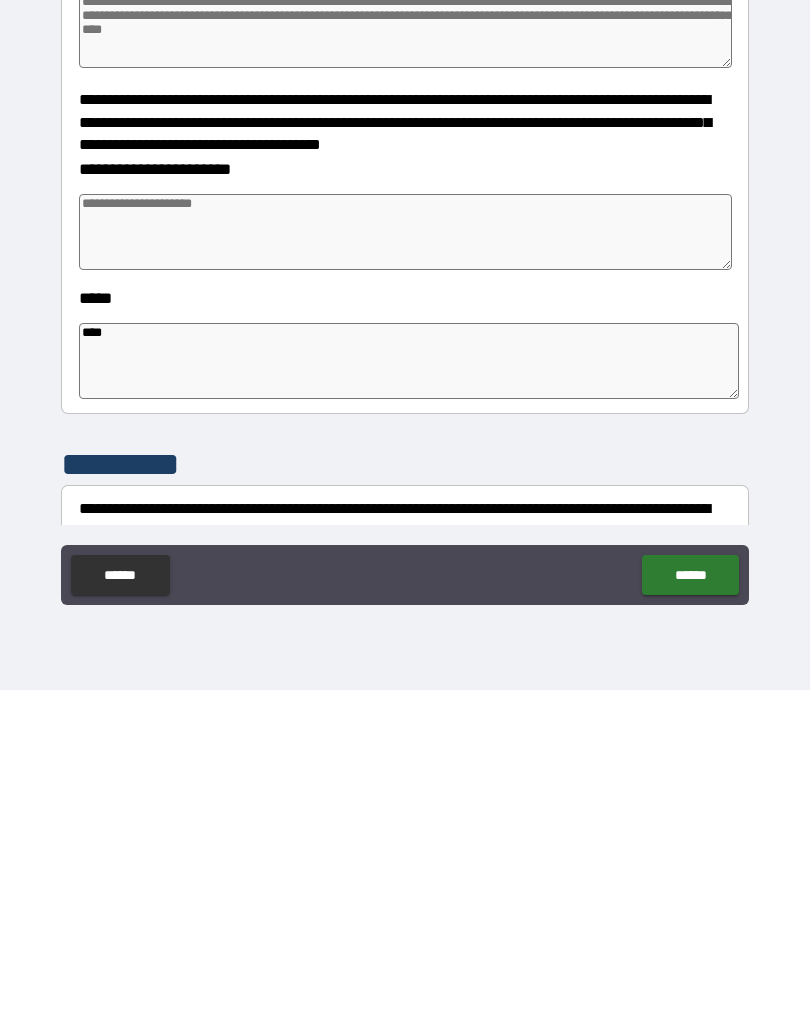 type on "*" 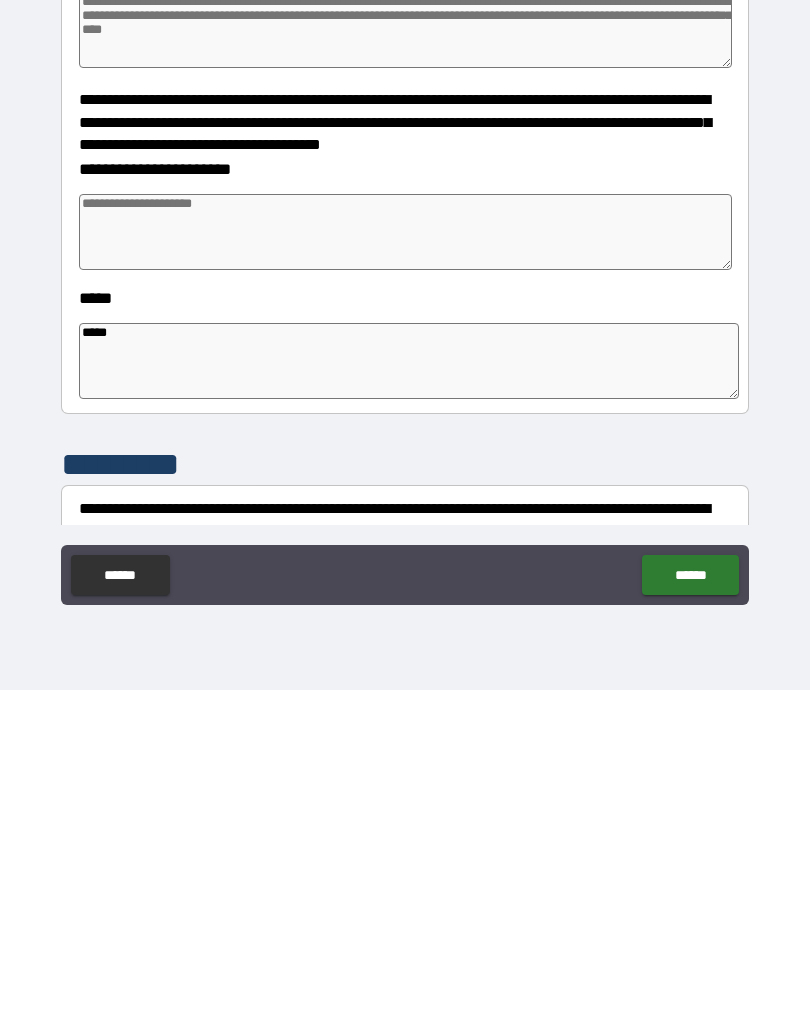 type on "*" 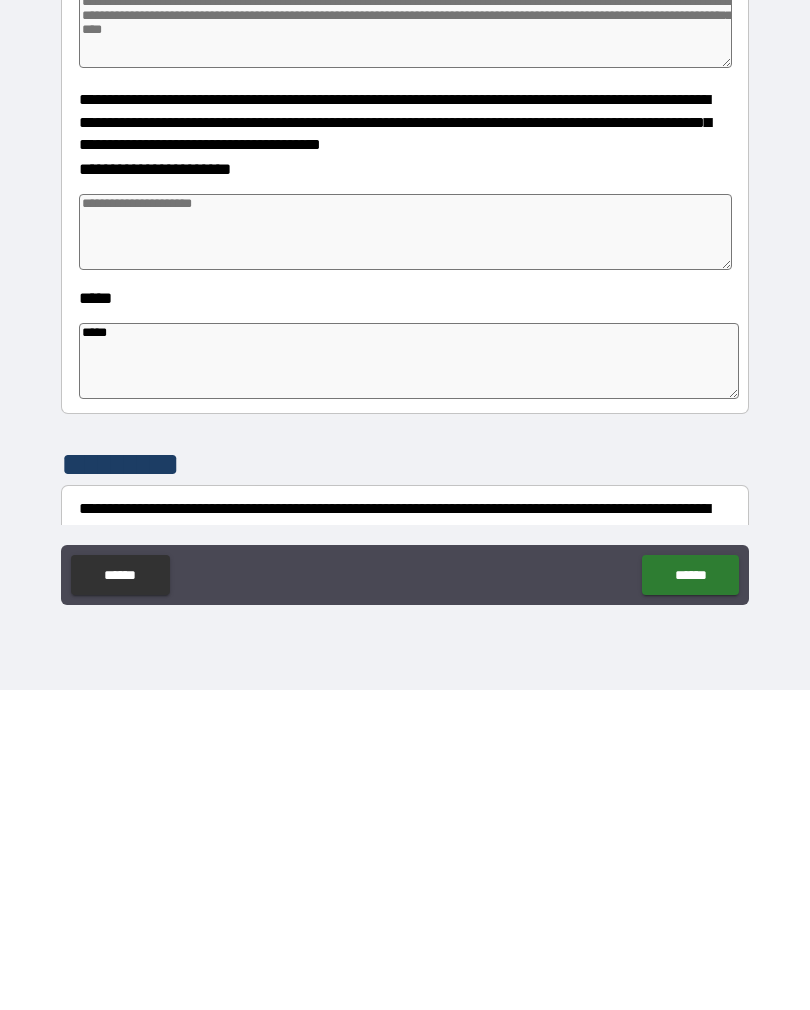 type on "*" 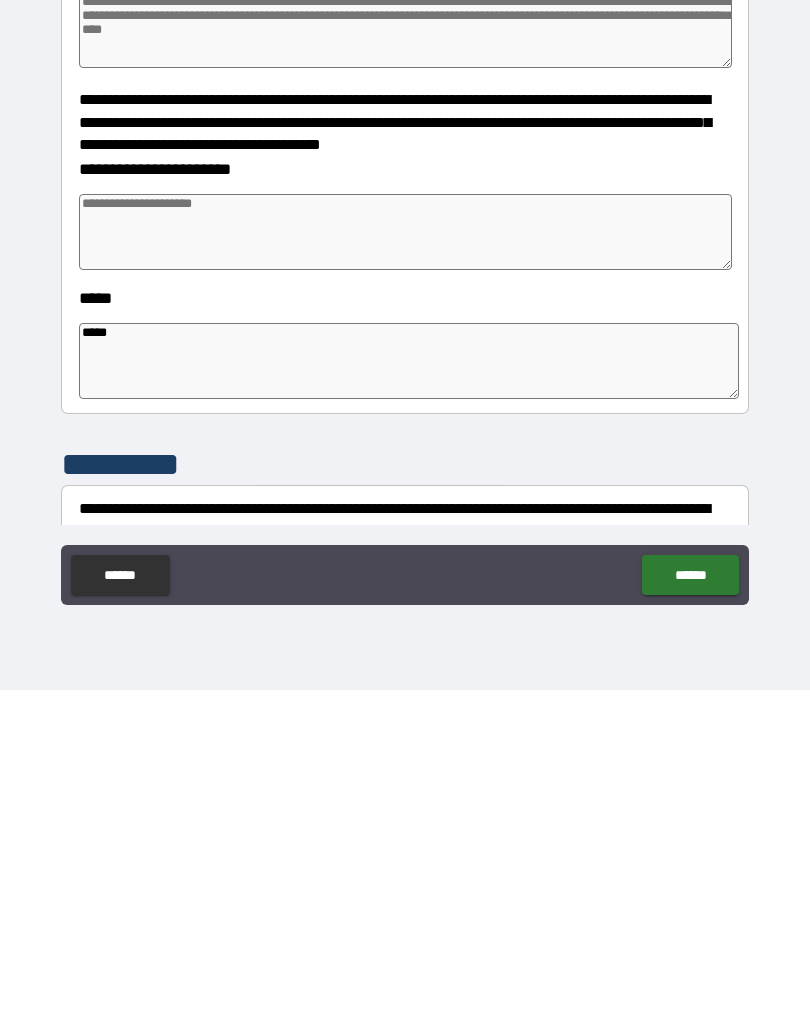 type on "*" 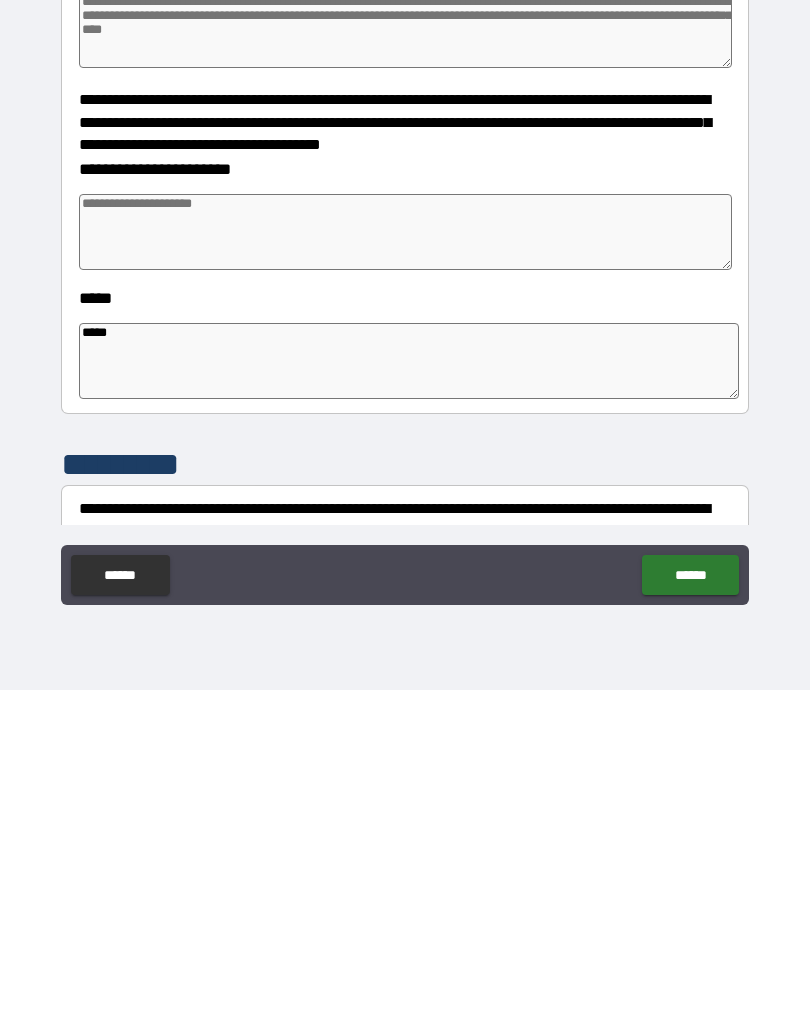 type on "******" 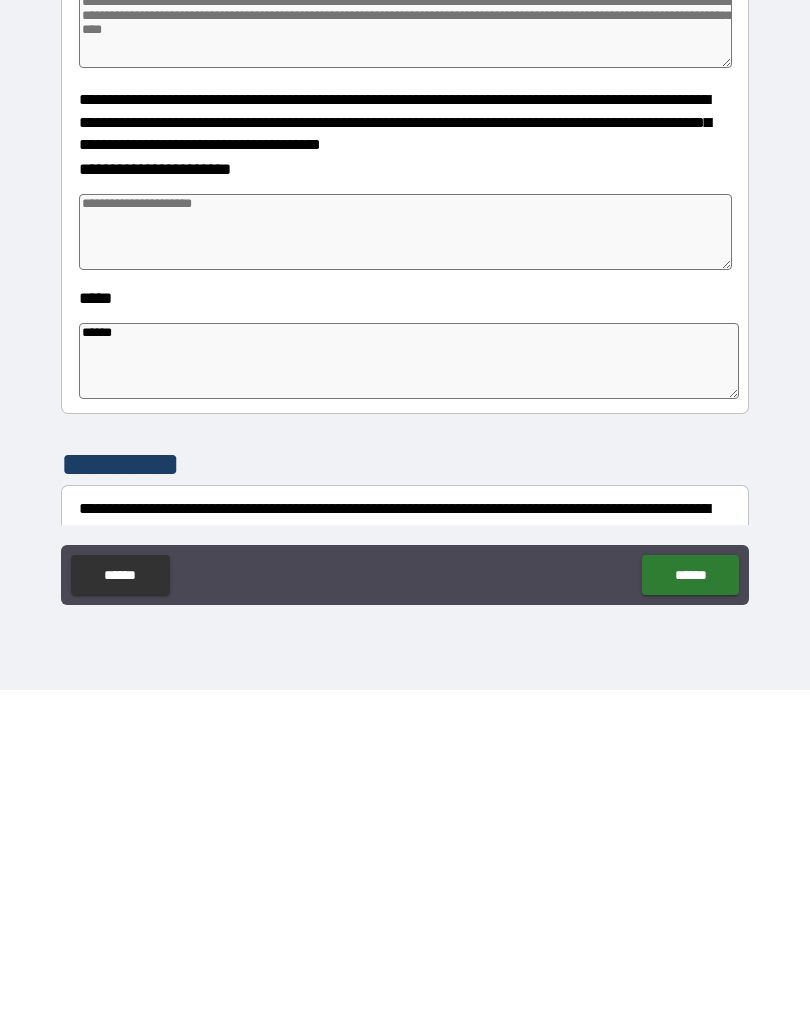 type on "*" 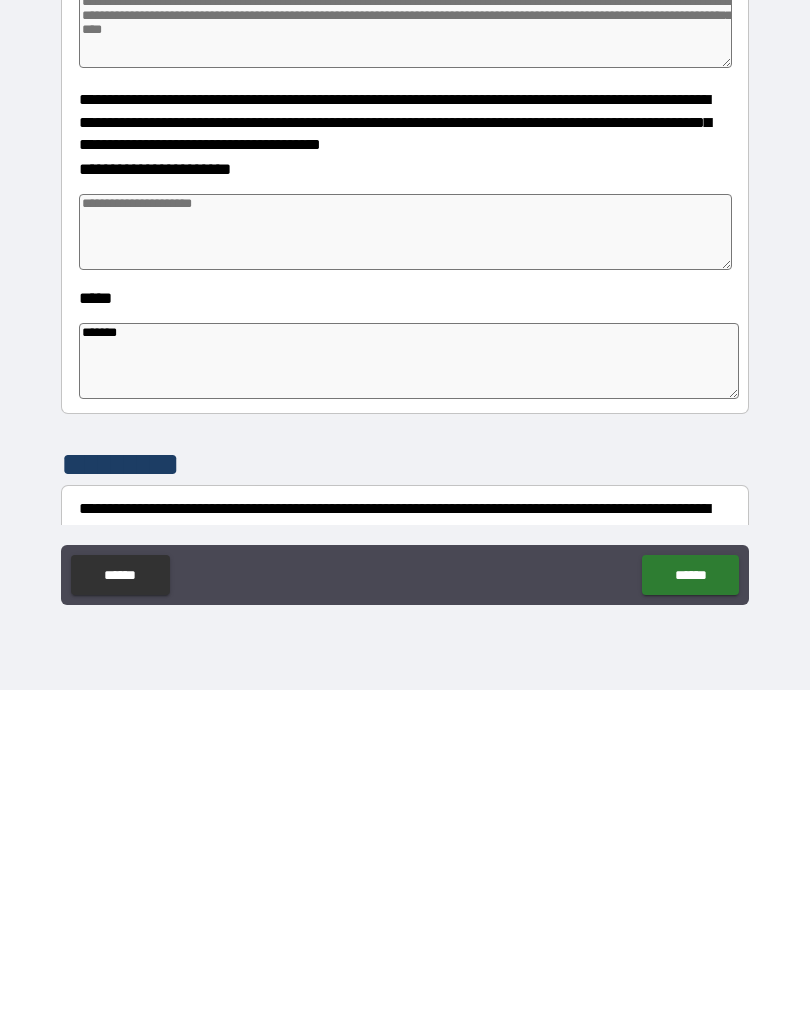 type on "*" 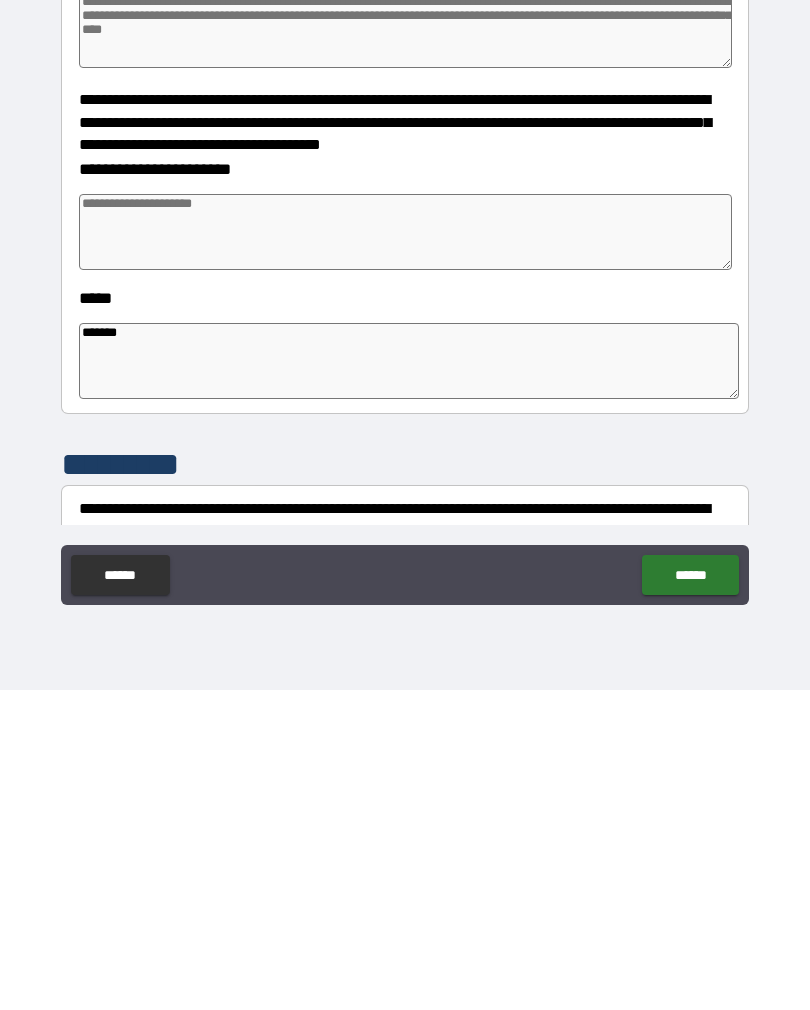 type on "*" 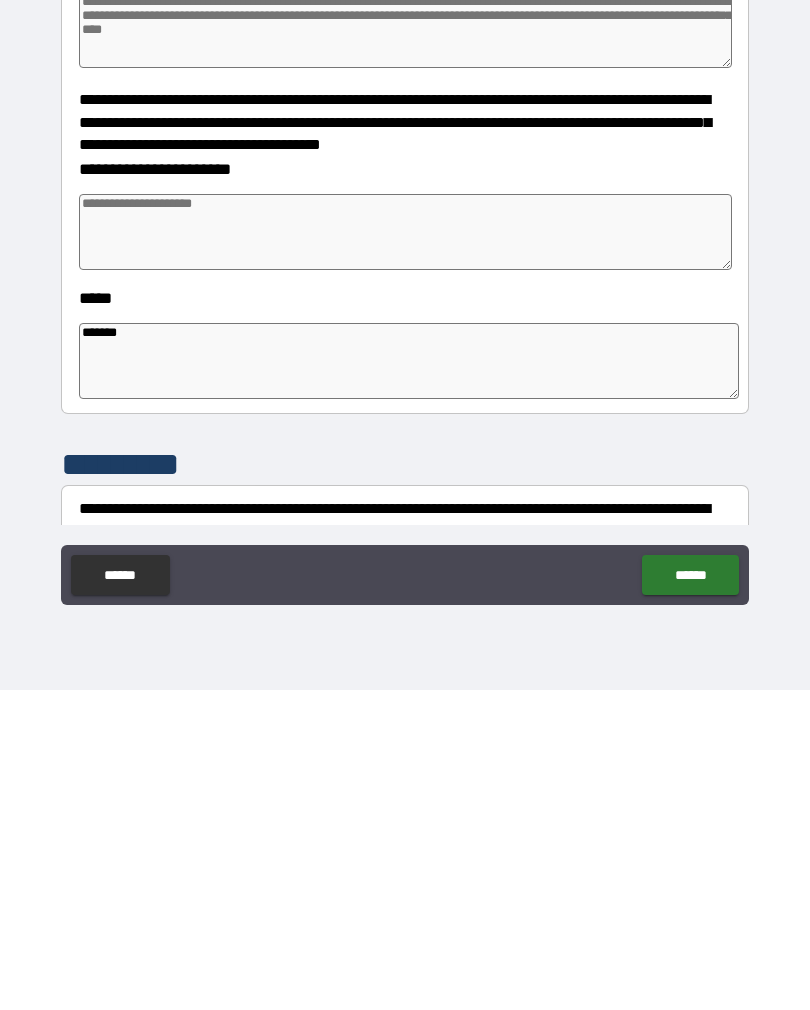 type on "*" 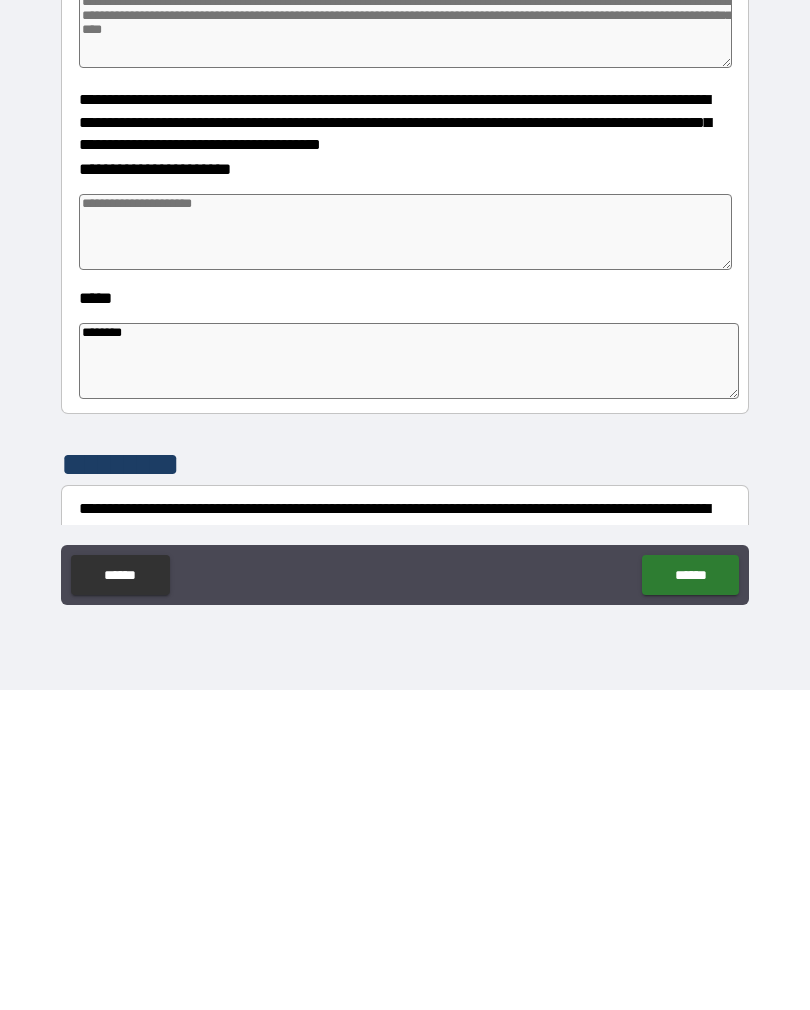 type on "*" 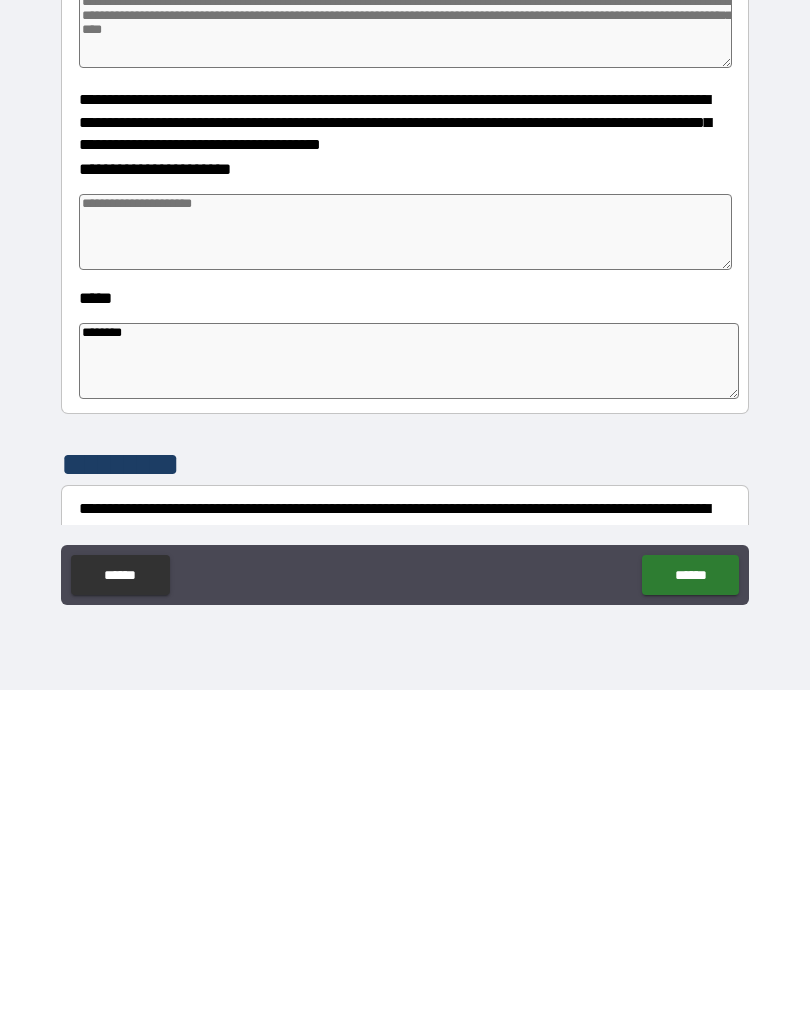 type on "*" 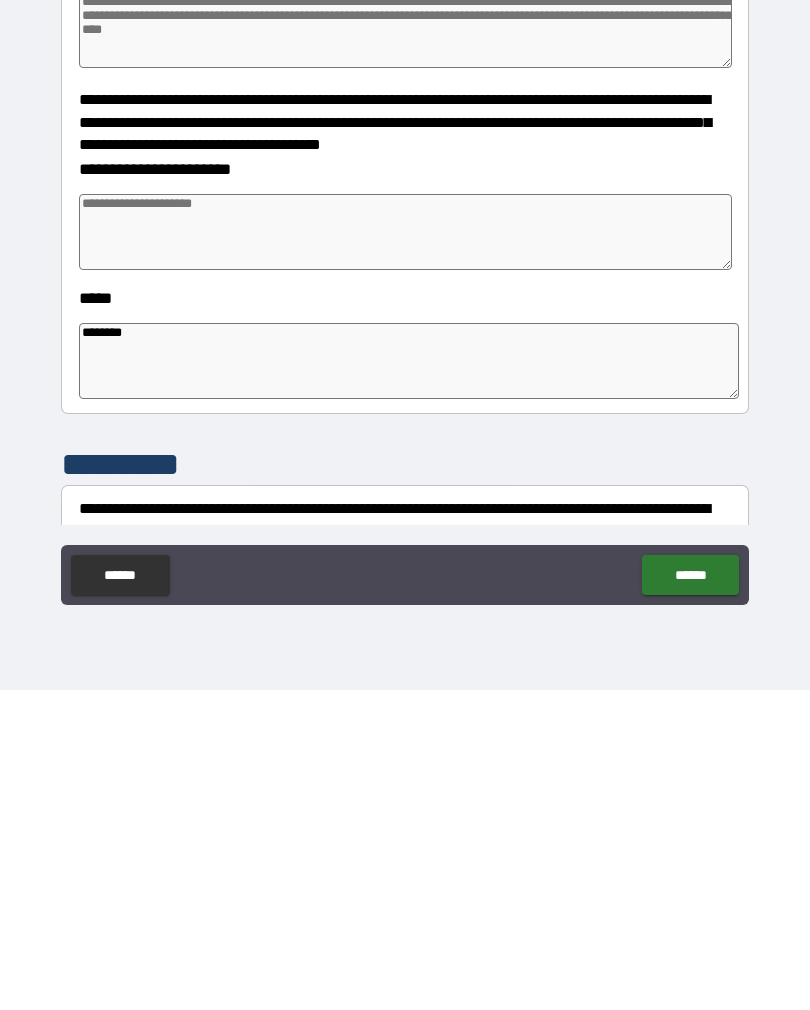 type on "*" 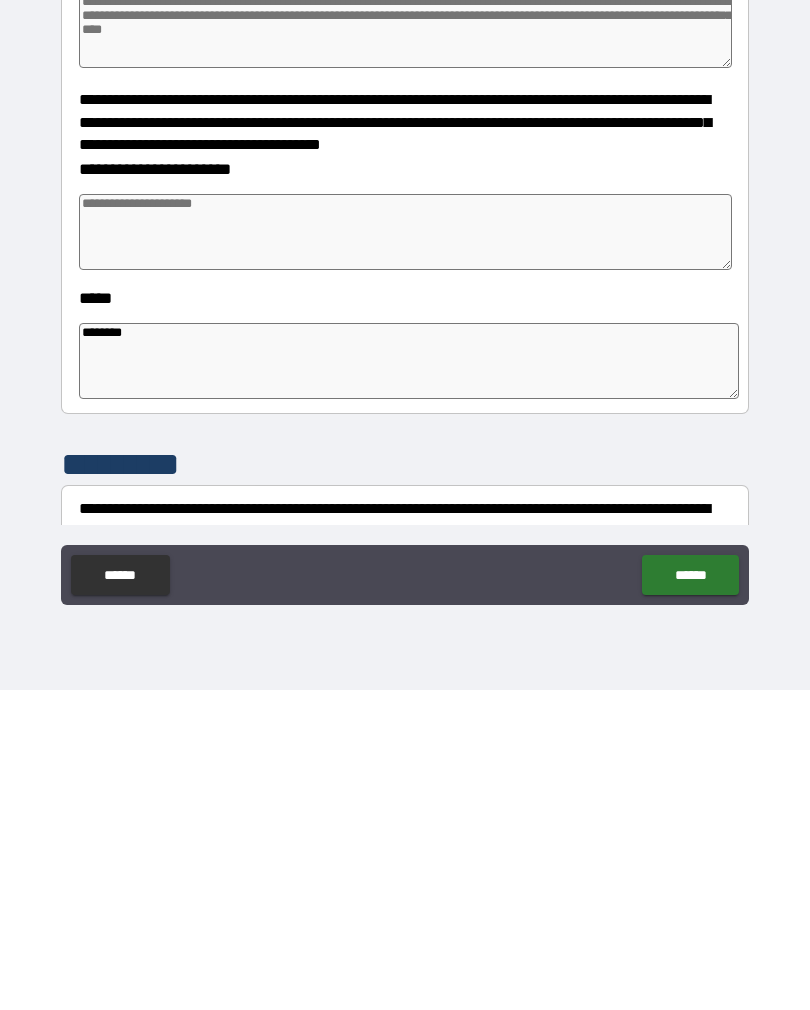 type on "*********" 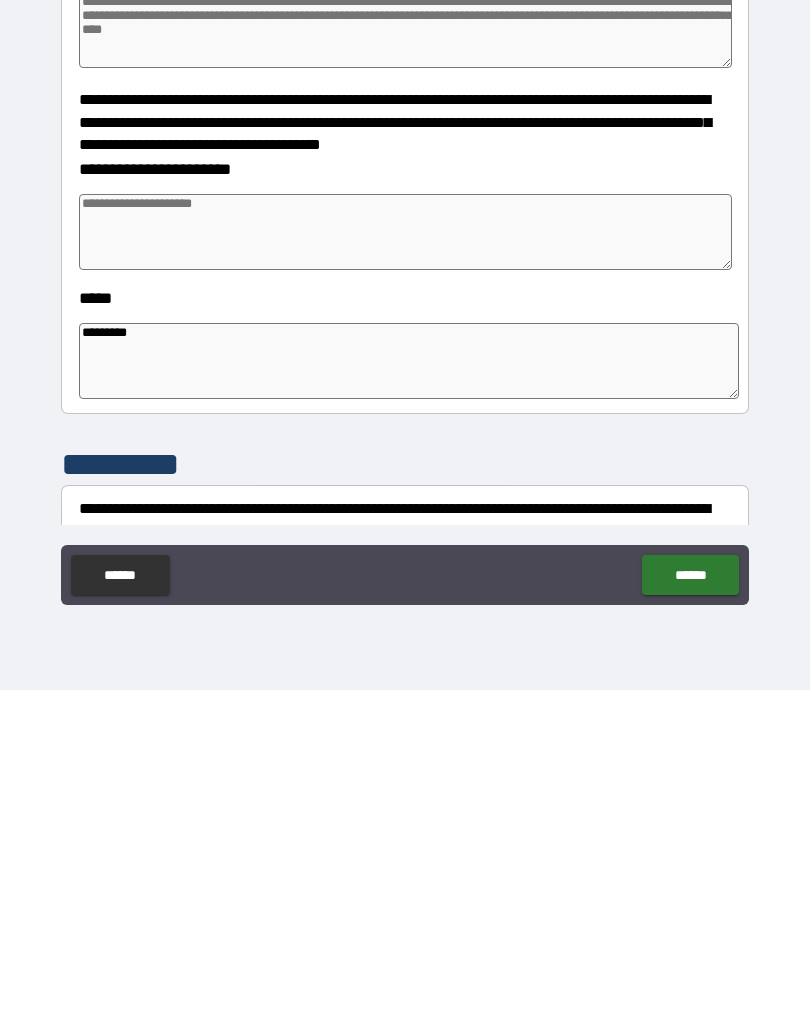 type on "*" 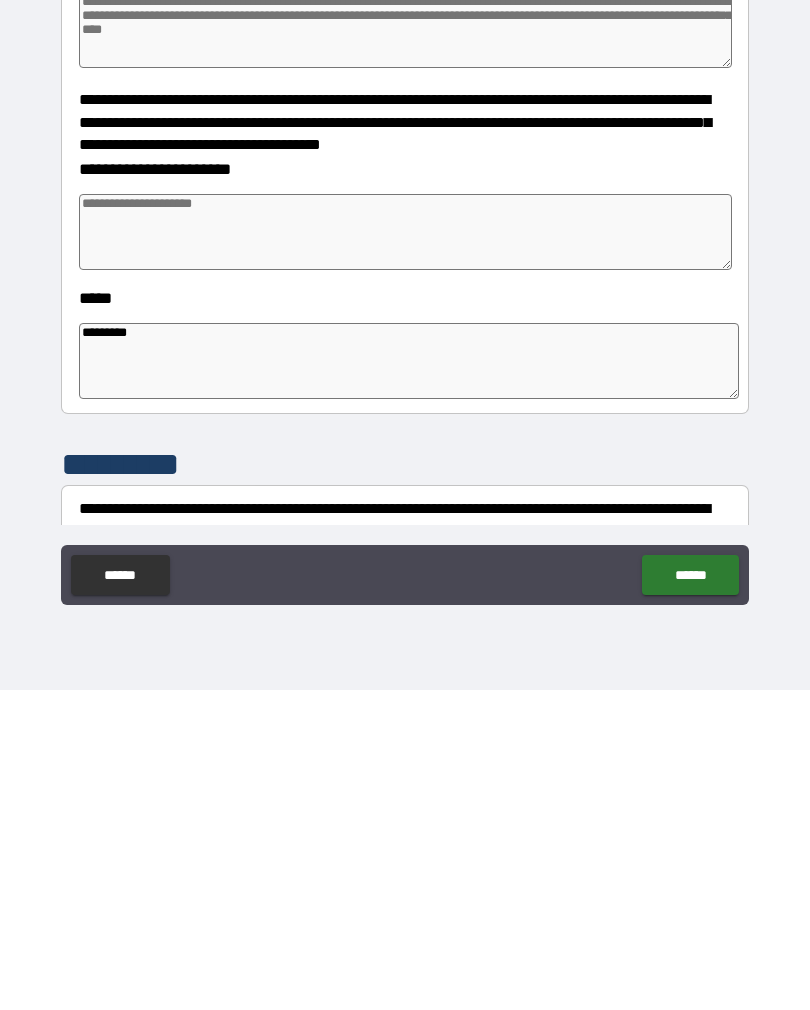 type on "*" 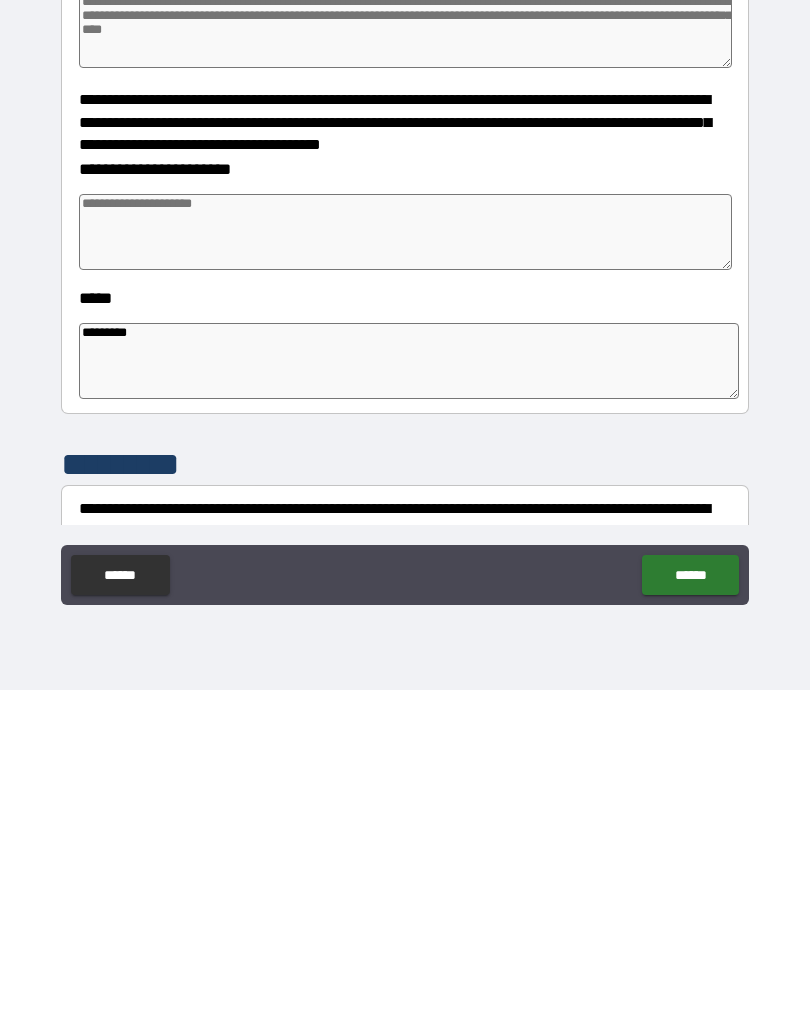 type on "*" 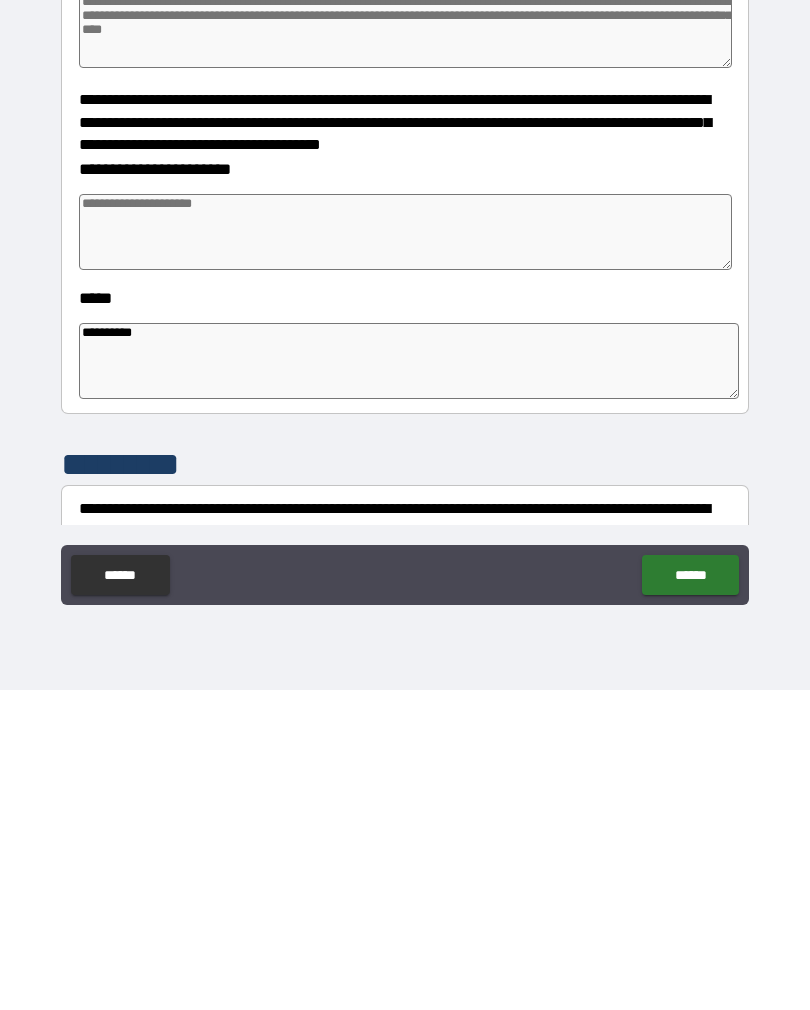 type on "*" 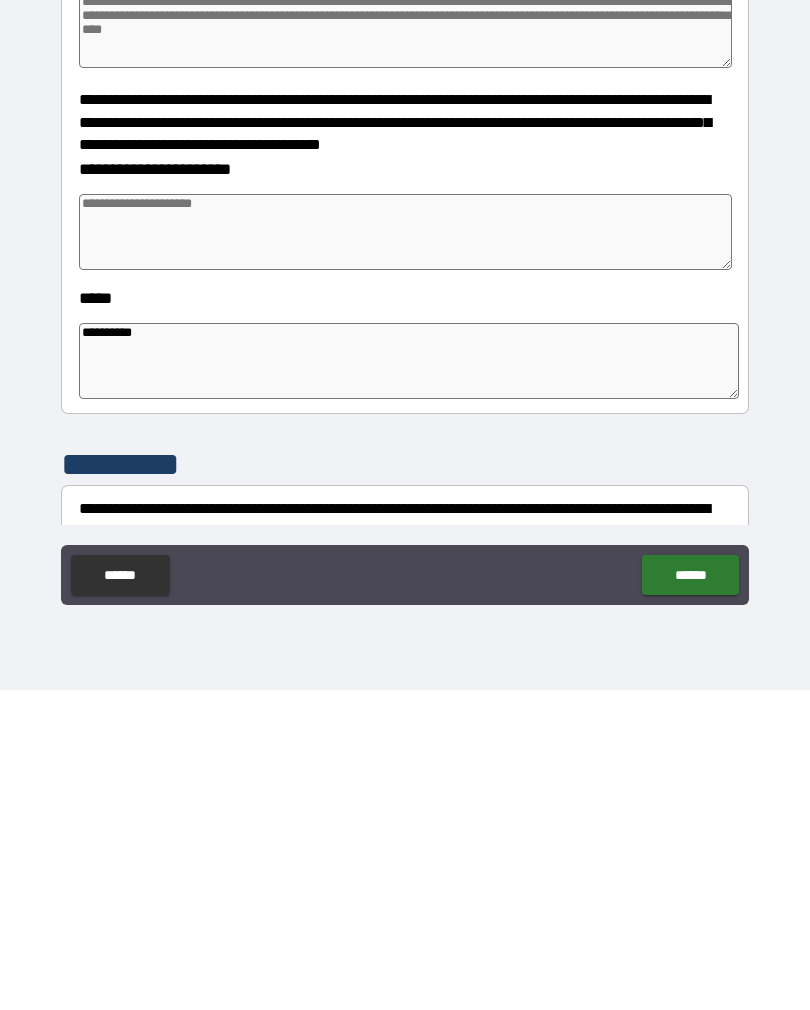 type on "*" 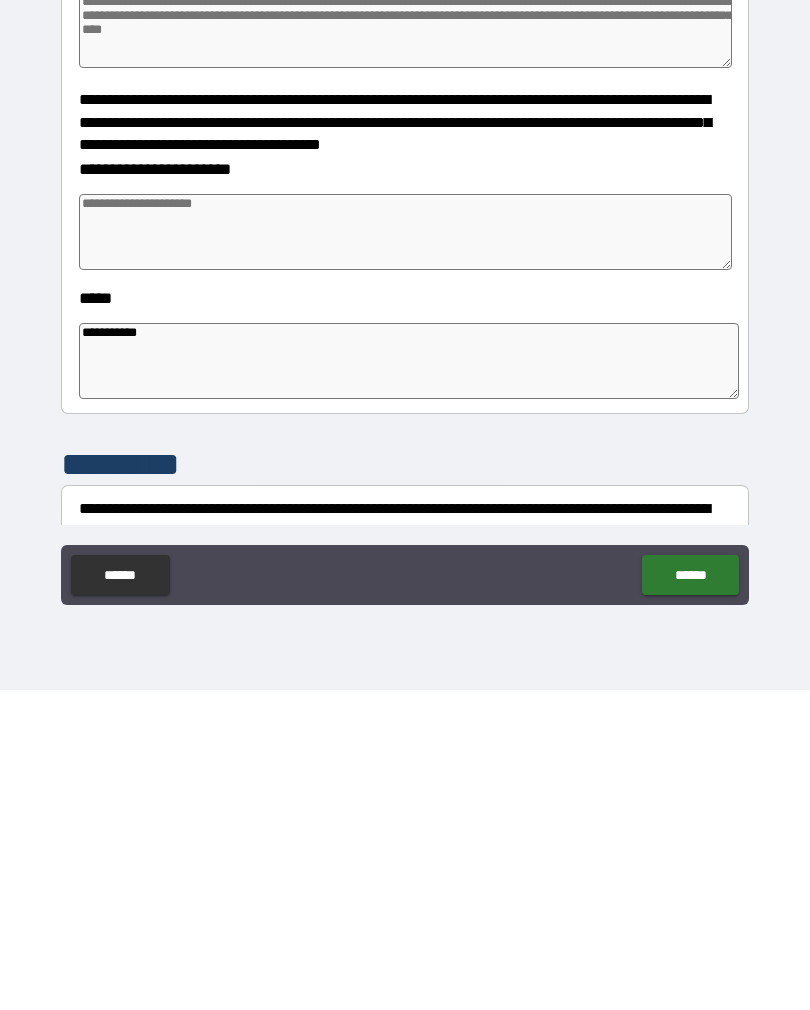 type on "*" 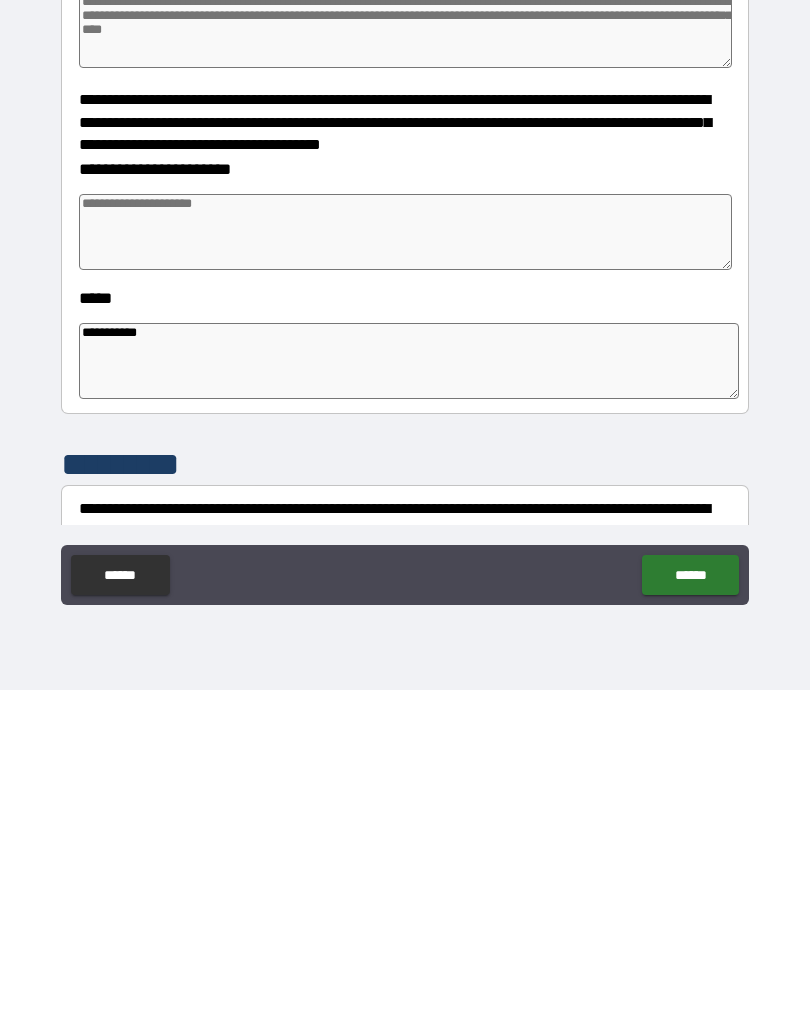 type on "*" 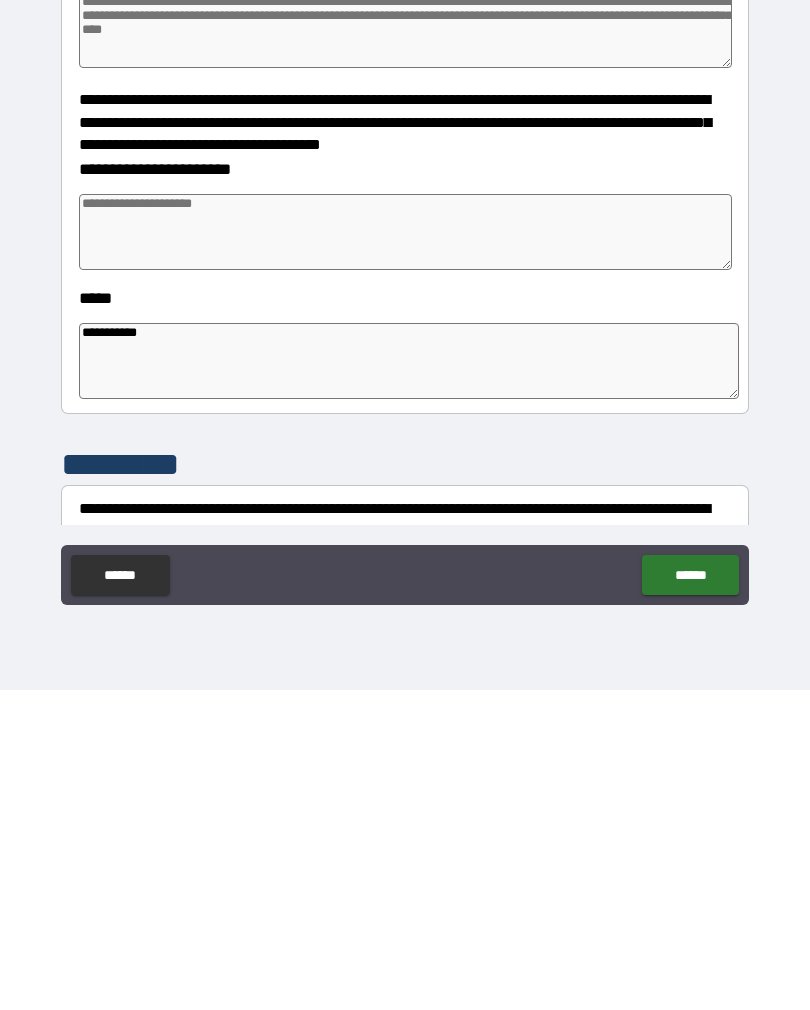 type on "*" 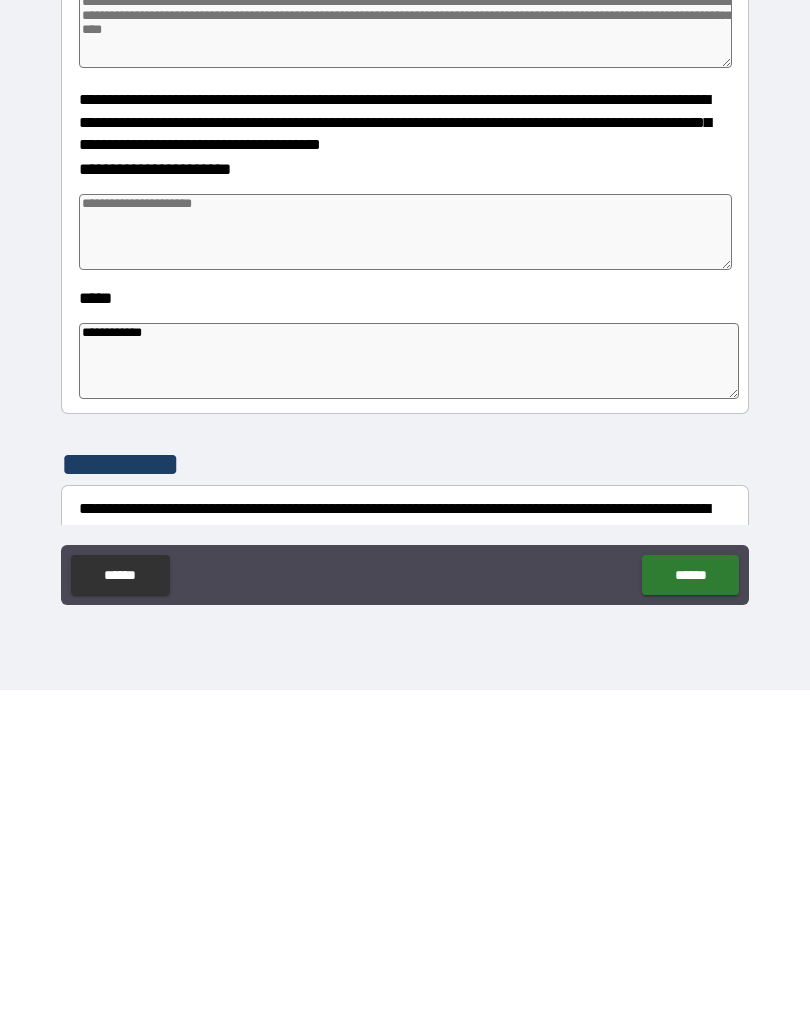 click at bounding box center (405, 552) 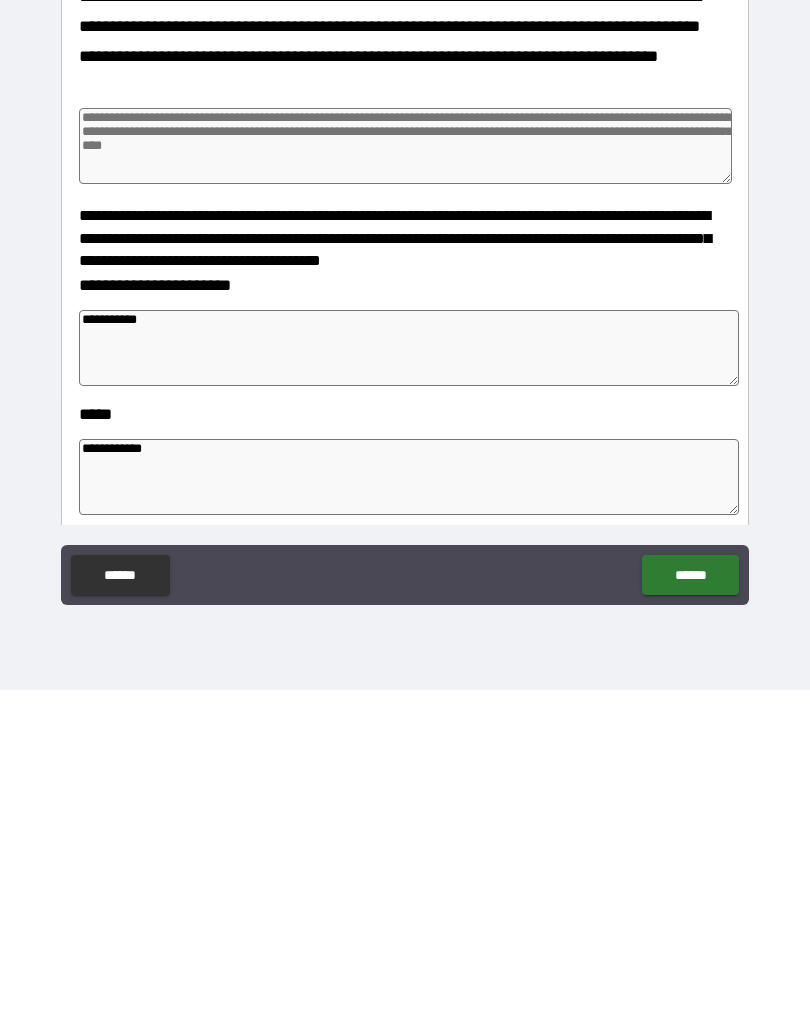 scroll, scrollTop: 320, scrollLeft: 0, axis: vertical 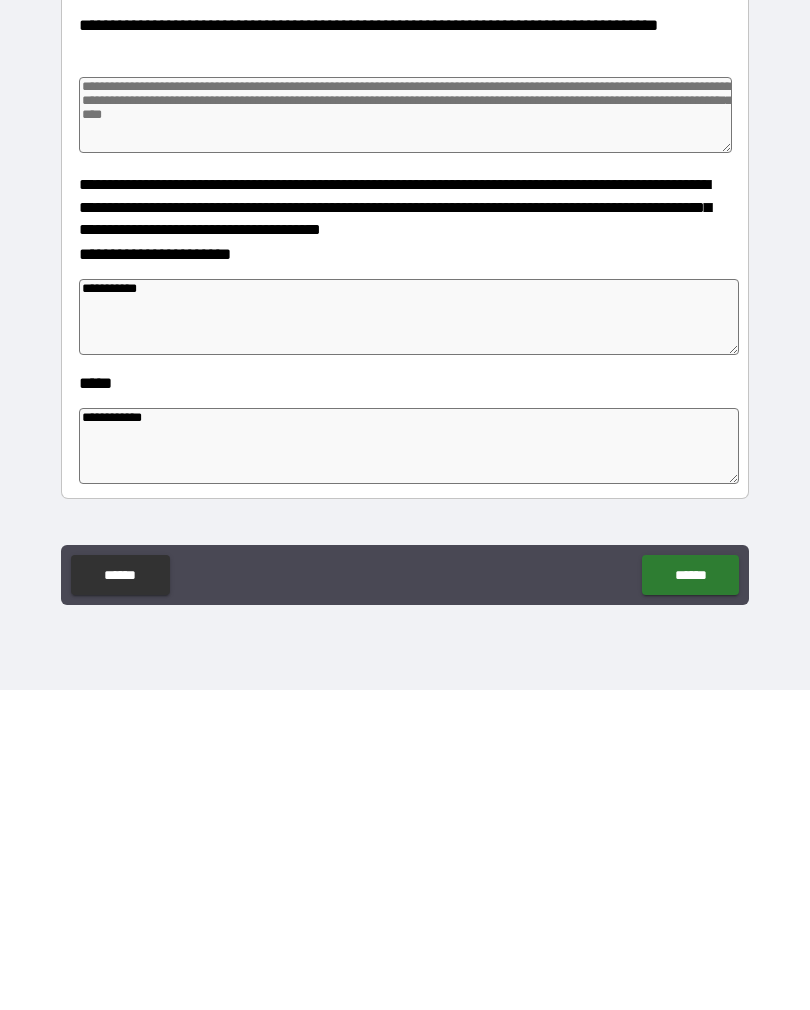 click on "******" at bounding box center [690, 895] 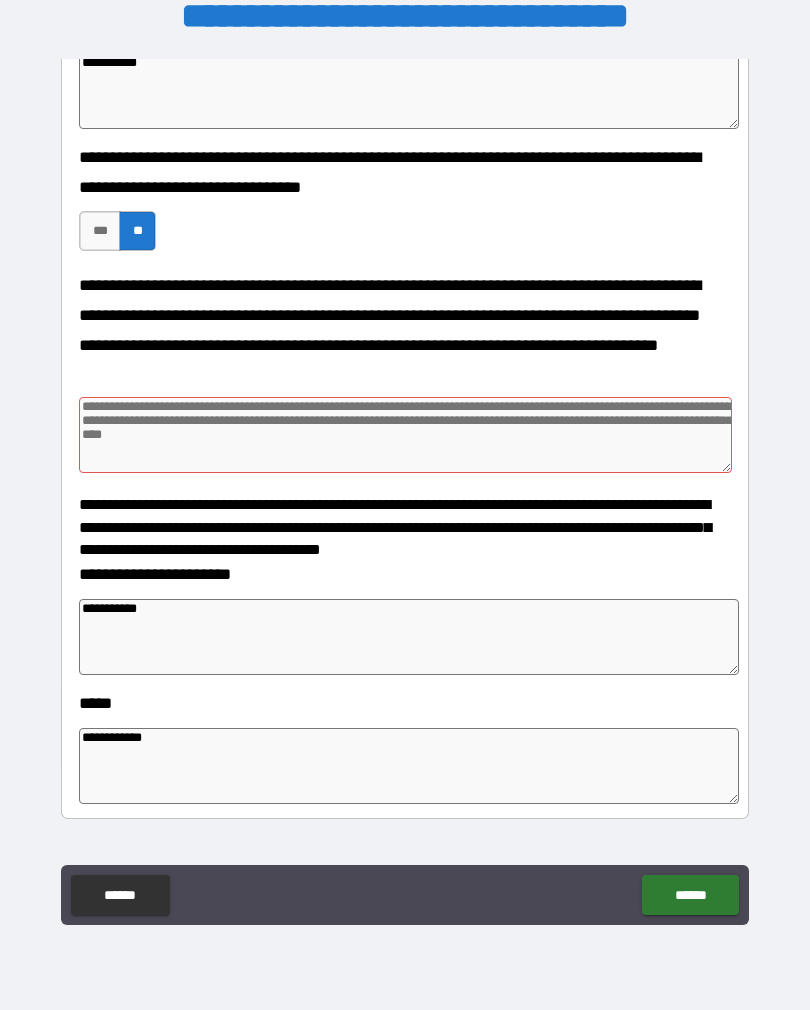 click at bounding box center (405, 435) 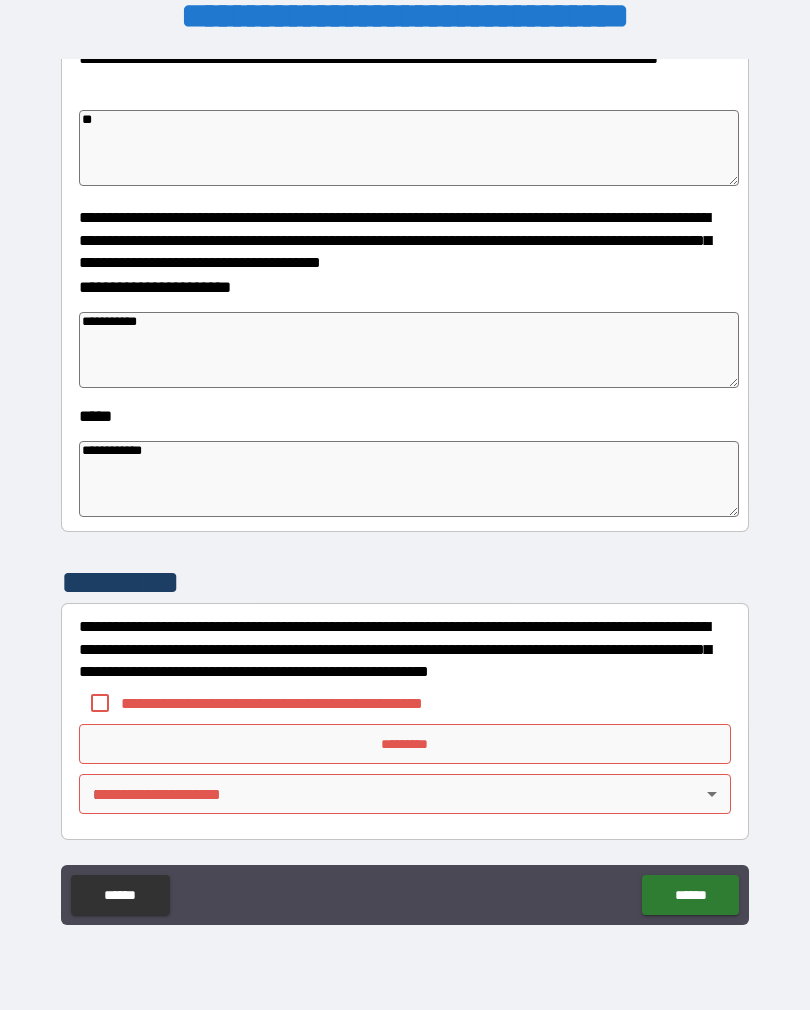 scroll, scrollTop: 607, scrollLeft: 0, axis: vertical 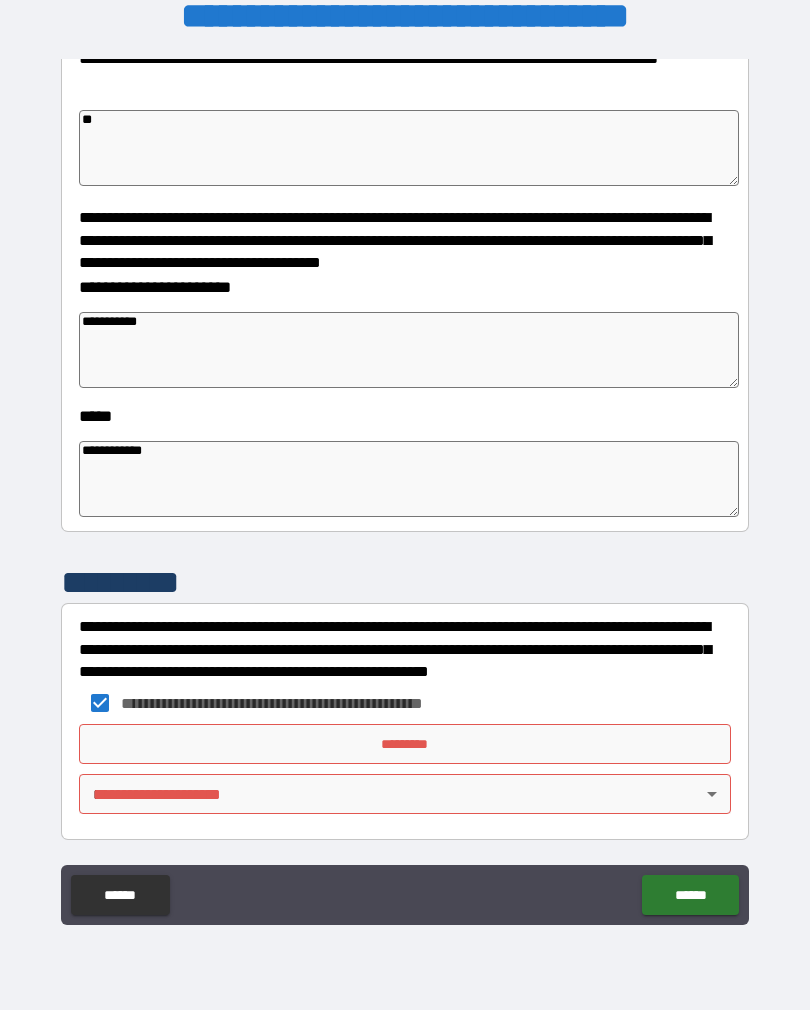 click on "*********" at bounding box center (405, 744) 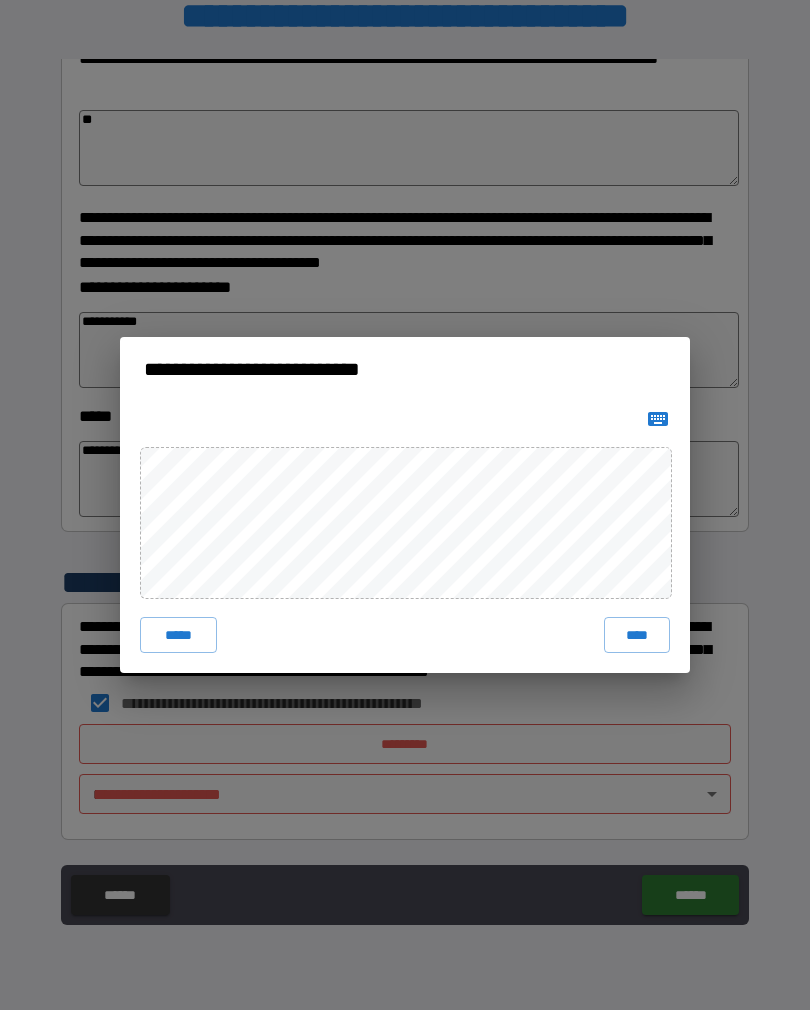 click on "****" at bounding box center (637, 635) 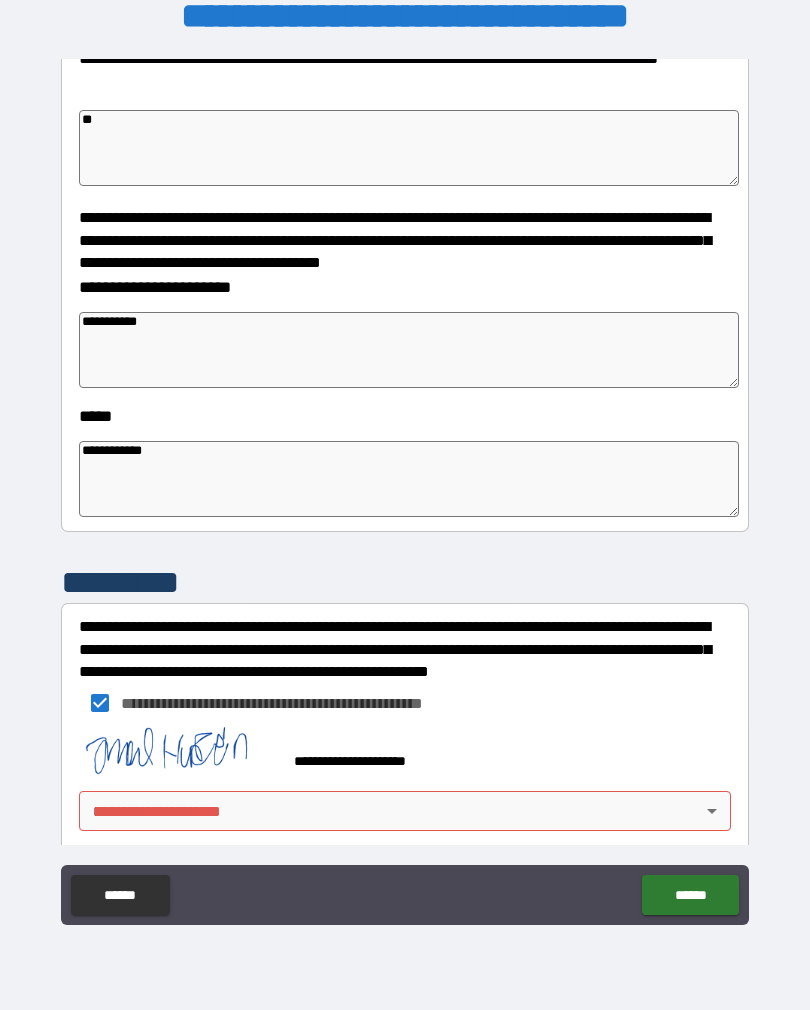 scroll, scrollTop: 597, scrollLeft: 0, axis: vertical 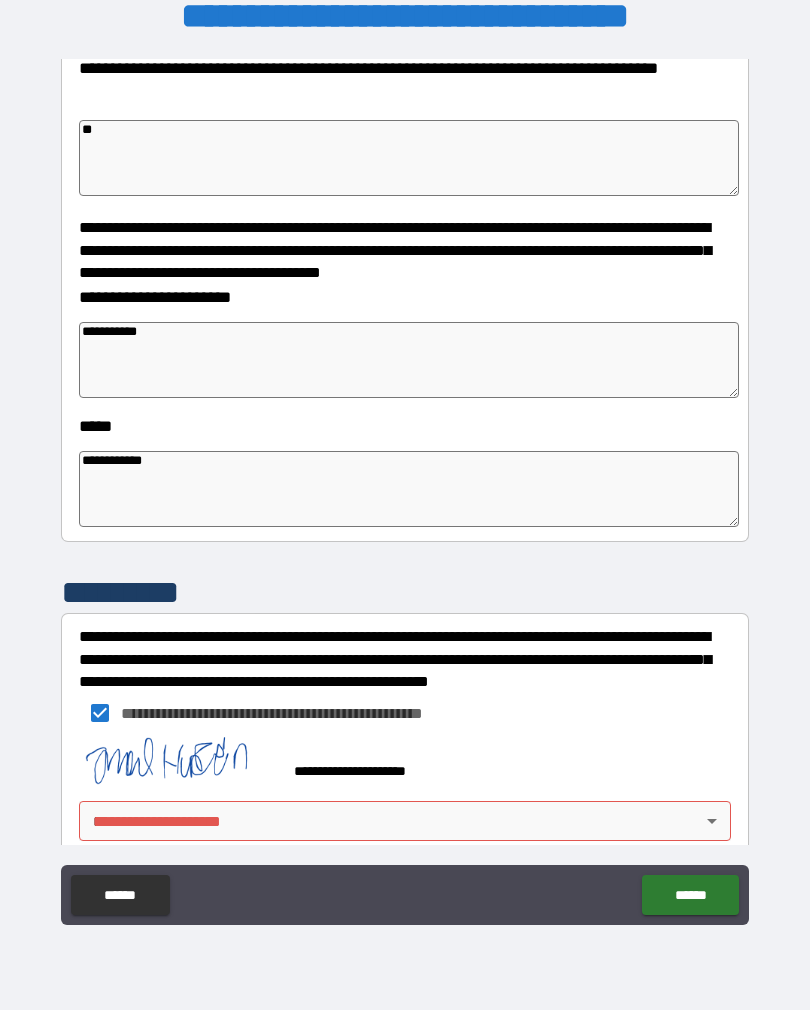 click on "******" at bounding box center (690, 895) 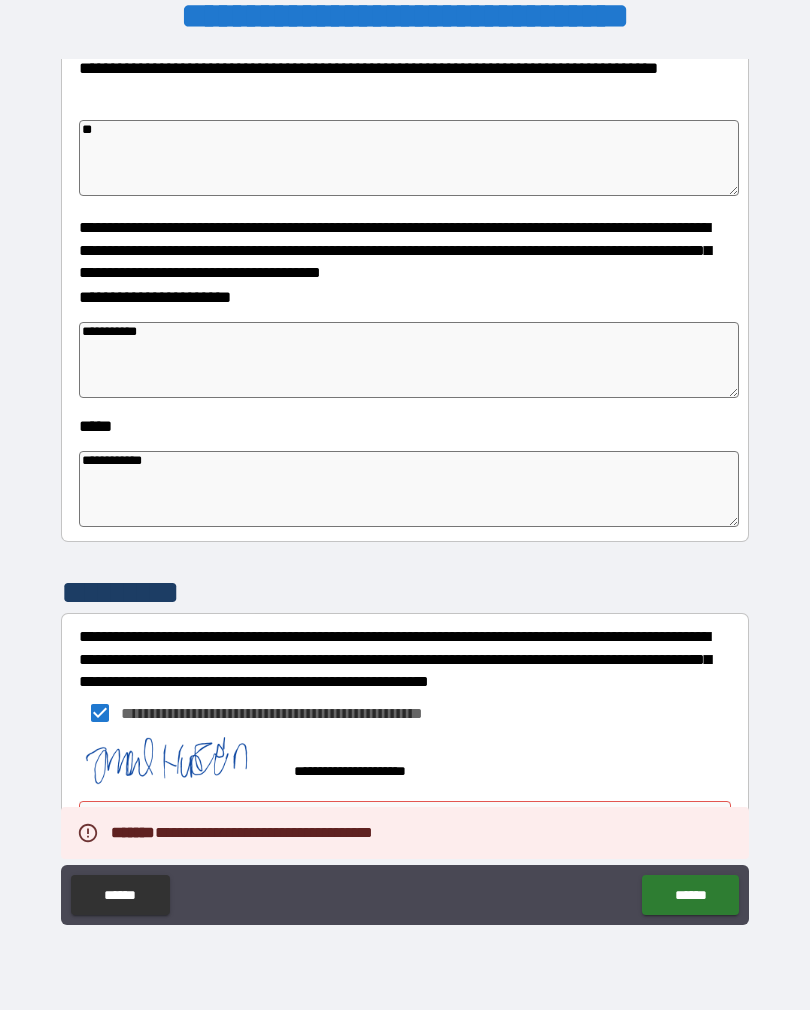click on "******" at bounding box center [690, 895] 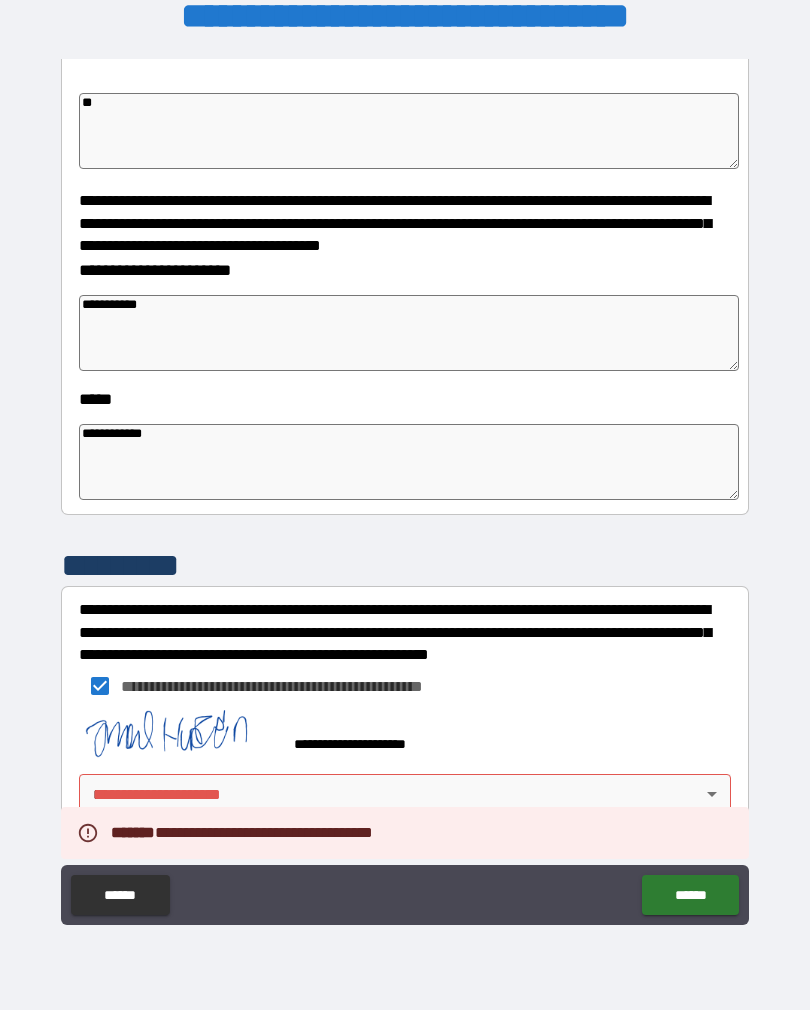 scroll, scrollTop: 624, scrollLeft: 0, axis: vertical 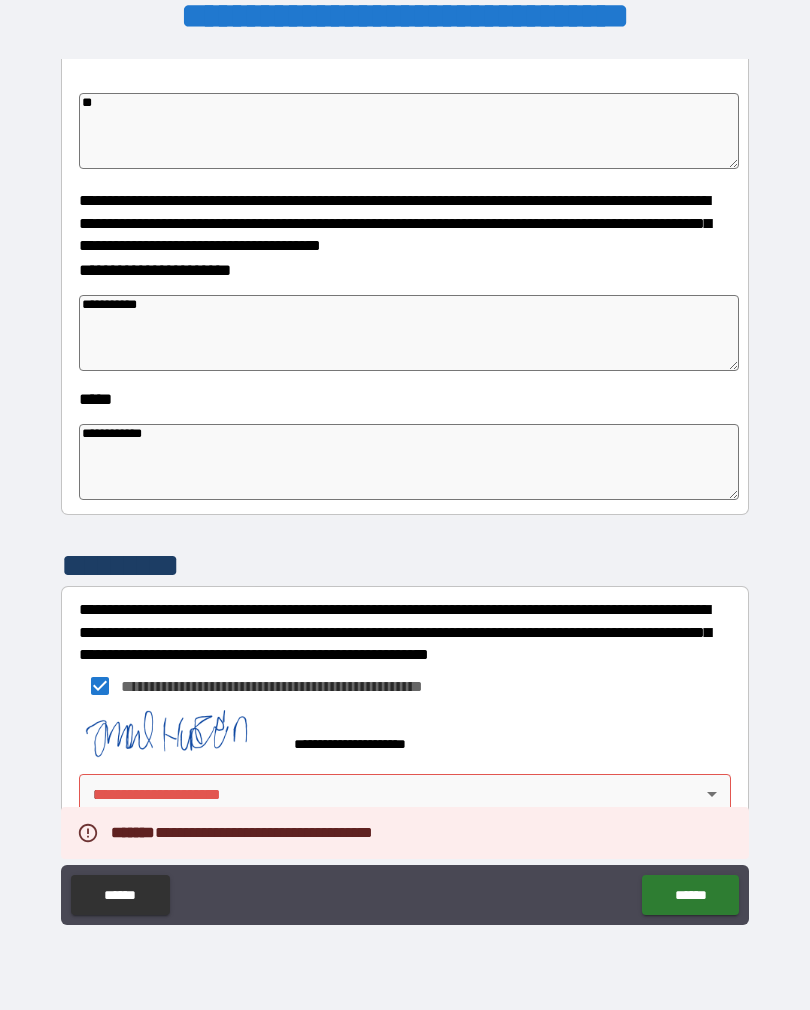 click on "**********" at bounding box center [405, 489] 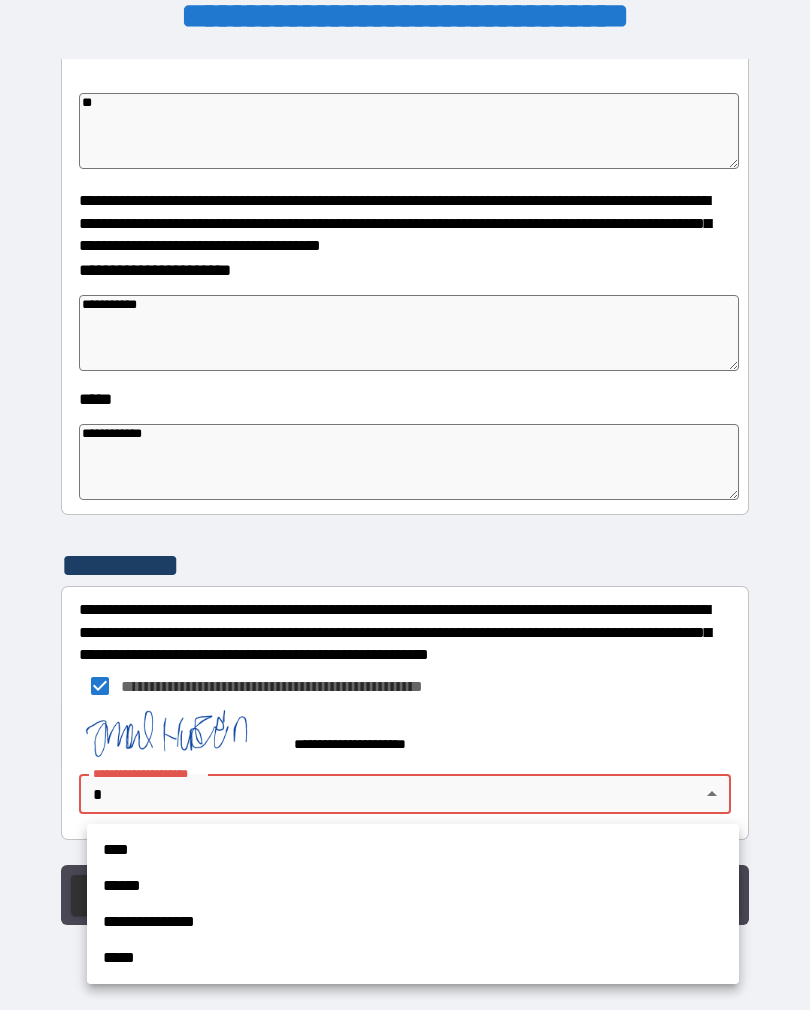 click on "**********" at bounding box center [413, 922] 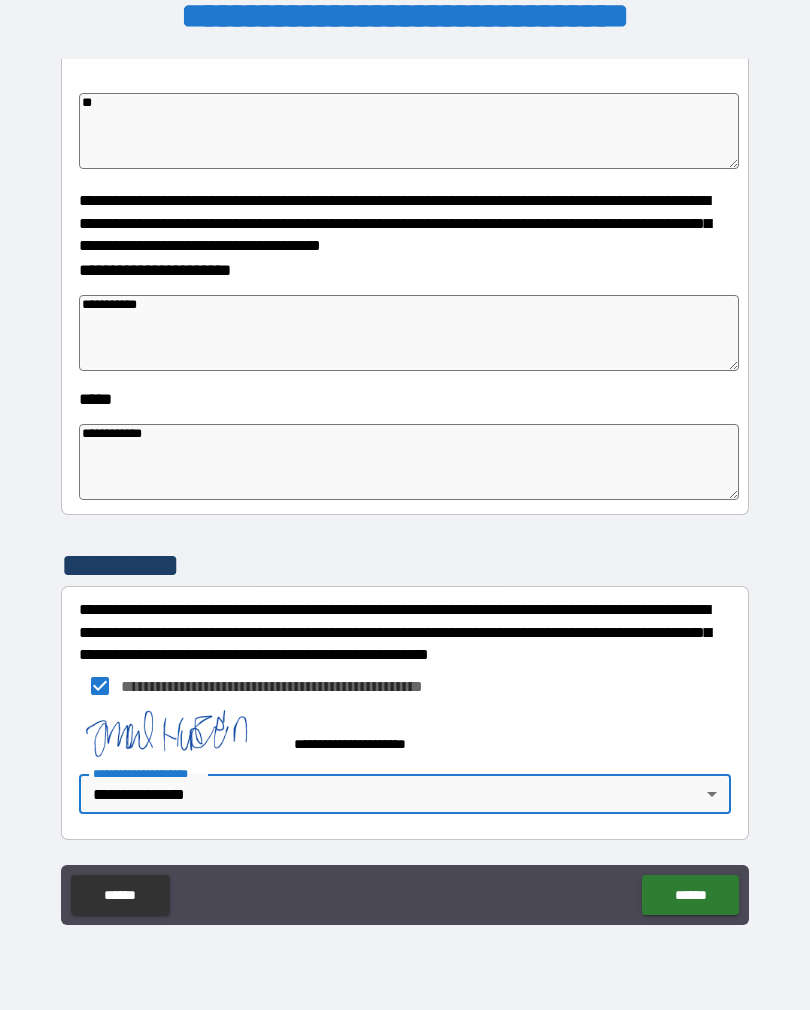 click on "******" at bounding box center (690, 895) 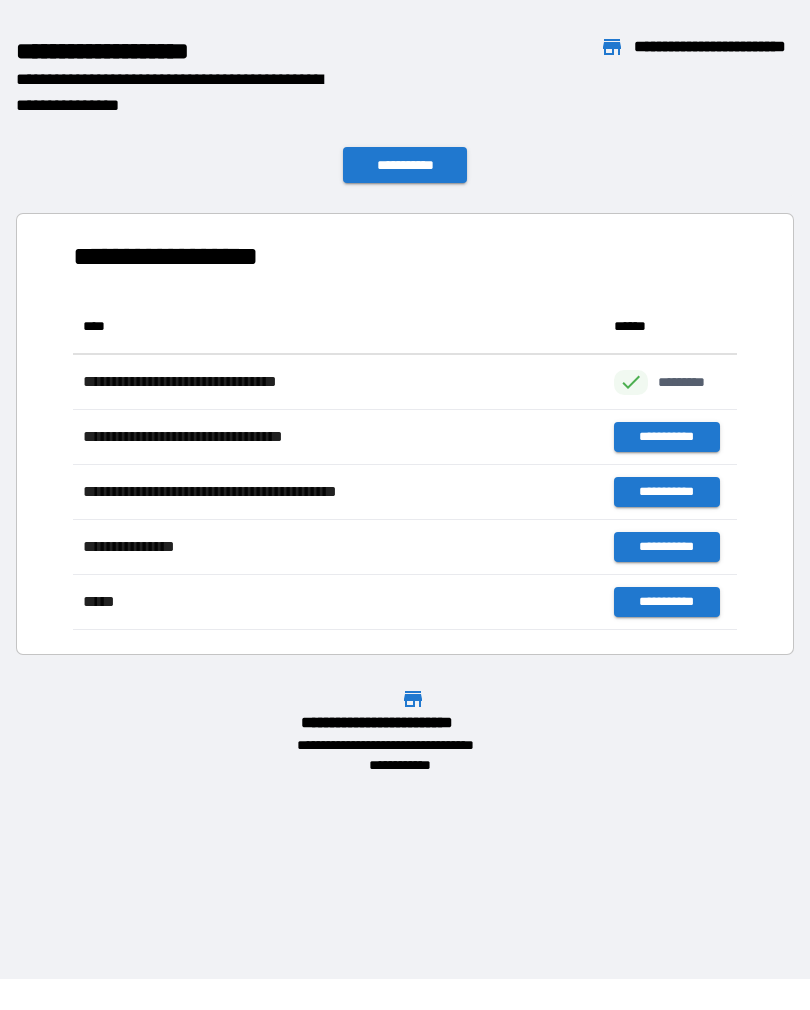 scroll, scrollTop: 331, scrollLeft: 664, axis: both 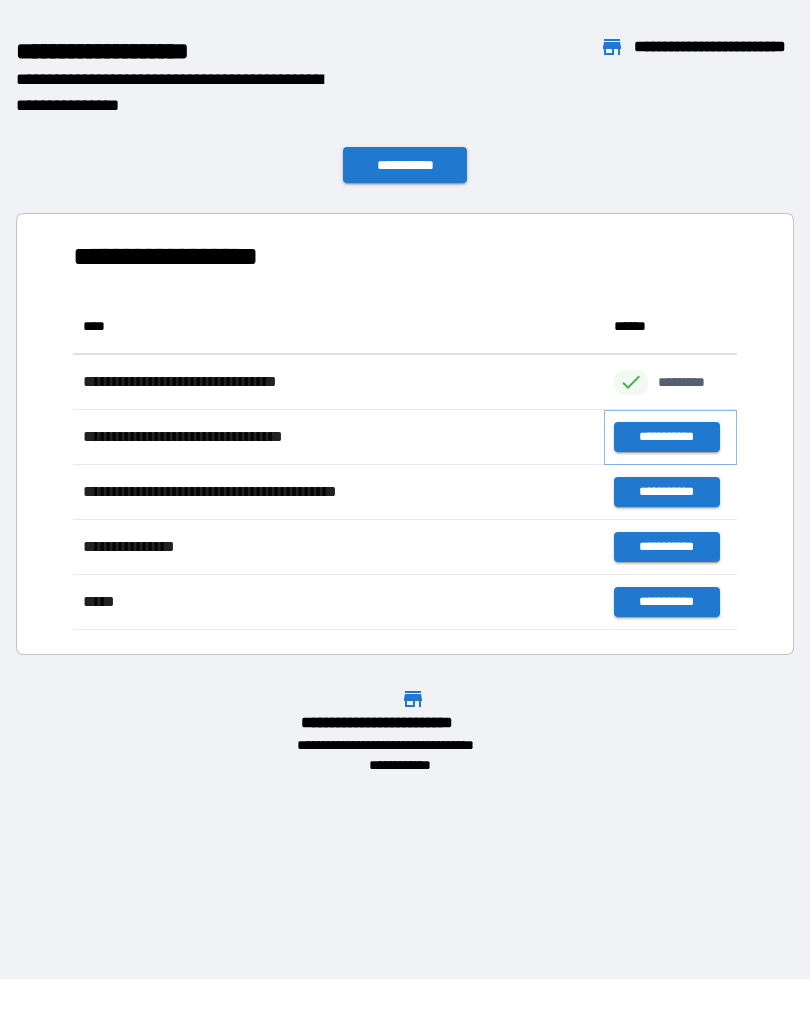 click on "**********" at bounding box center (666, 437) 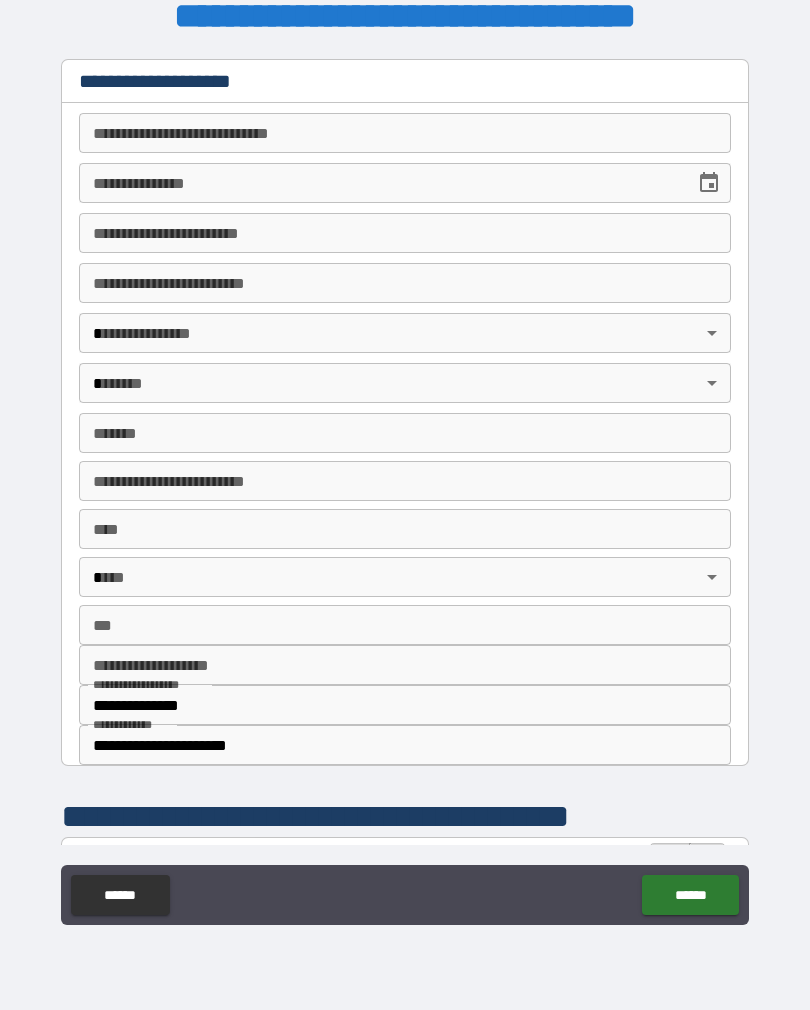 click on "**********" at bounding box center (405, 489) 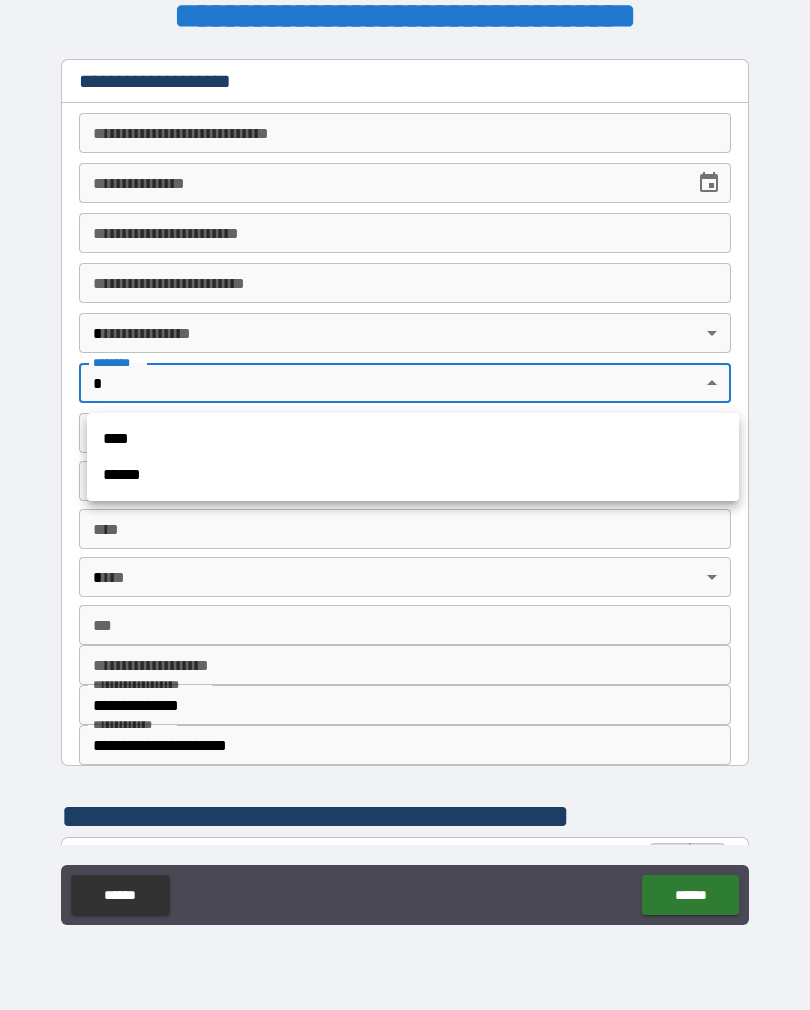 click on "****" at bounding box center [413, 439] 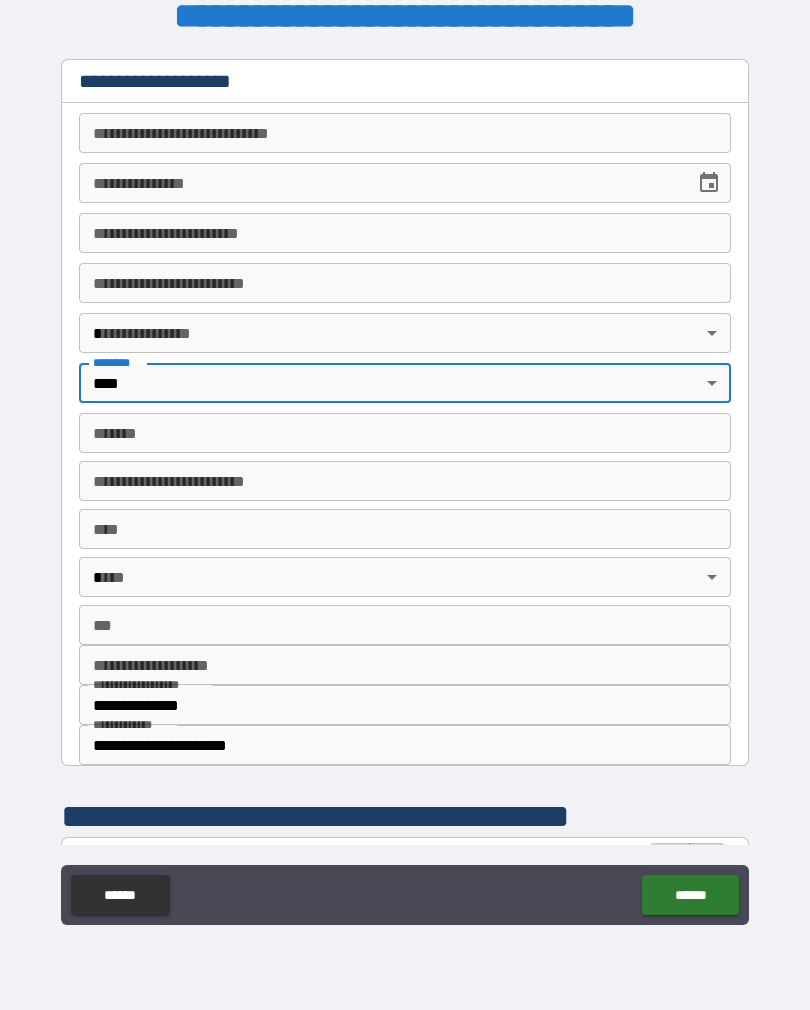 click on "**********" at bounding box center [380, 183] 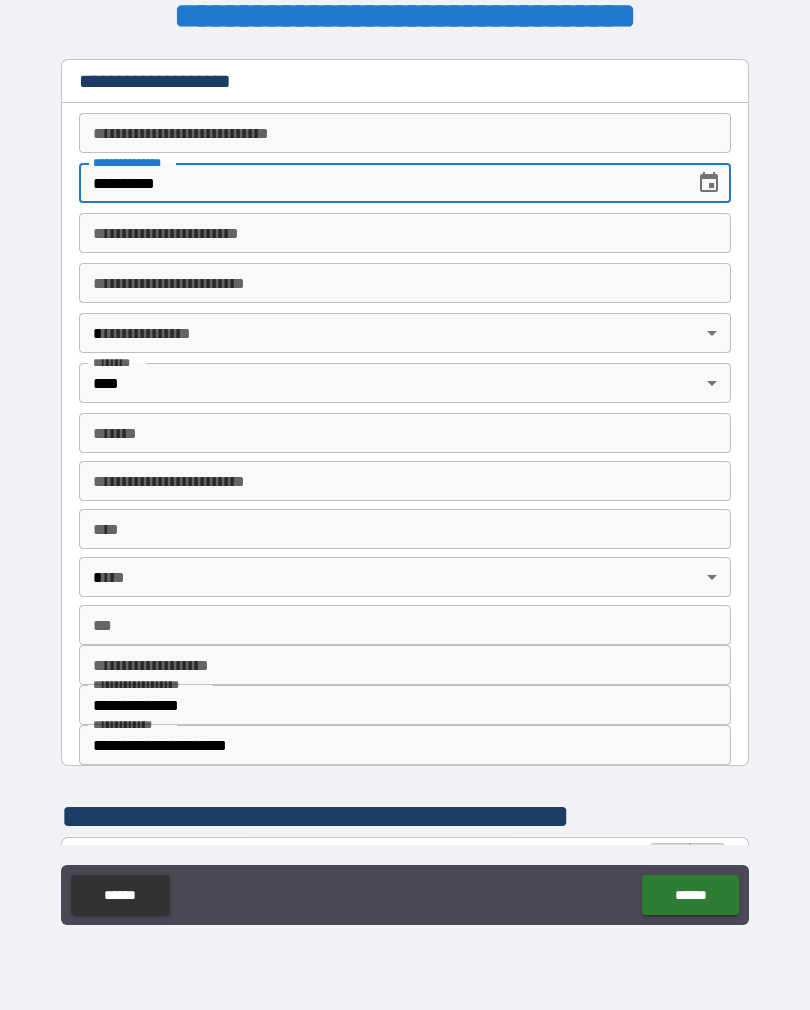 click on "*******" at bounding box center [405, 433] 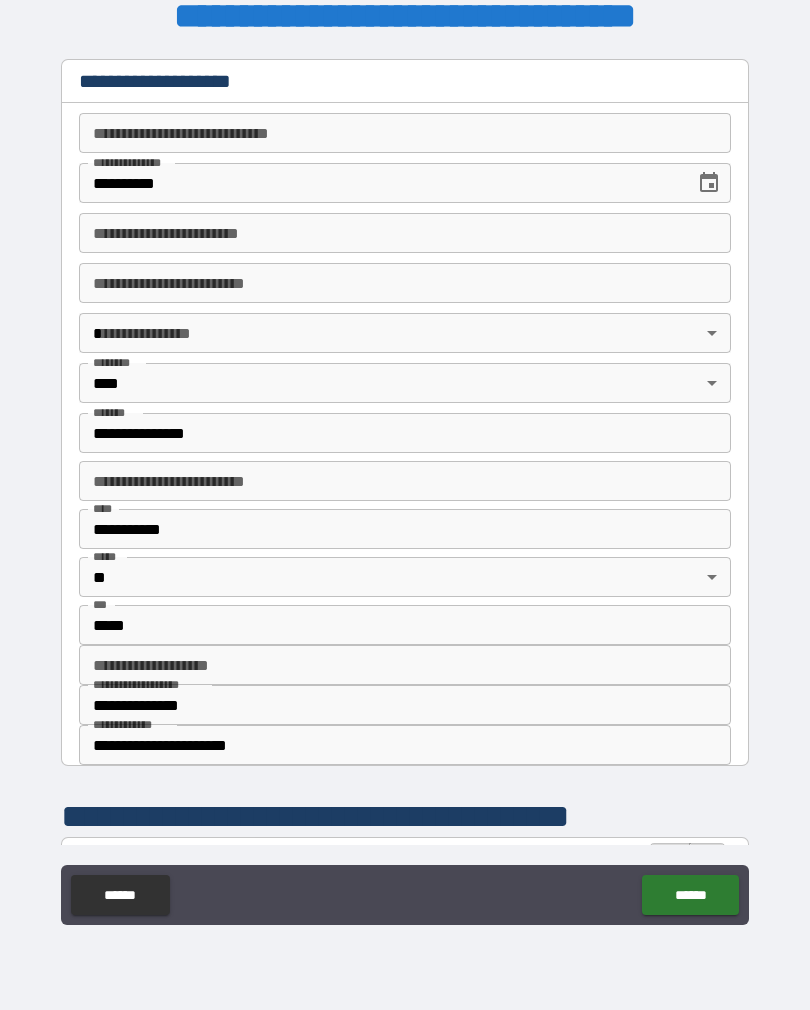 click on "**********" at bounding box center (405, 489) 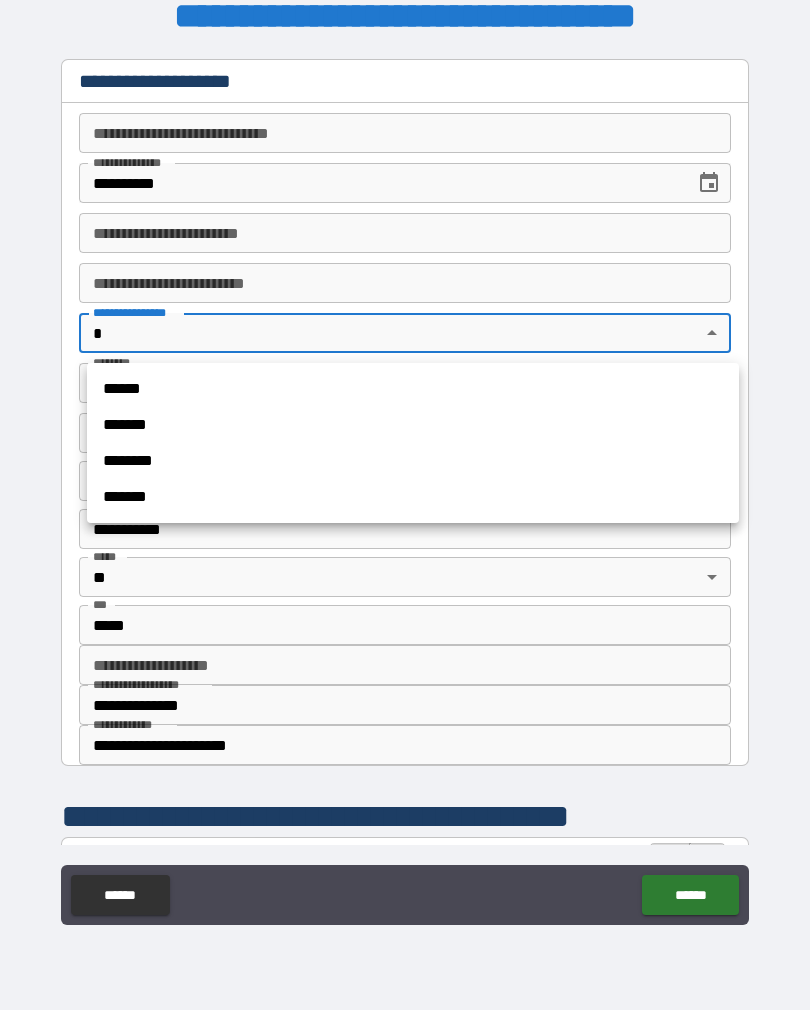 click on "******" at bounding box center (413, 389) 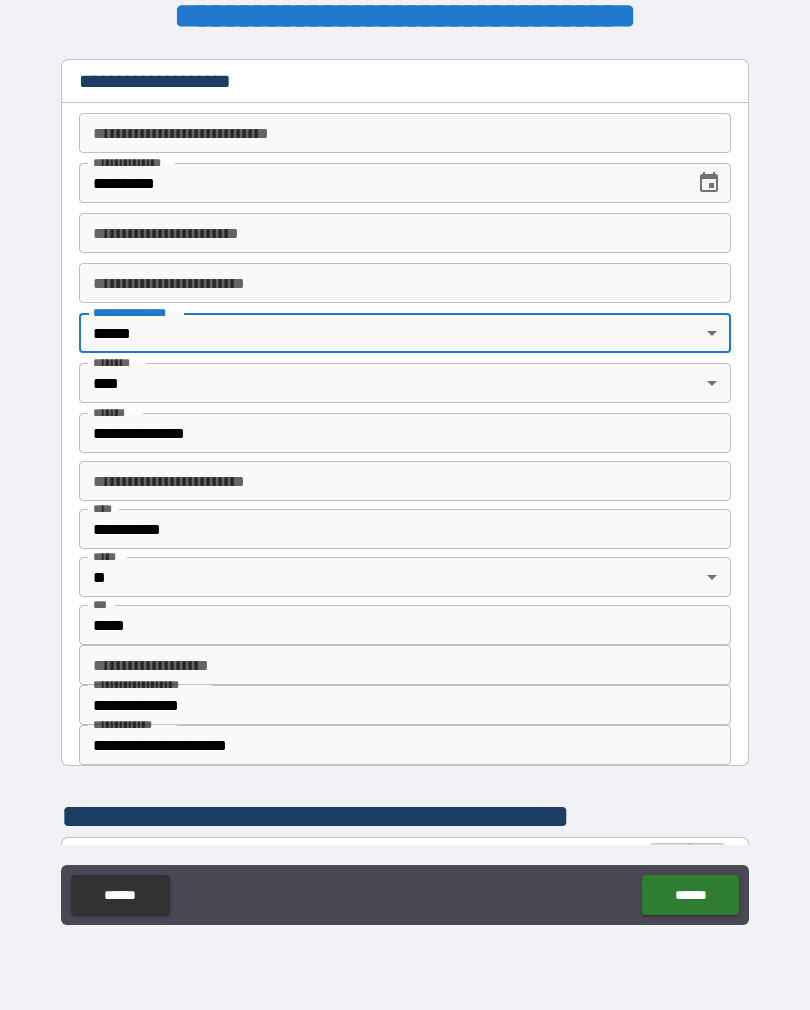 click on "**********" at bounding box center (405, 133) 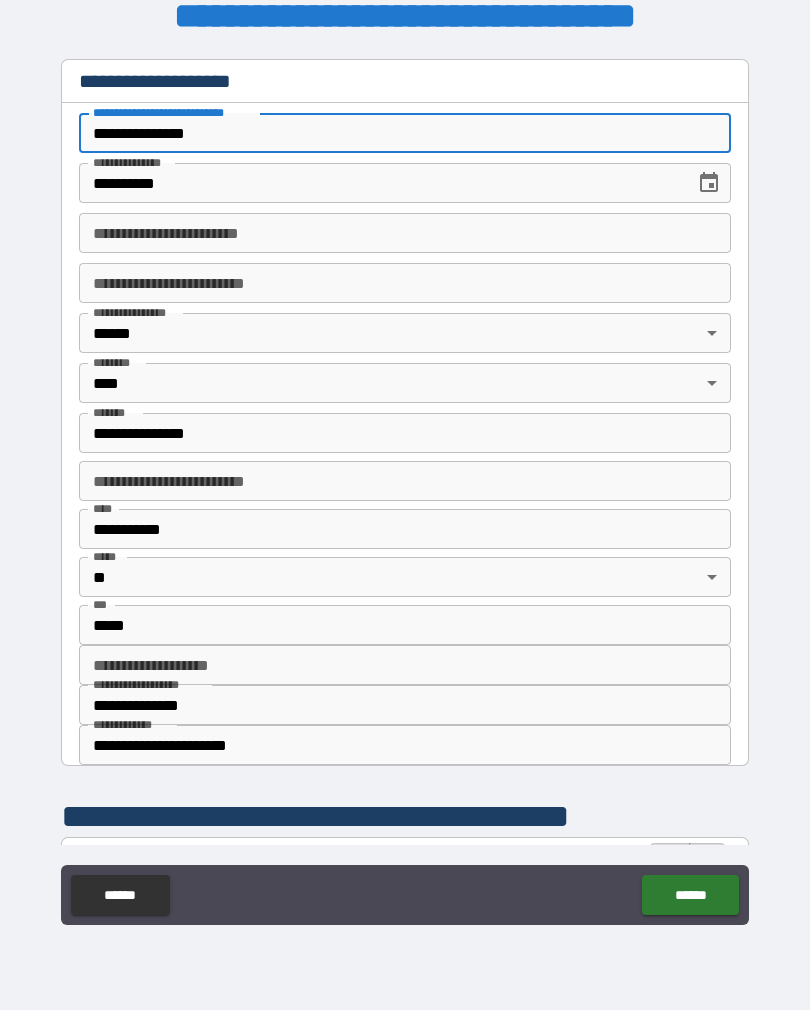 click on "**********" at bounding box center [405, 233] 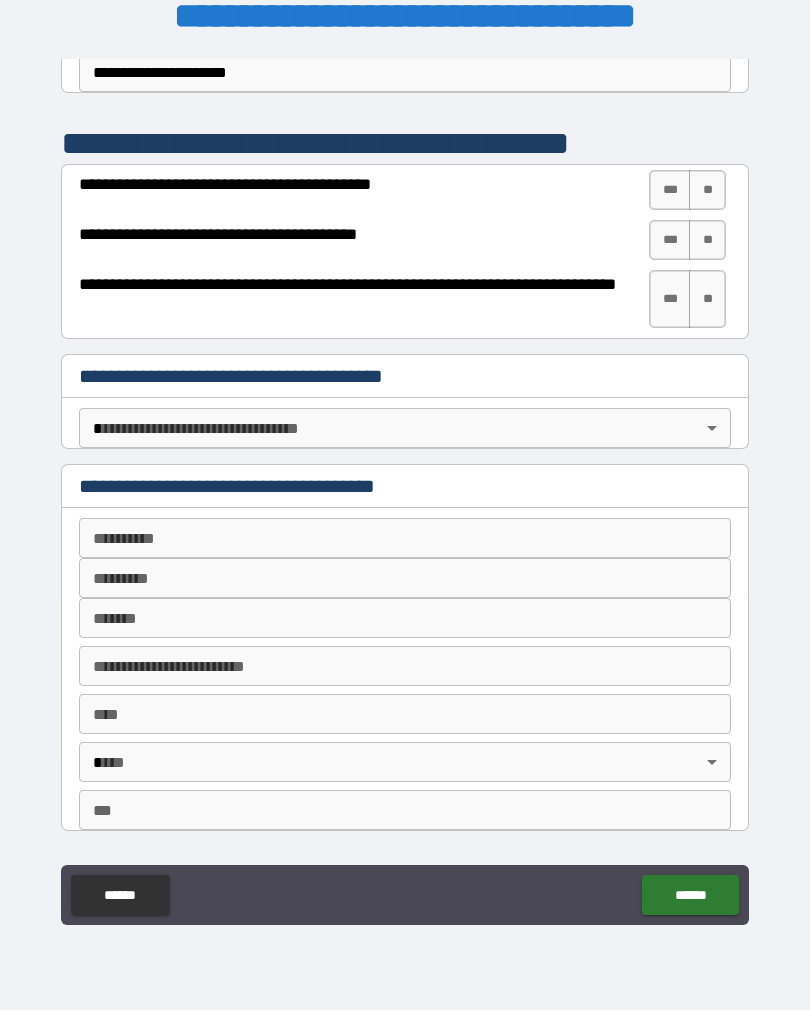 scroll, scrollTop: 660, scrollLeft: 0, axis: vertical 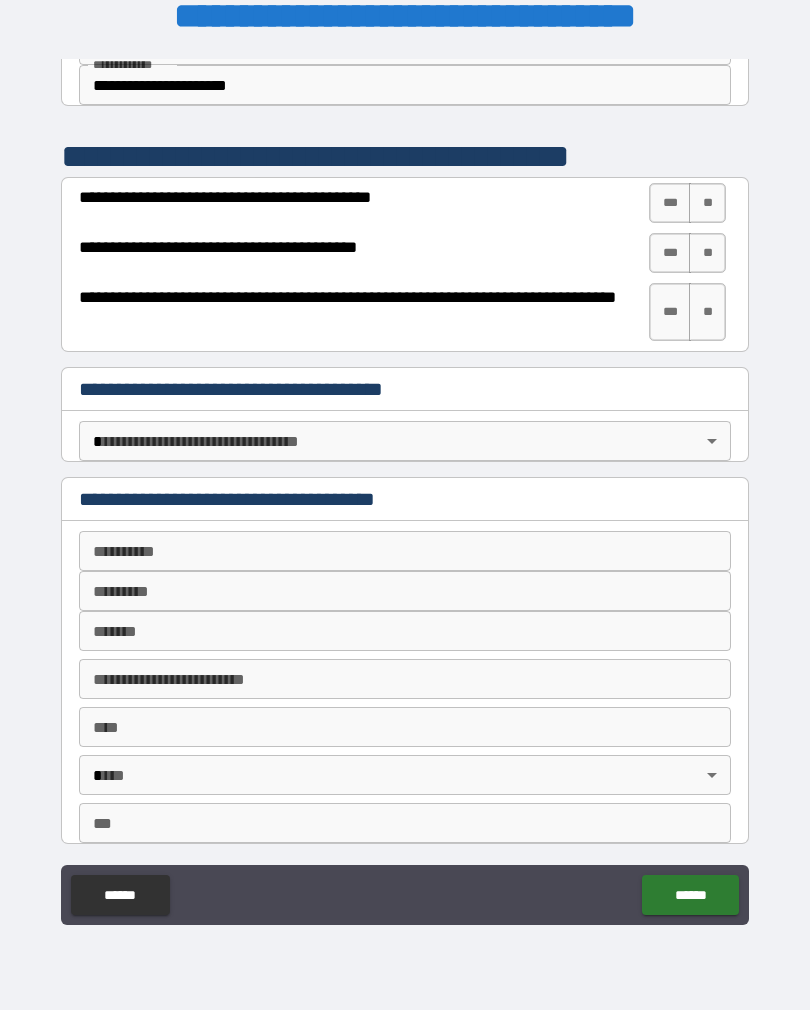 click on "***" at bounding box center [670, 203] 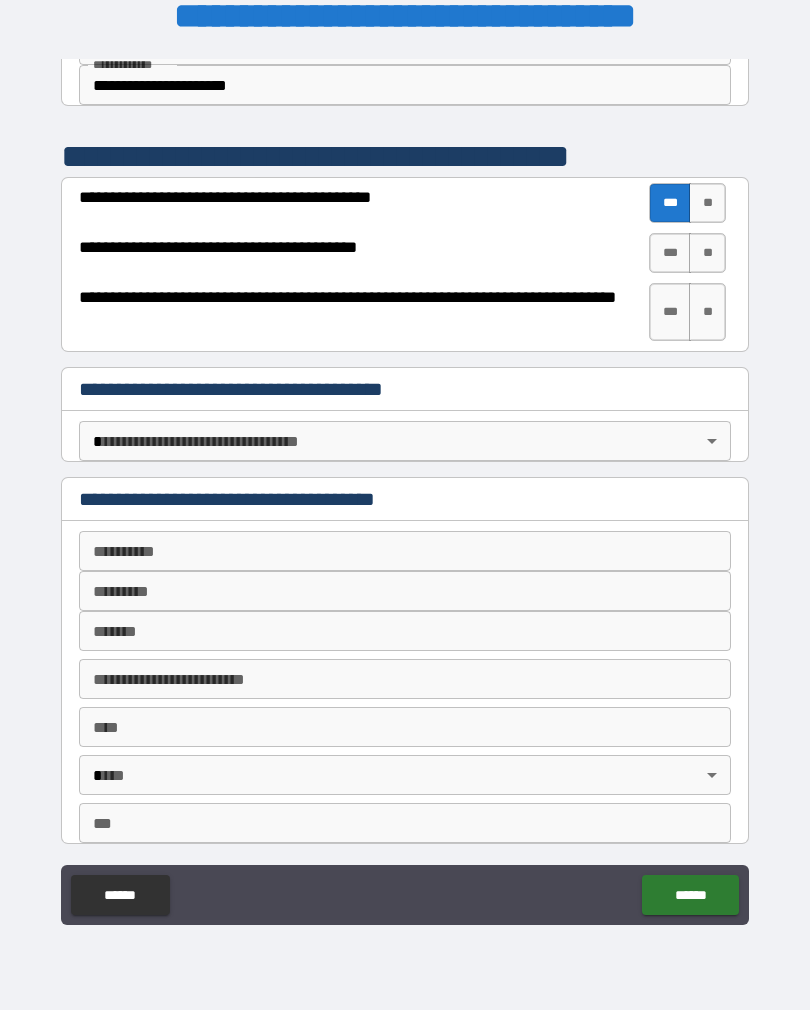 click on "***" at bounding box center [670, 253] 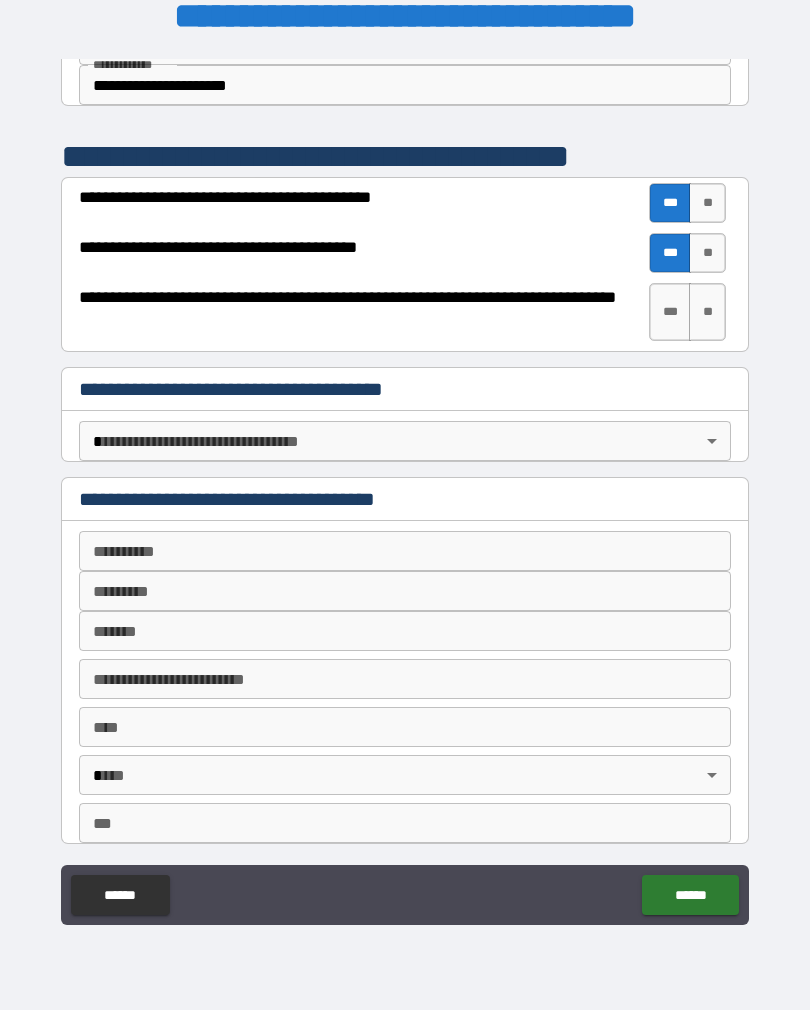 click on "***" at bounding box center (670, 312) 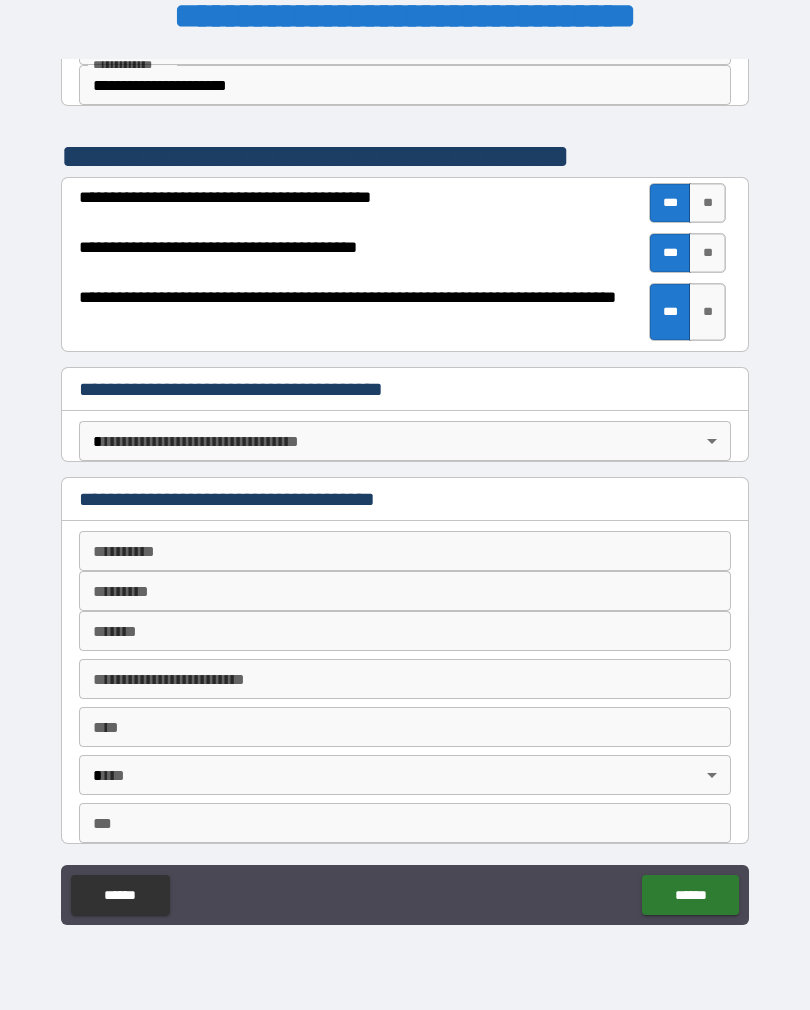 click on "**********" at bounding box center [405, 489] 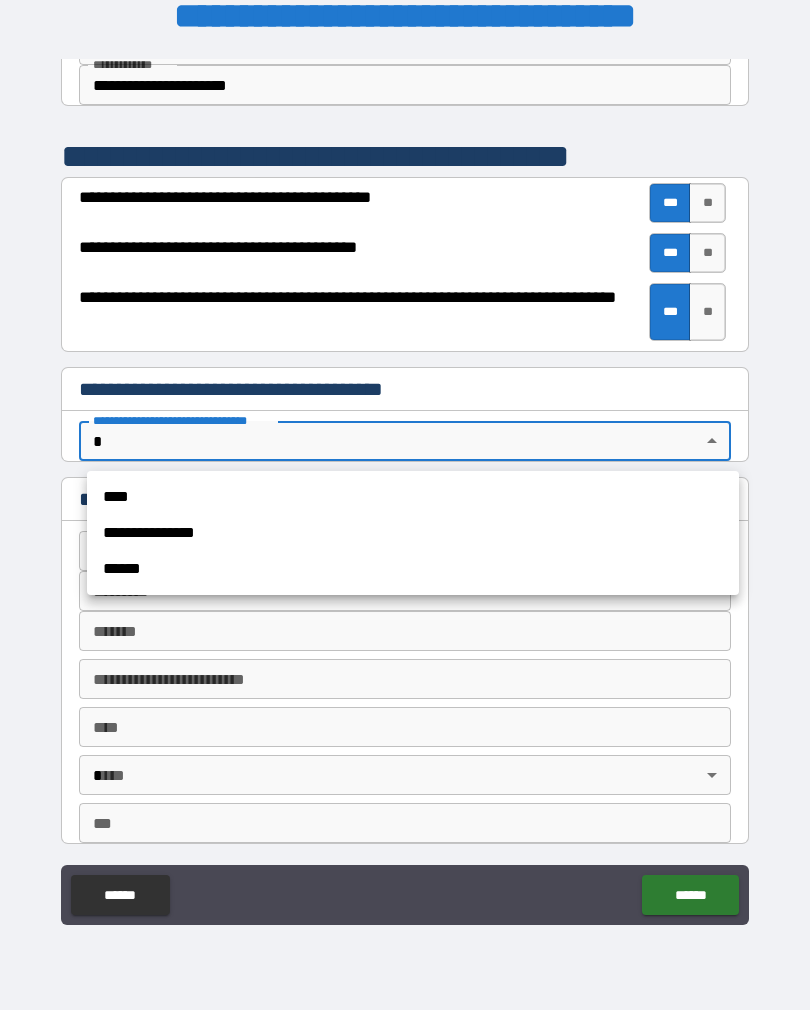 click on "****" at bounding box center [413, 497] 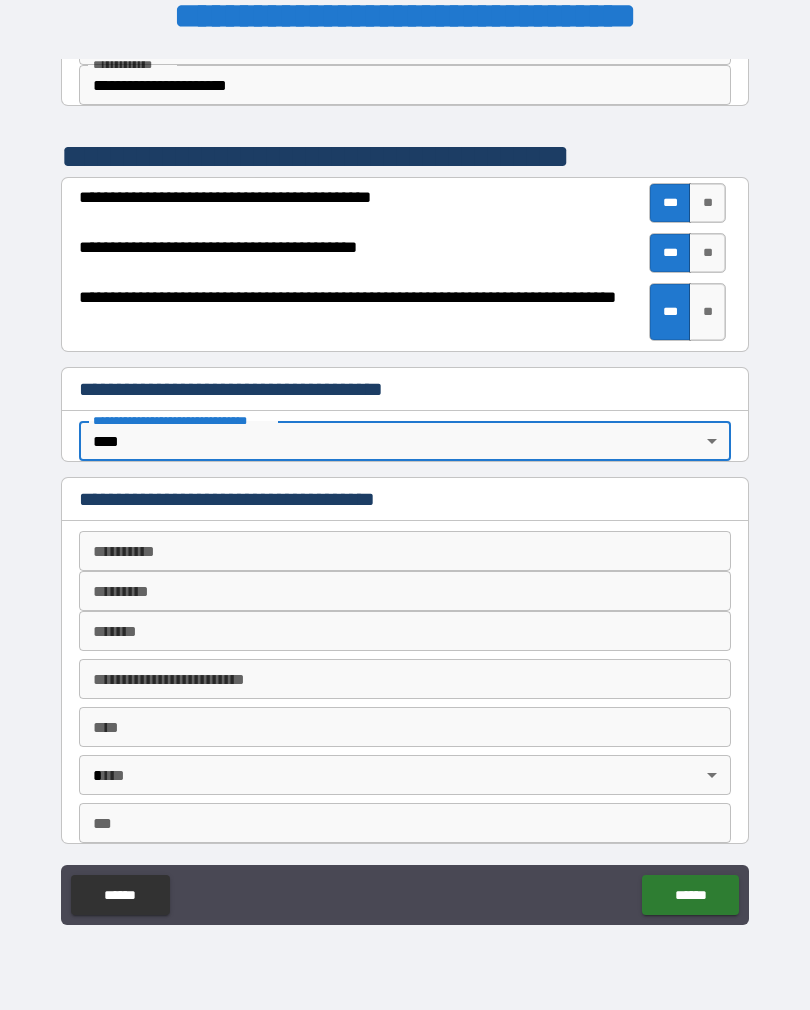 click on "**********" at bounding box center [405, 489] 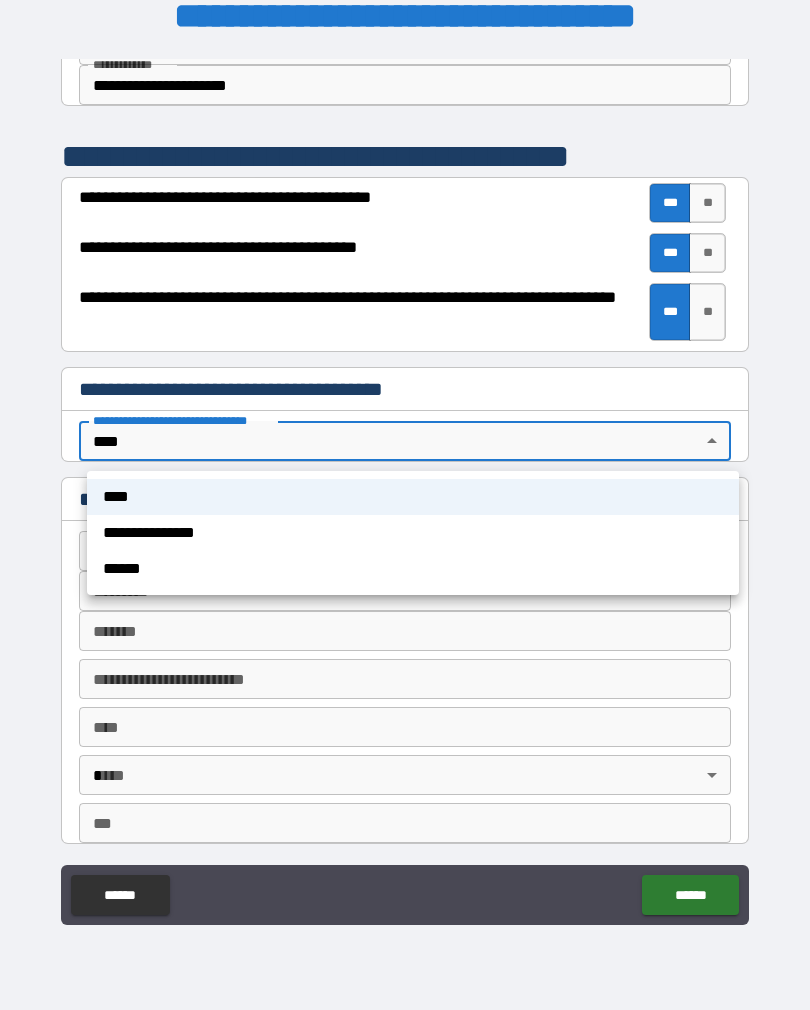click on "**********" at bounding box center (413, 533) 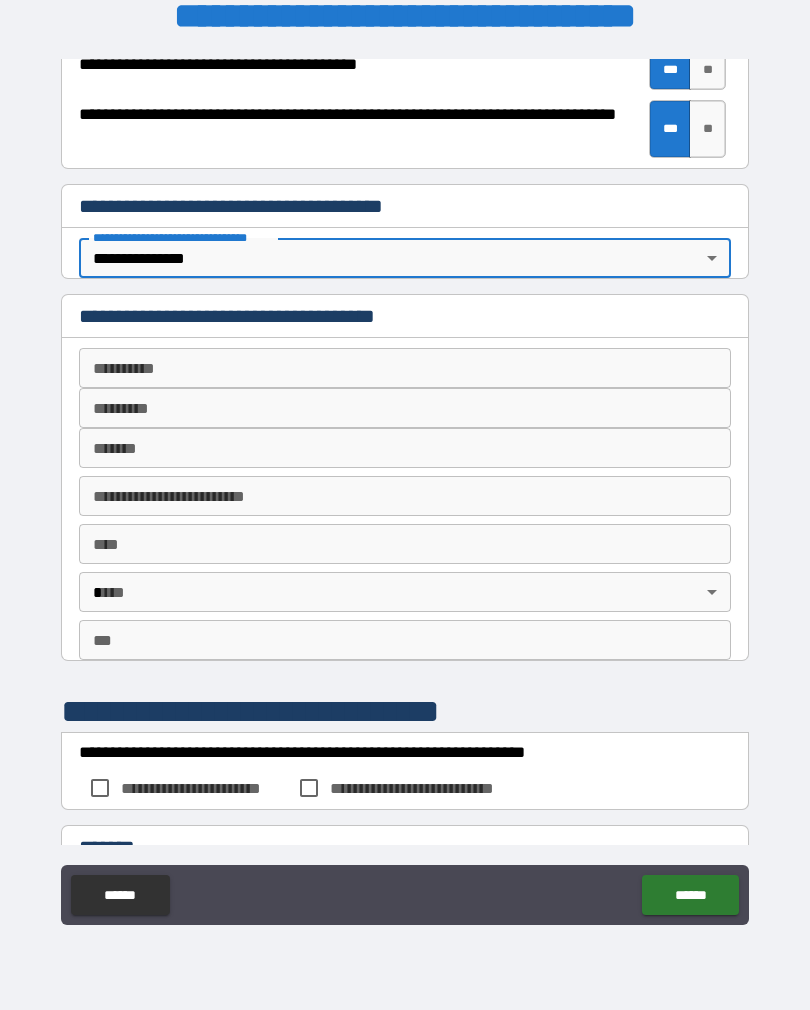 scroll, scrollTop: 844, scrollLeft: 0, axis: vertical 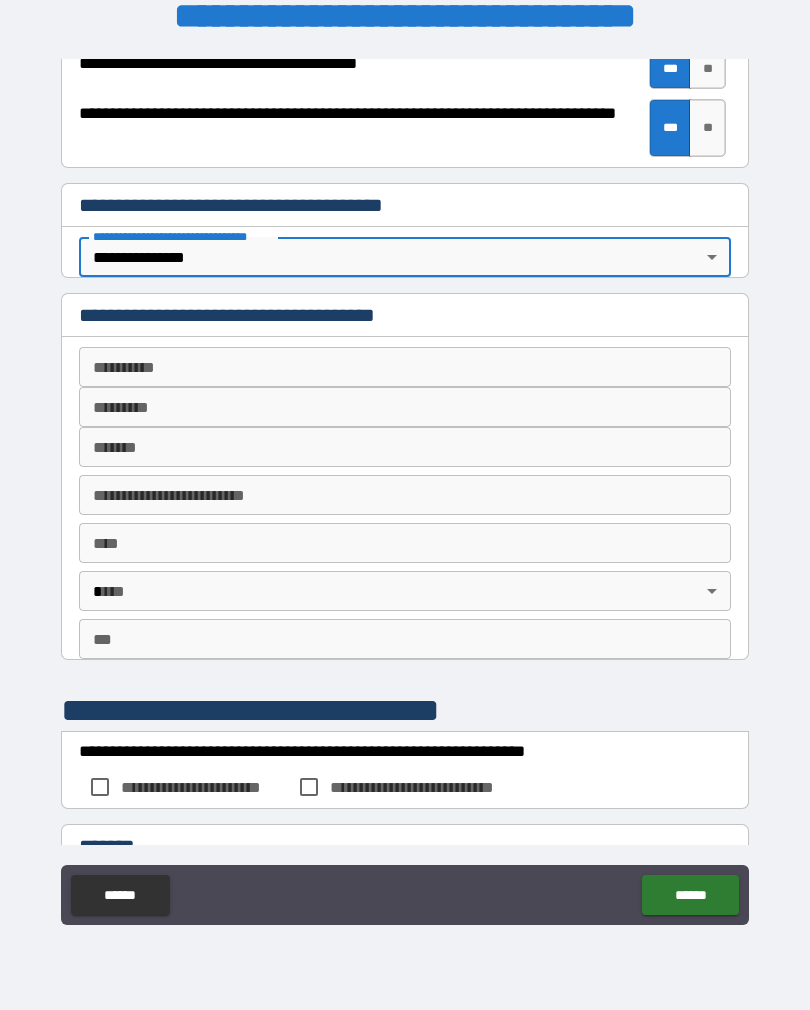 click on "**********" at bounding box center [405, 367] 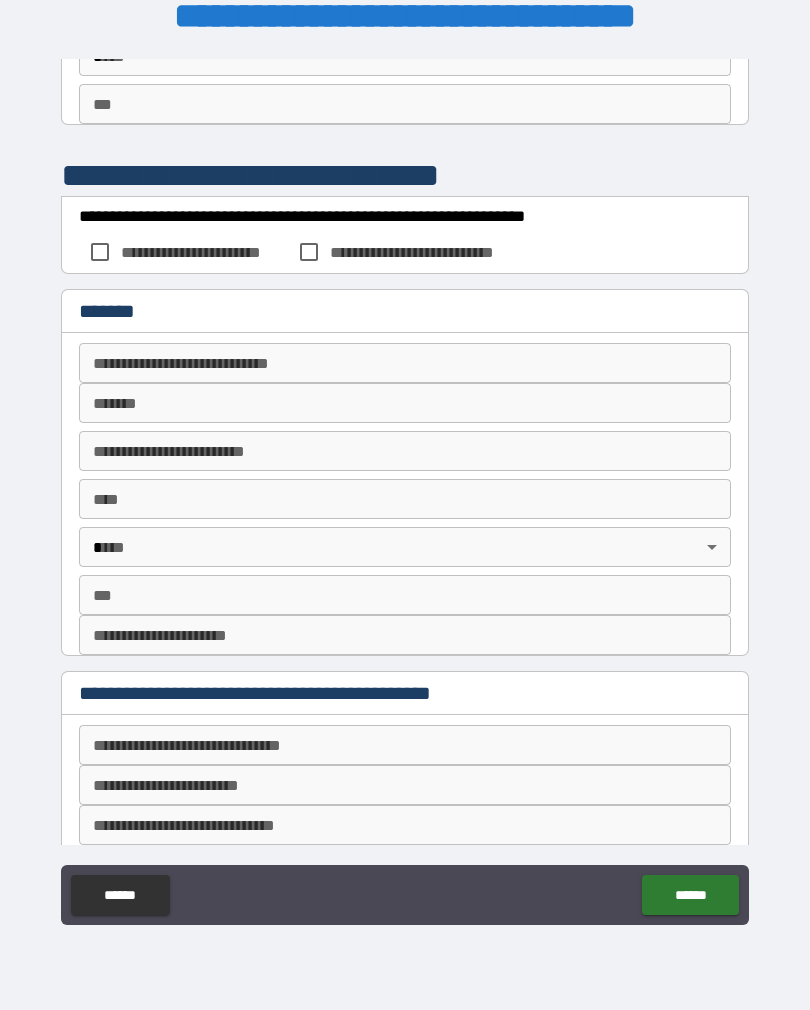 scroll, scrollTop: 1384, scrollLeft: 0, axis: vertical 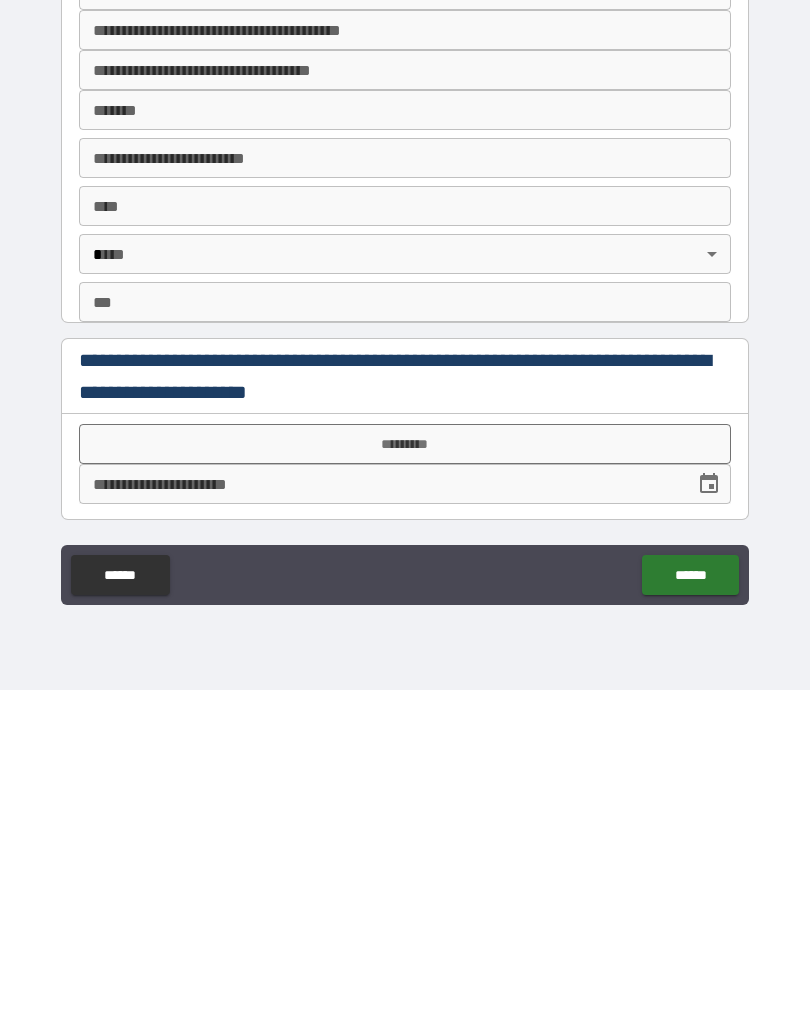 click on "*********" at bounding box center [405, 764] 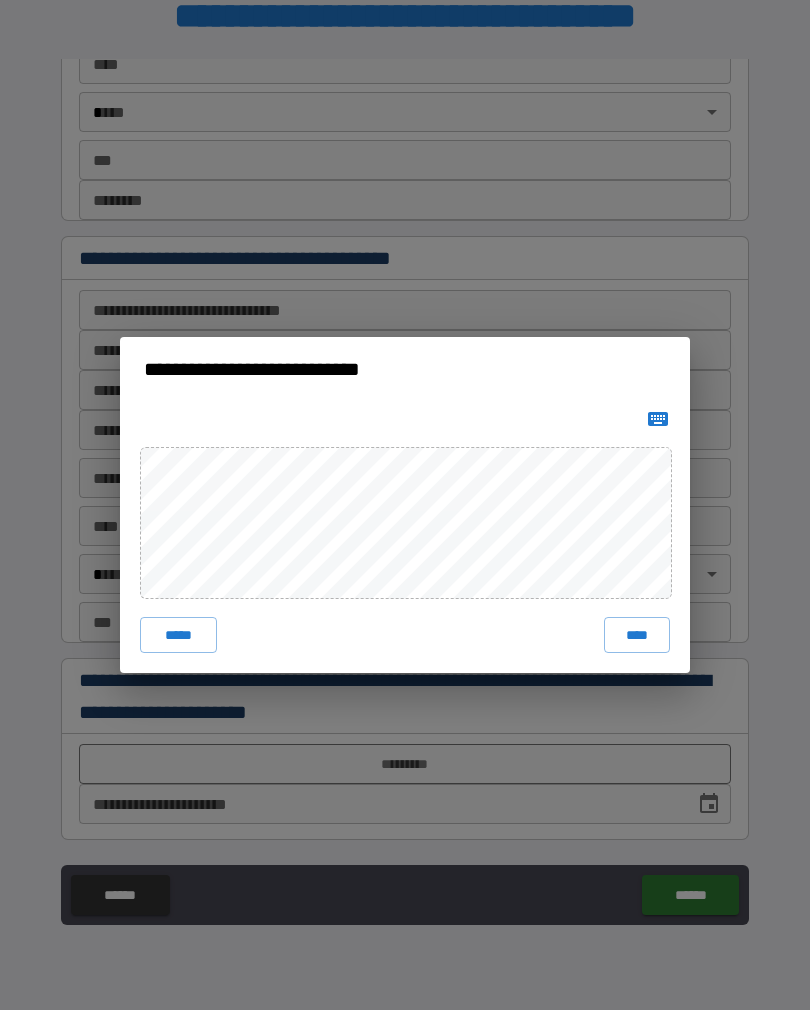 click on "****" at bounding box center (637, 635) 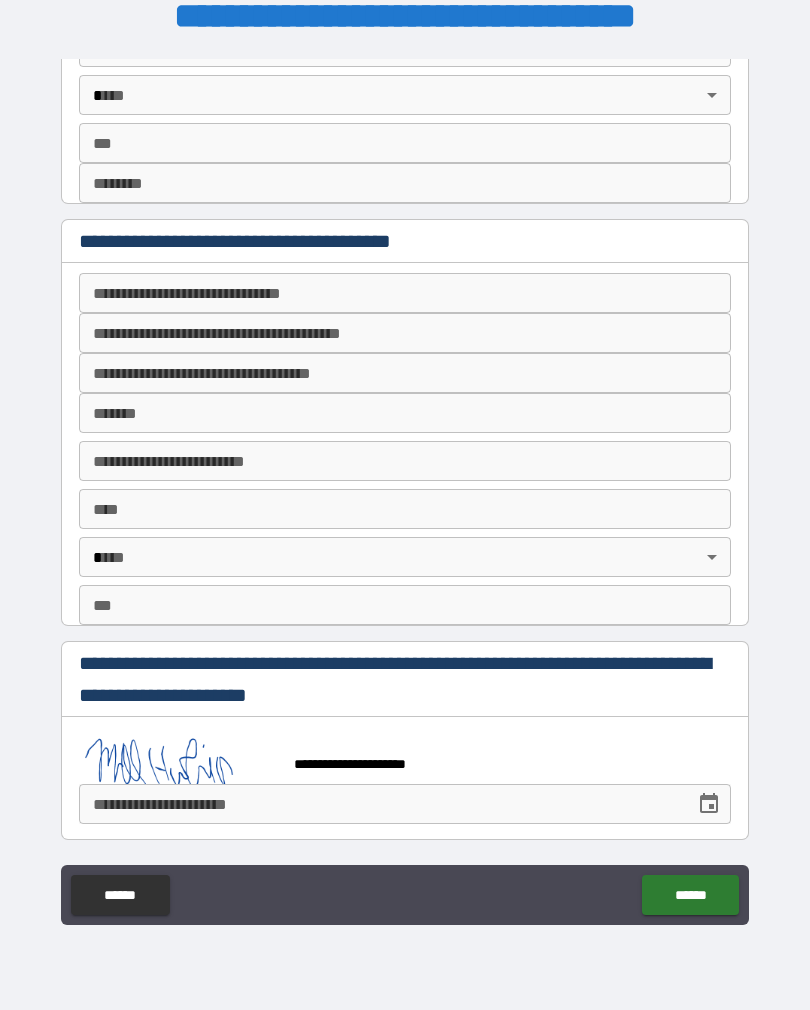 scroll, scrollTop: 2636, scrollLeft: 0, axis: vertical 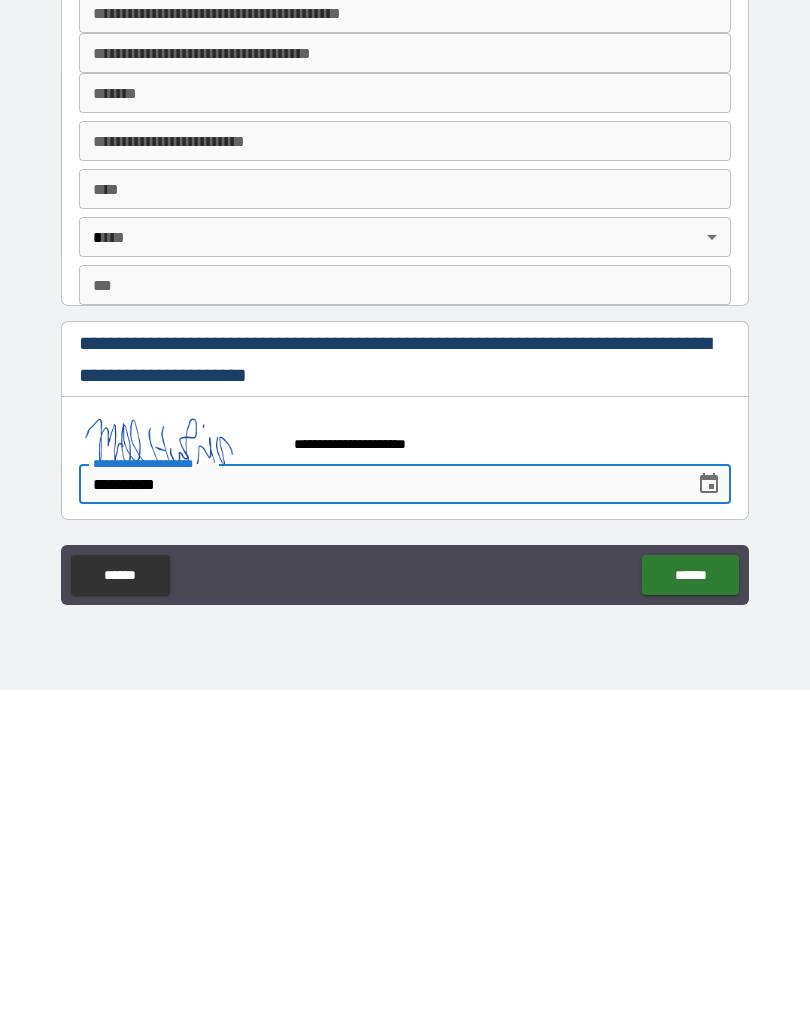 click on "******" at bounding box center (690, 895) 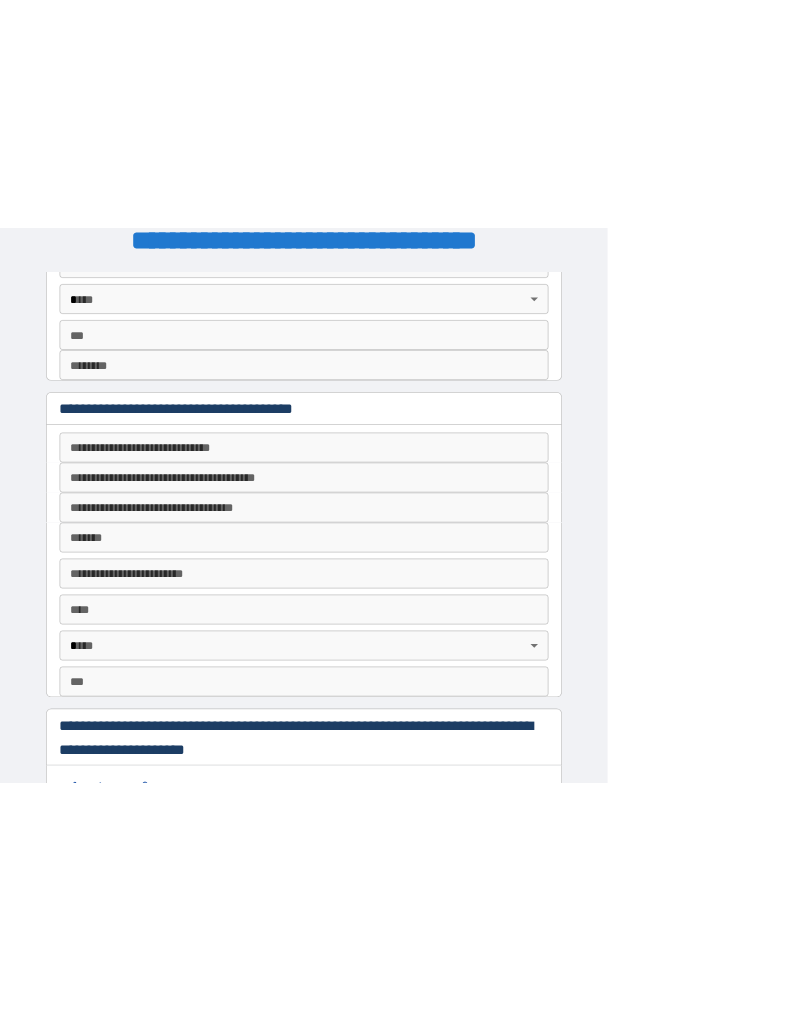 scroll, scrollTop: 2615, scrollLeft: 0, axis: vertical 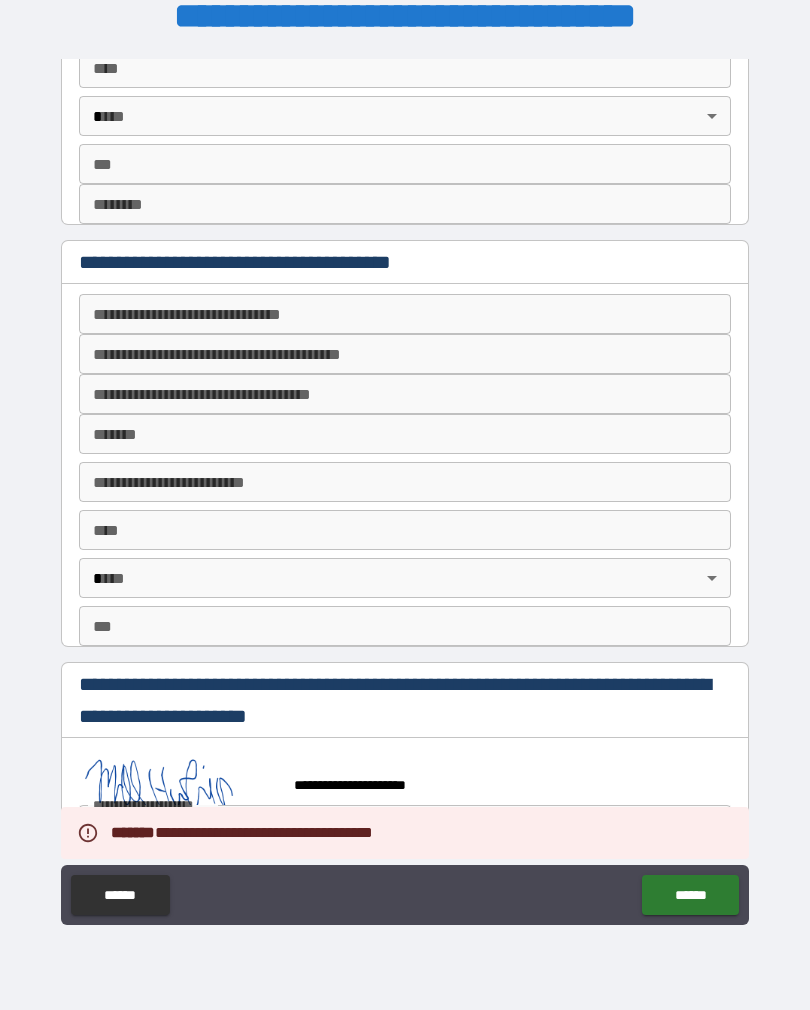 click on "******" at bounding box center (690, 895) 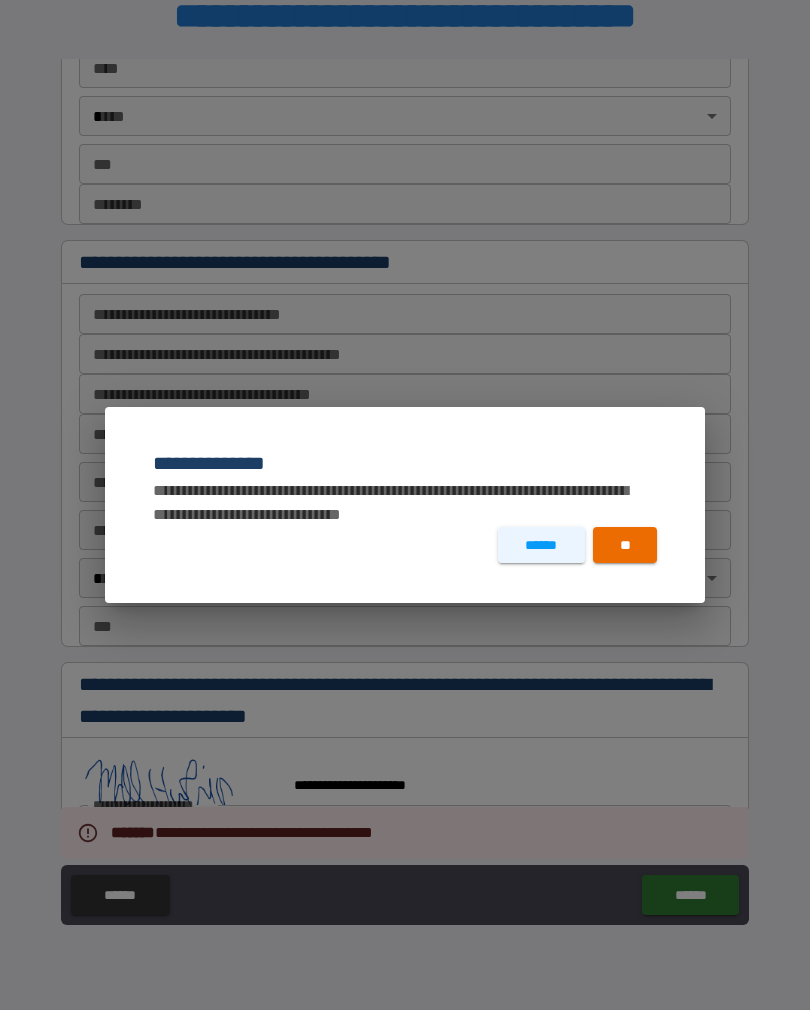 click on "**" at bounding box center [625, 545] 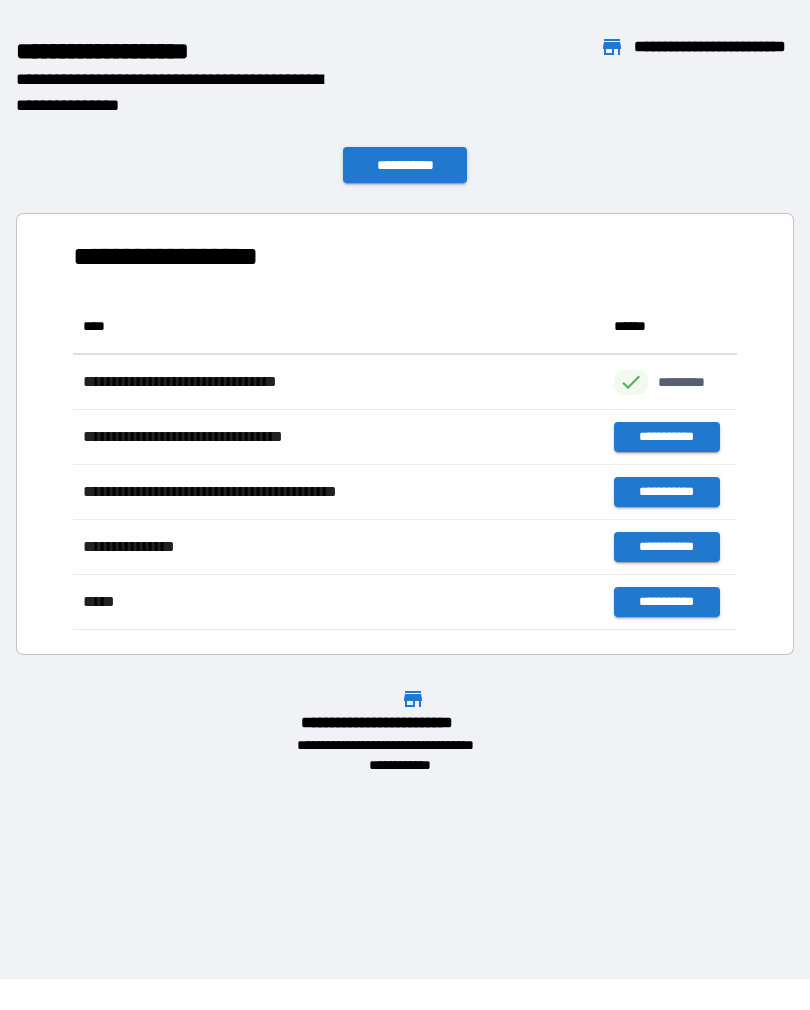 scroll, scrollTop: 1, scrollLeft: 1, axis: both 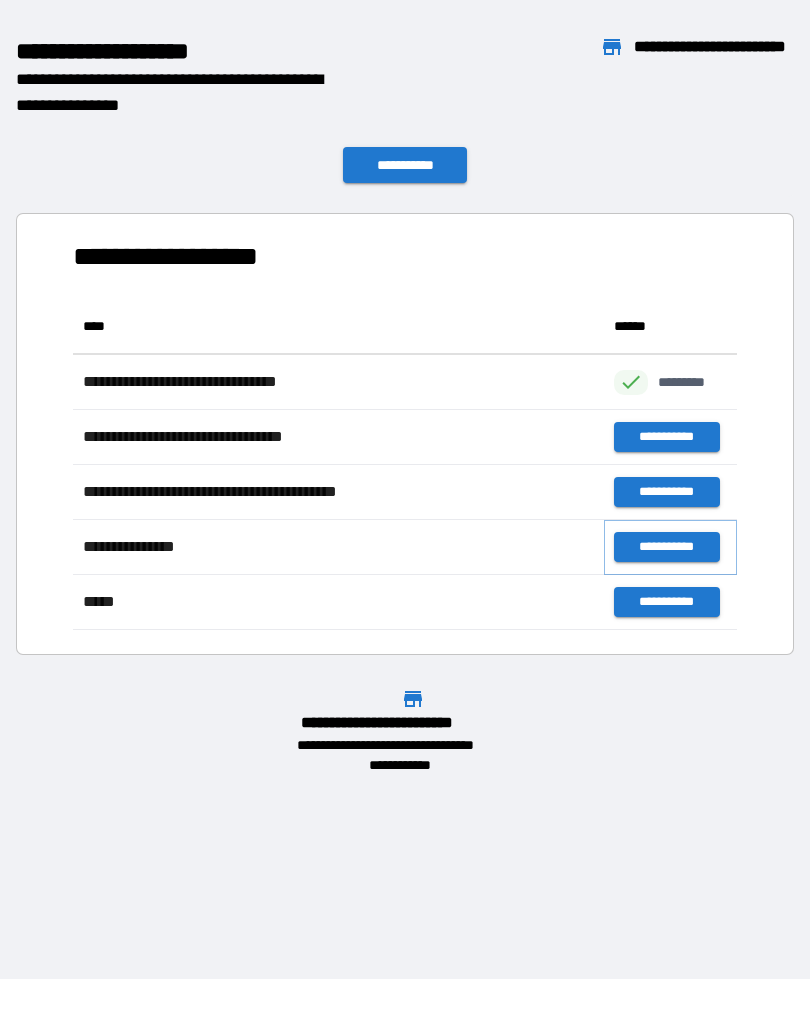 click on "**********" at bounding box center [666, 547] 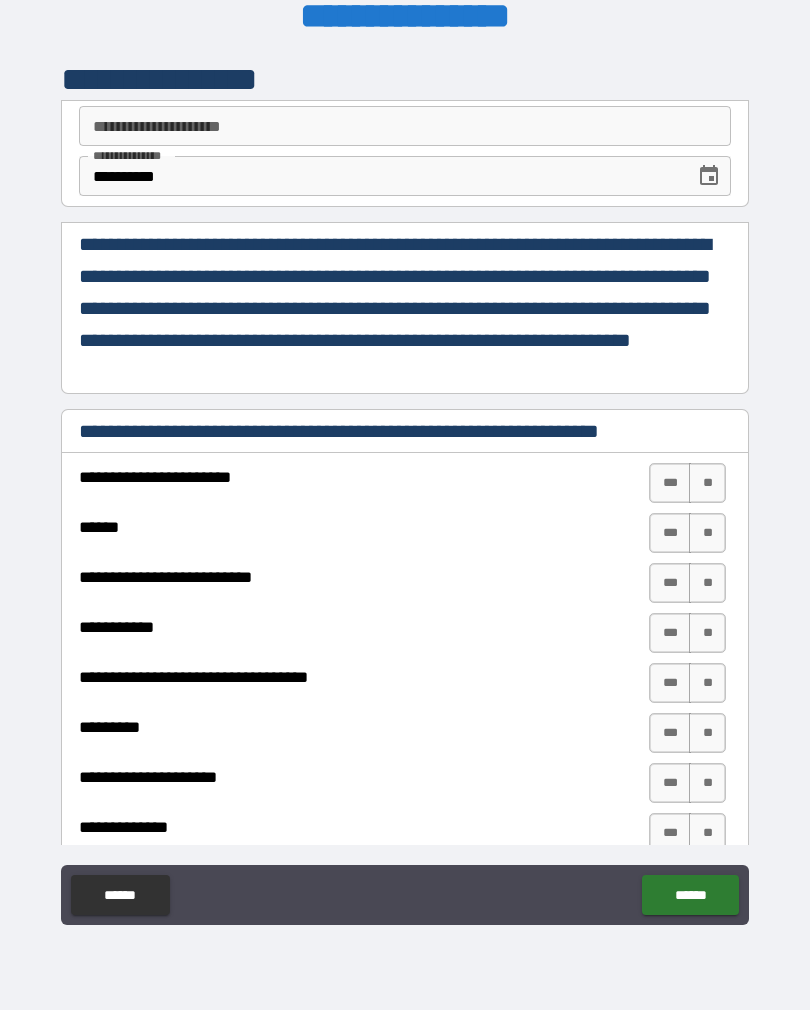 click on "**" at bounding box center (707, 483) 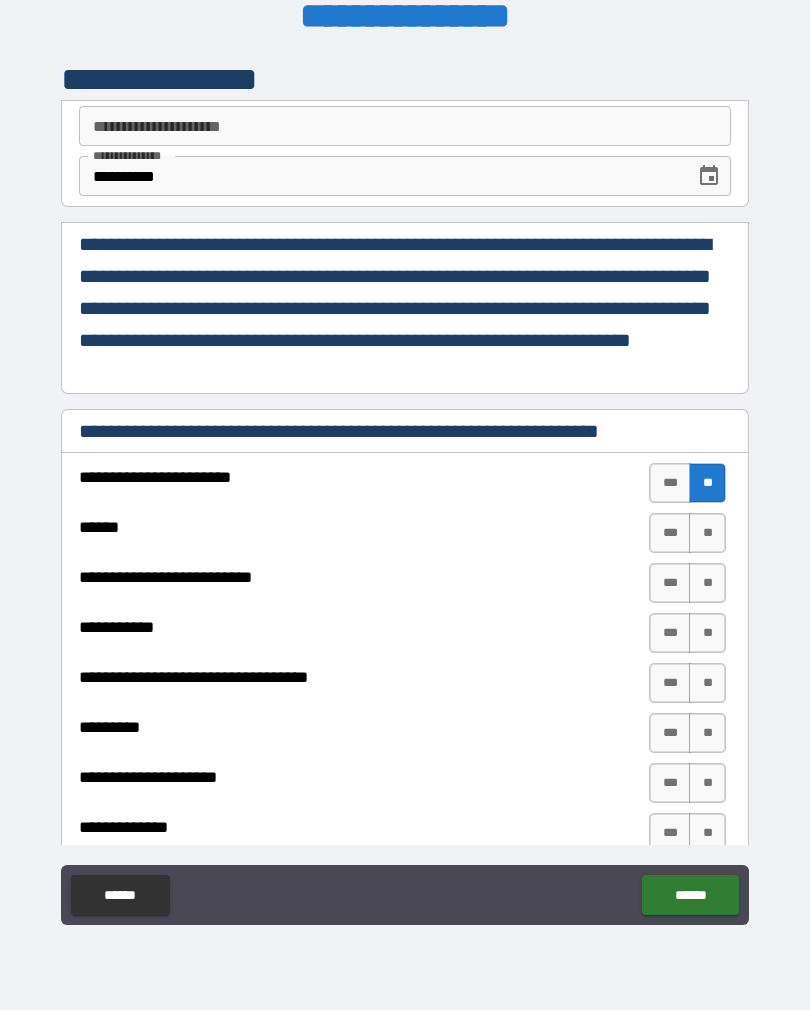 click on "**" at bounding box center [707, 533] 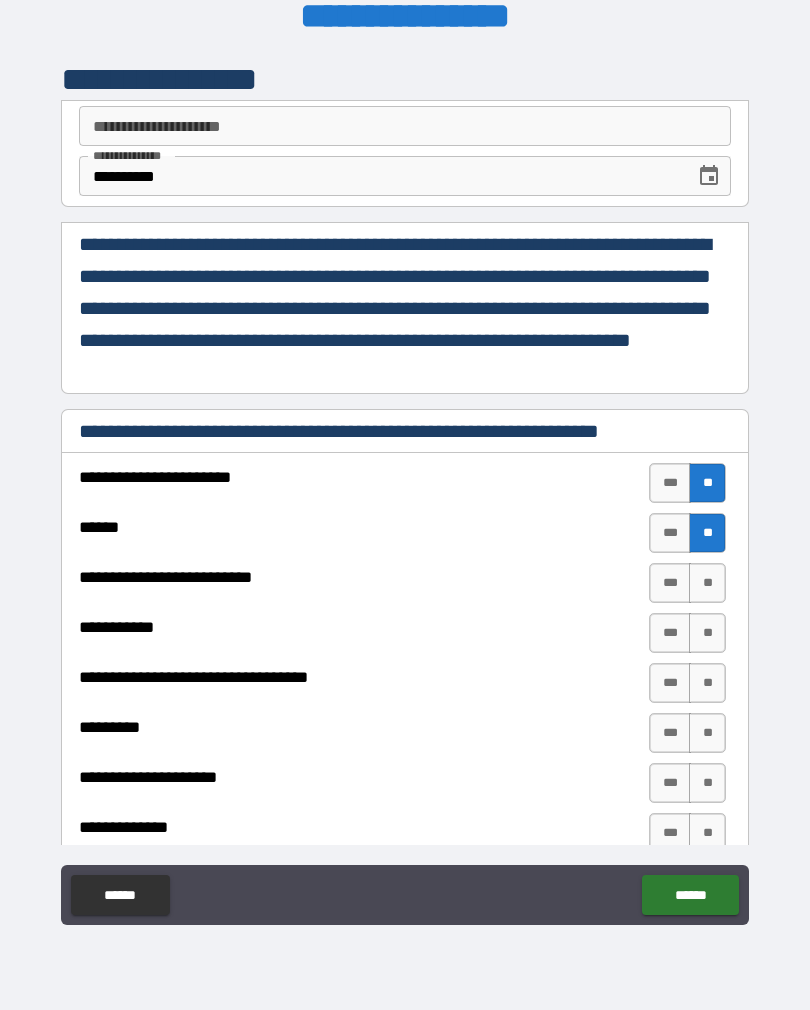 click on "**" at bounding box center (707, 583) 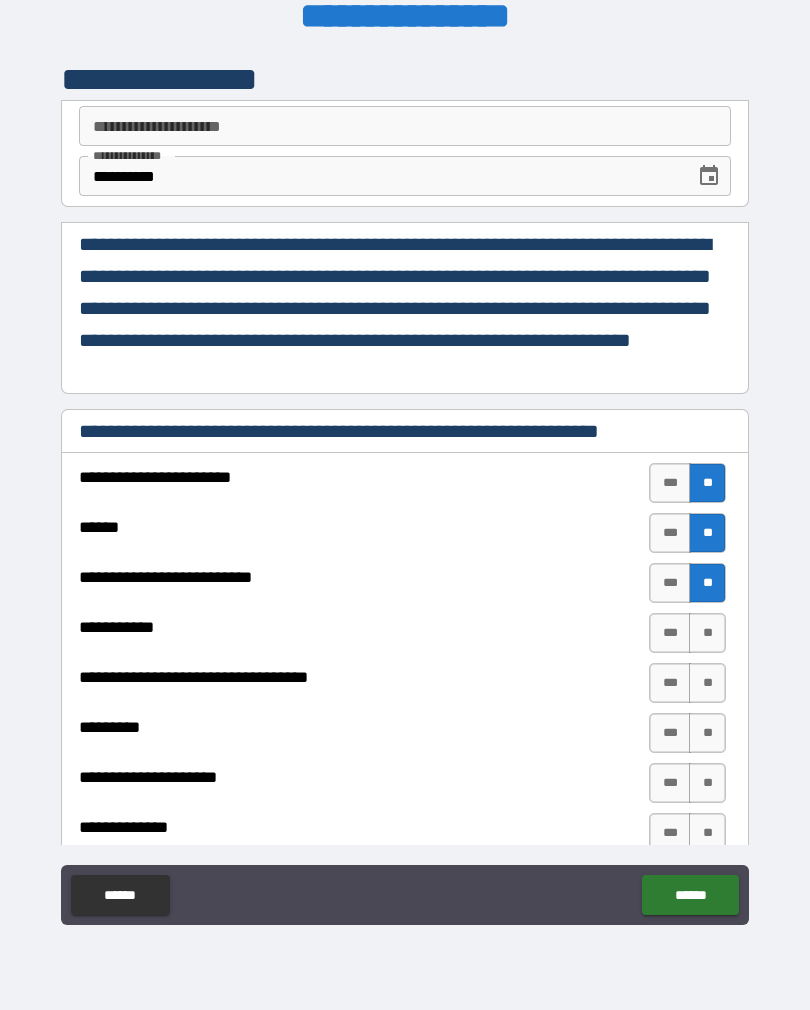 click on "**" at bounding box center [707, 633] 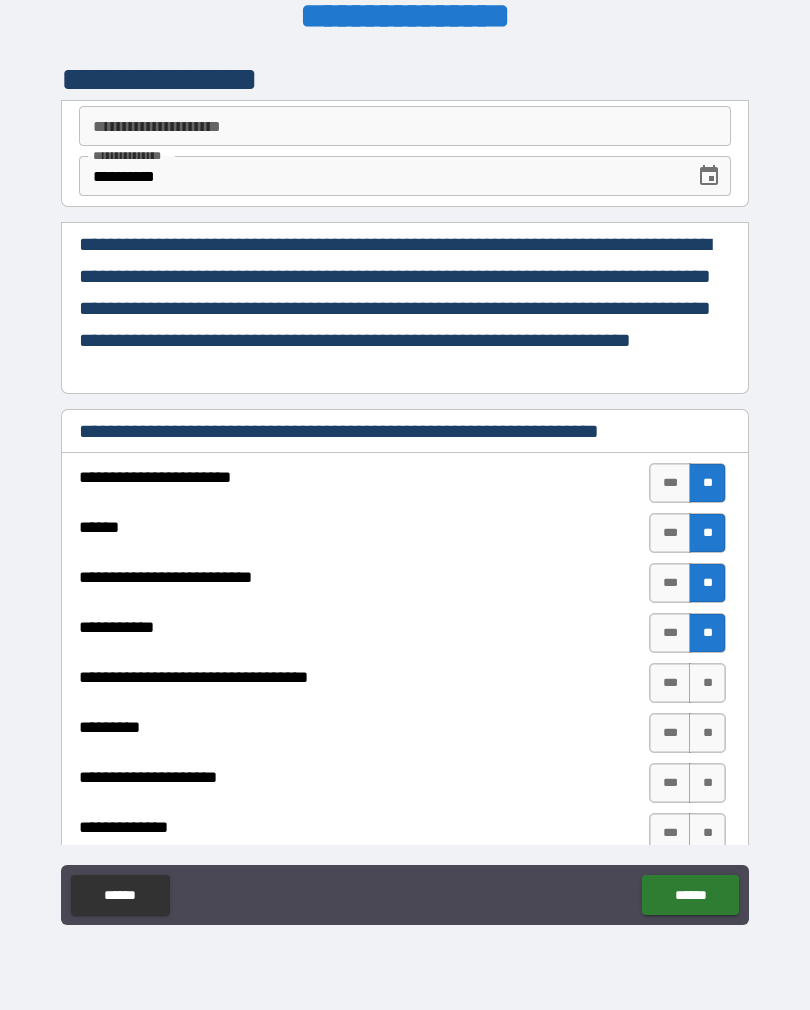 click on "**" at bounding box center (707, 683) 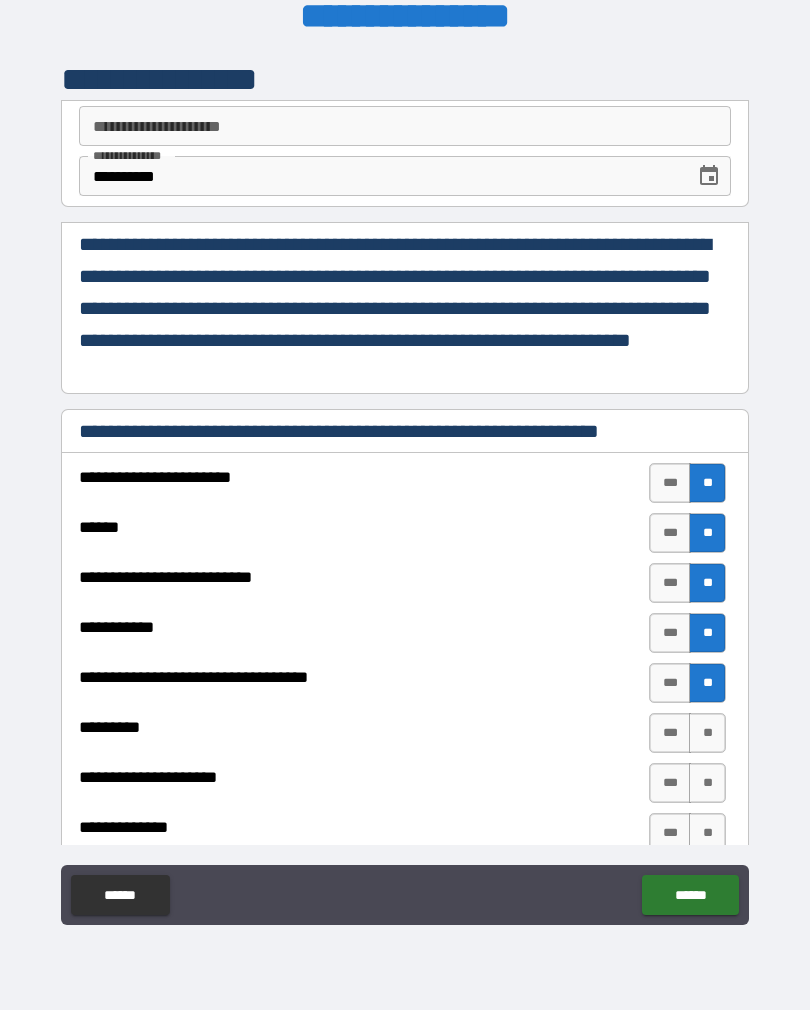 click on "**" at bounding box center (707, 733) 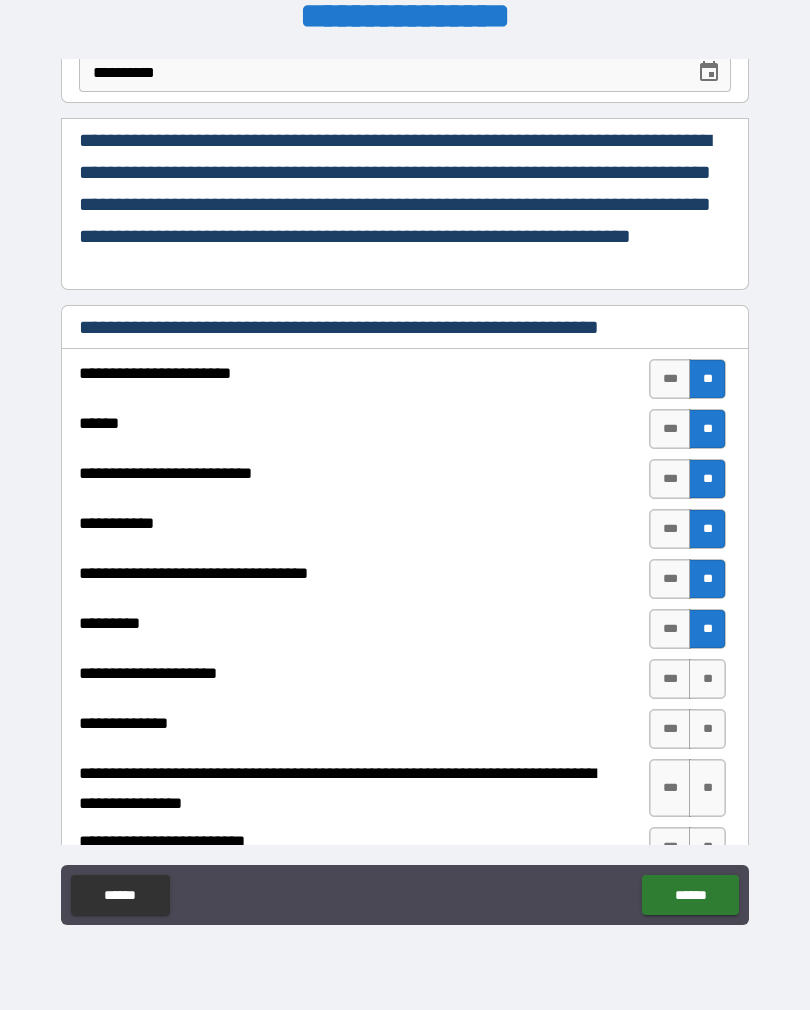 scroll, scrollTop: 200, scrollLeft: 0, axis: vertical 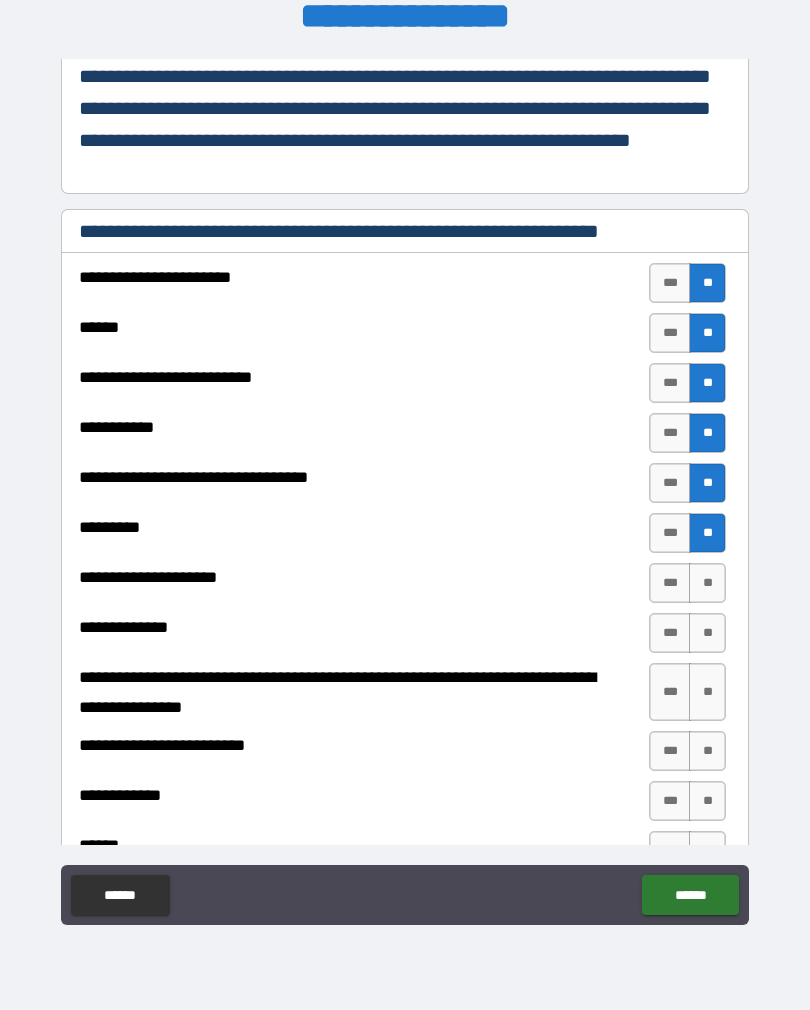 click on "**" at bounding box center [707, 583] 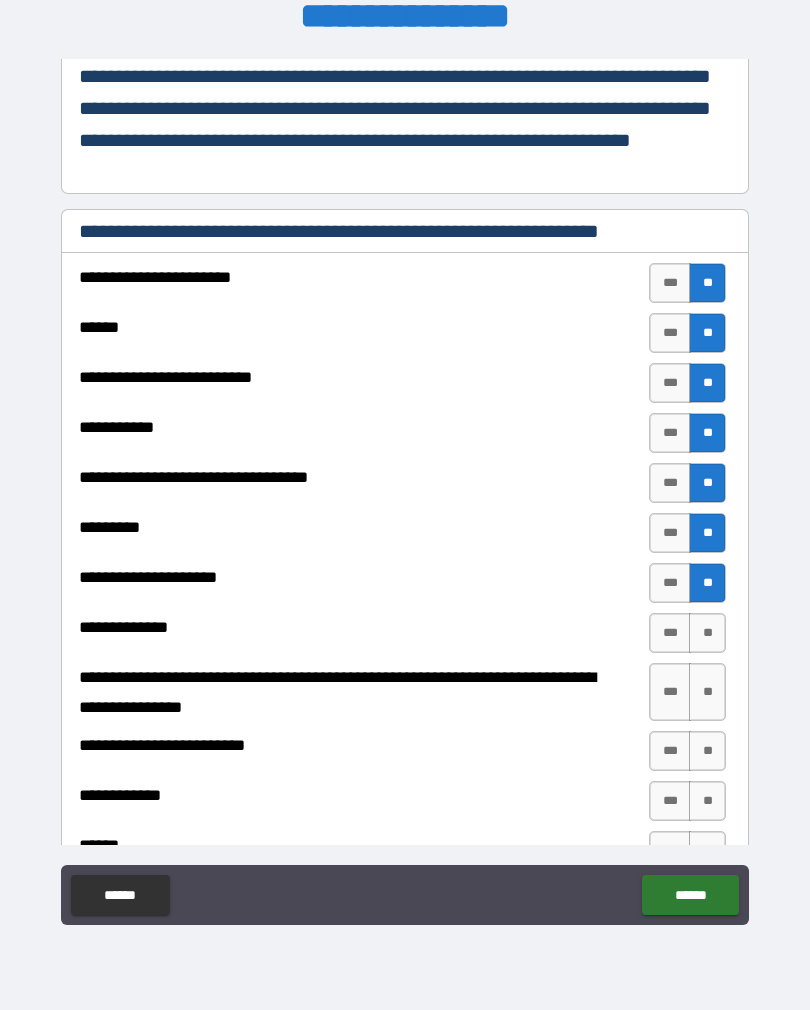 click on "**" at bounding box center [707, 583] 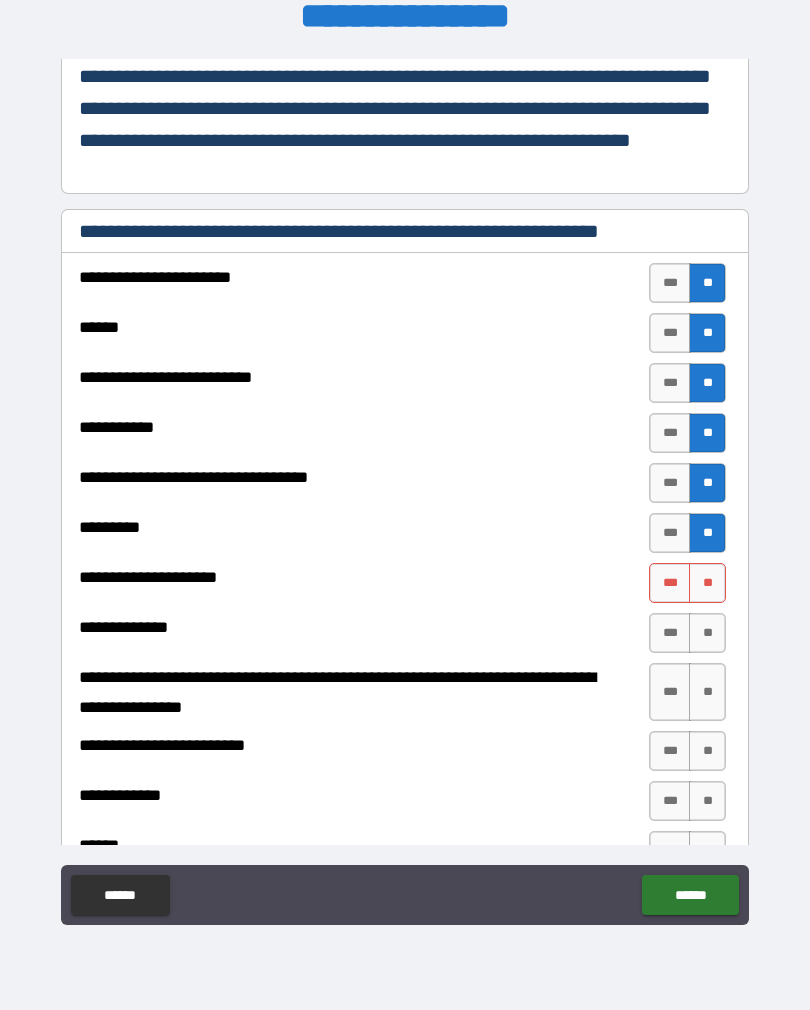 click on "**" at bounding box center [707, 692] 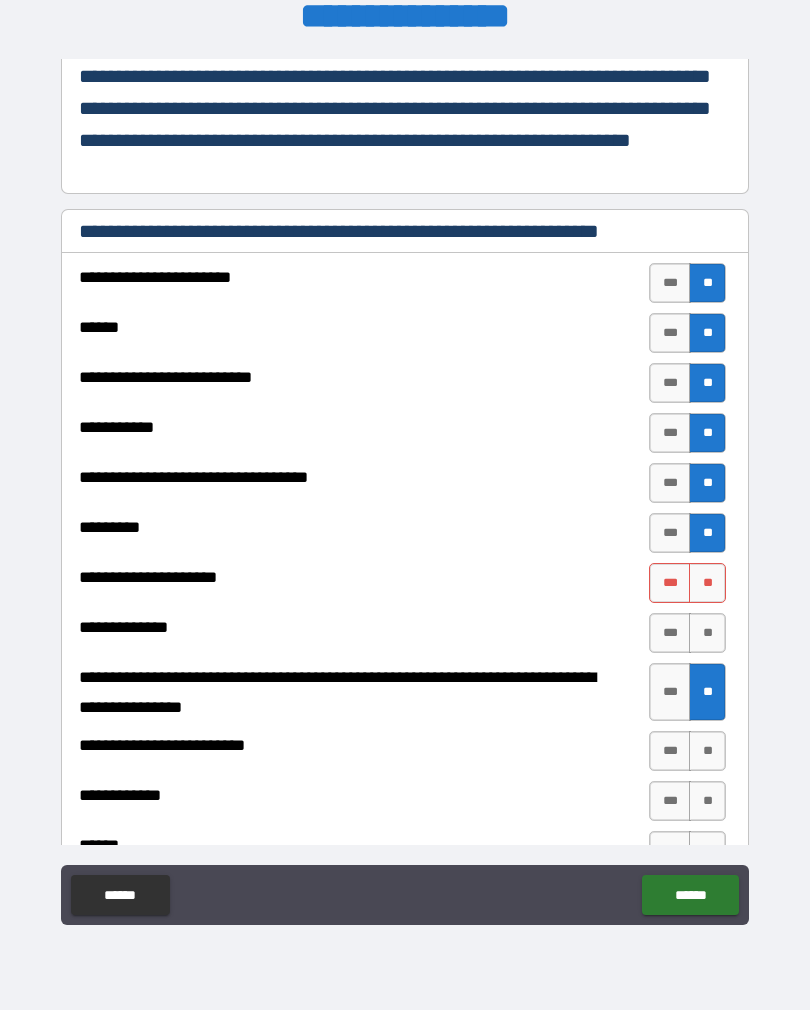 click on "**" at bounding box center [707, 633] 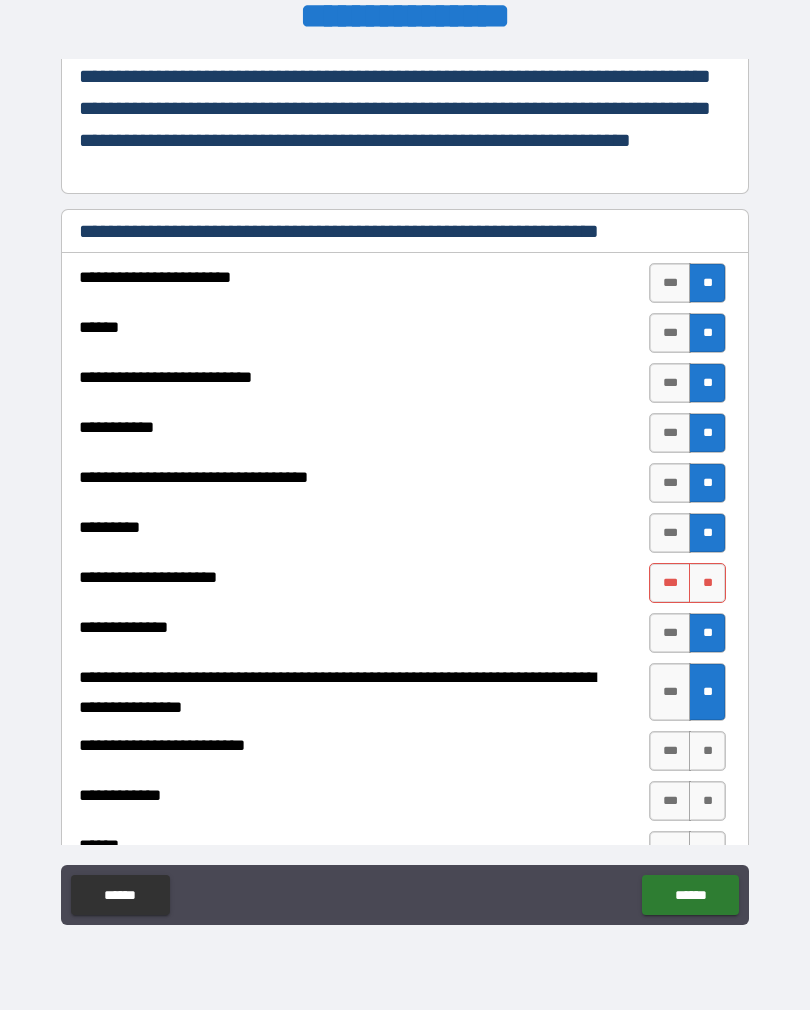 click on "**" at bounding box center (707, 583) 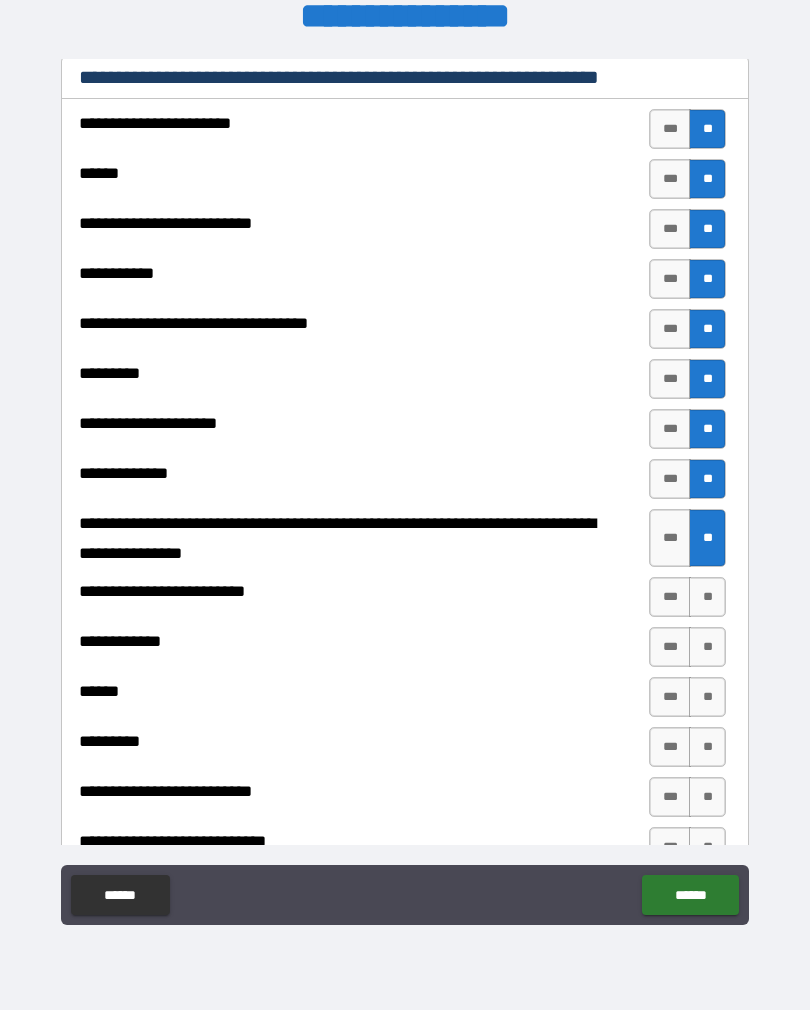 scroll, scrollTop: 352, scrollLeft: 0, axis: vertical 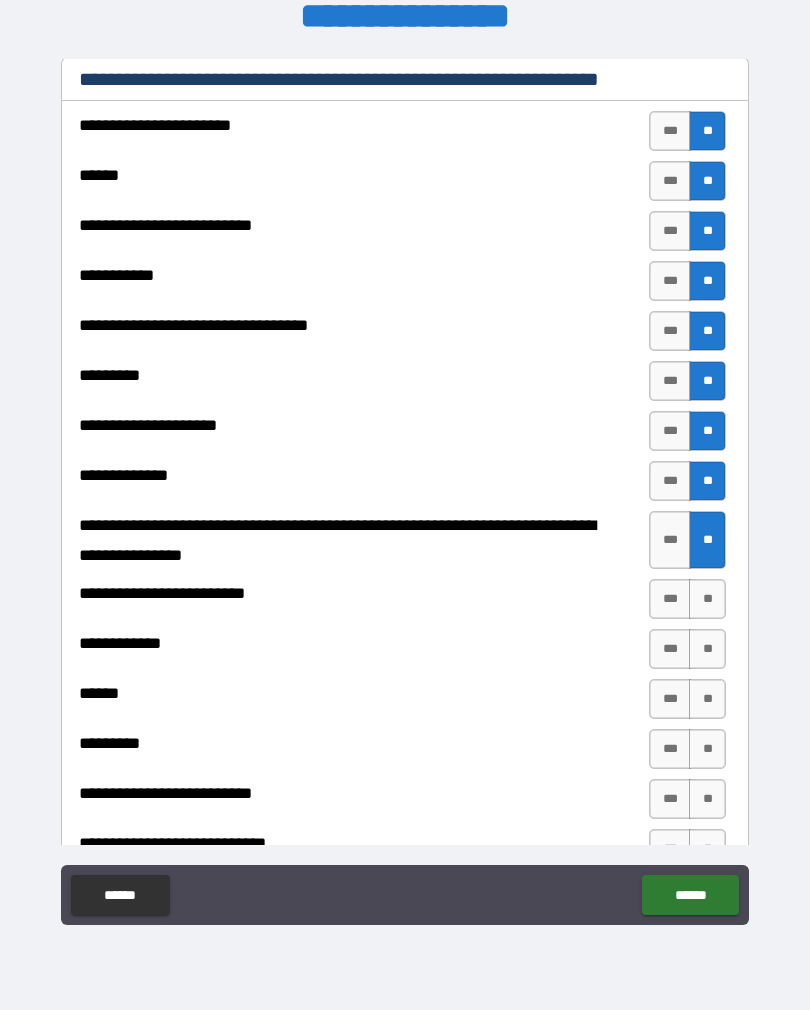 click on "**" at bounding box center [707, 599] 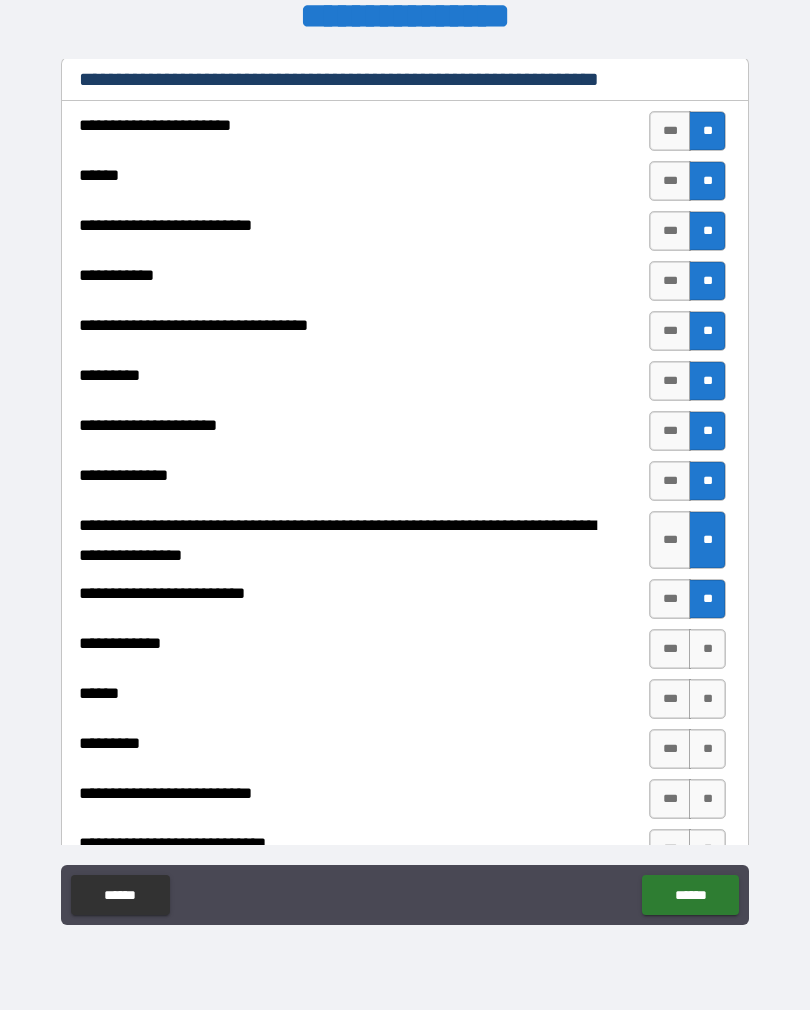 click on "**" at bounding box center (707, 649) 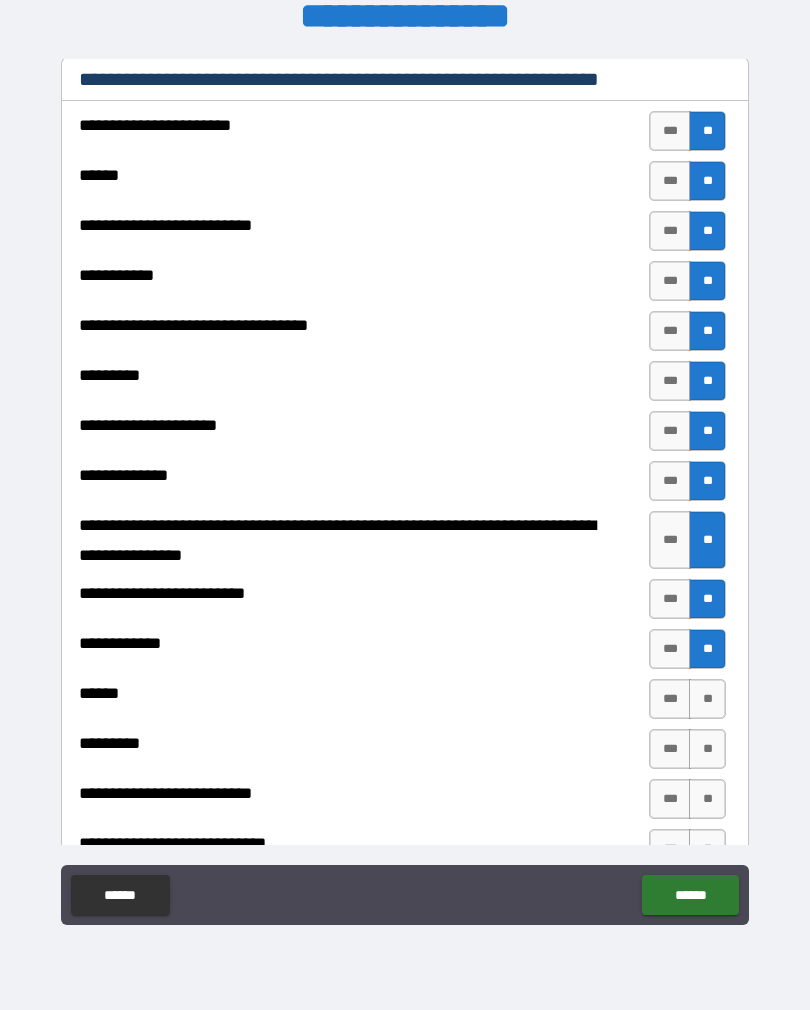 click on "**" at bounding box center [707, 699] 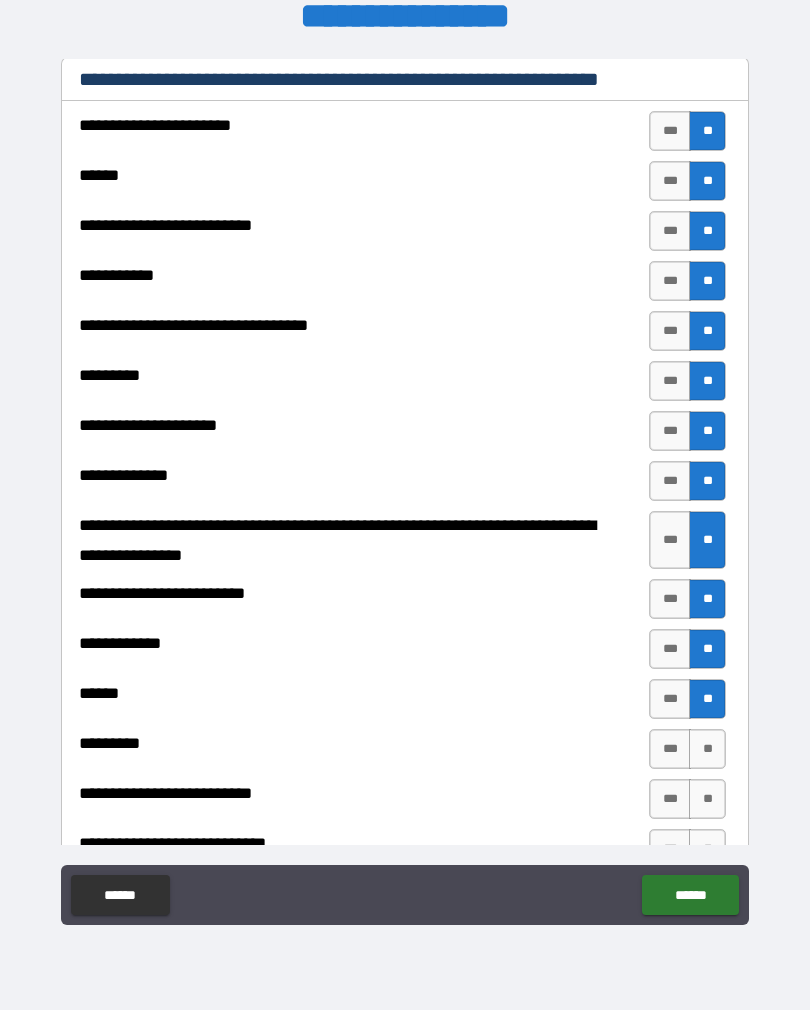 click on "**" at bounding box center (707, 699) 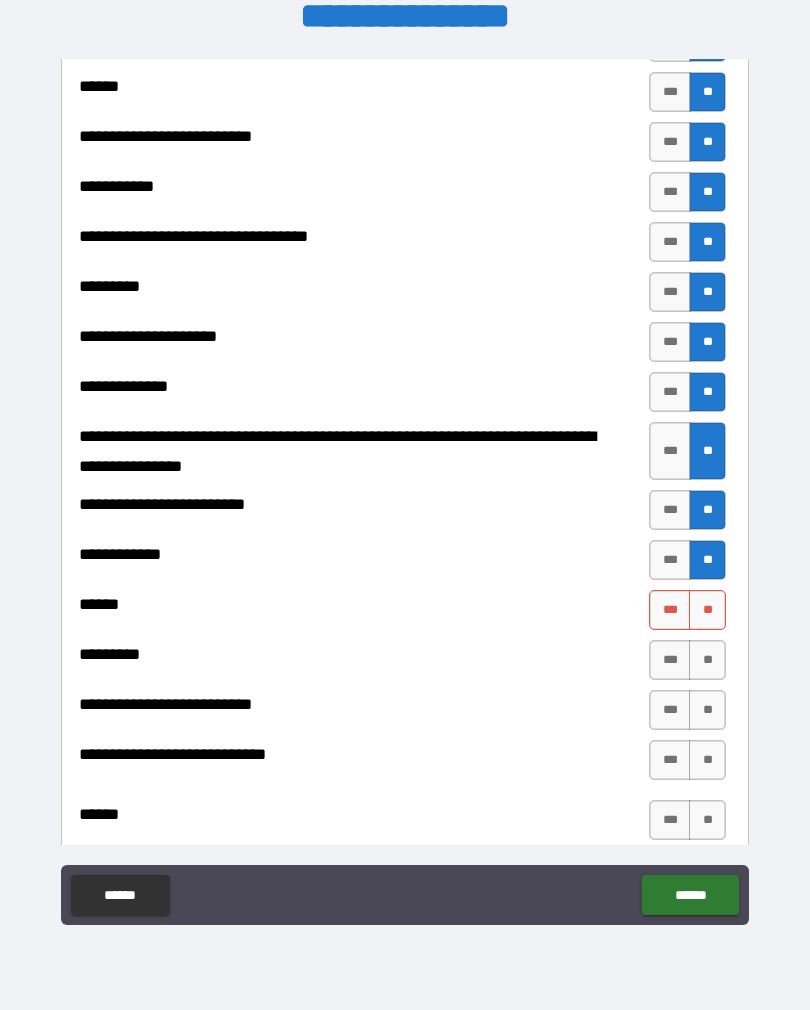 scroll, scrollTop: 491, scrollLeft: 0, axis: vertical 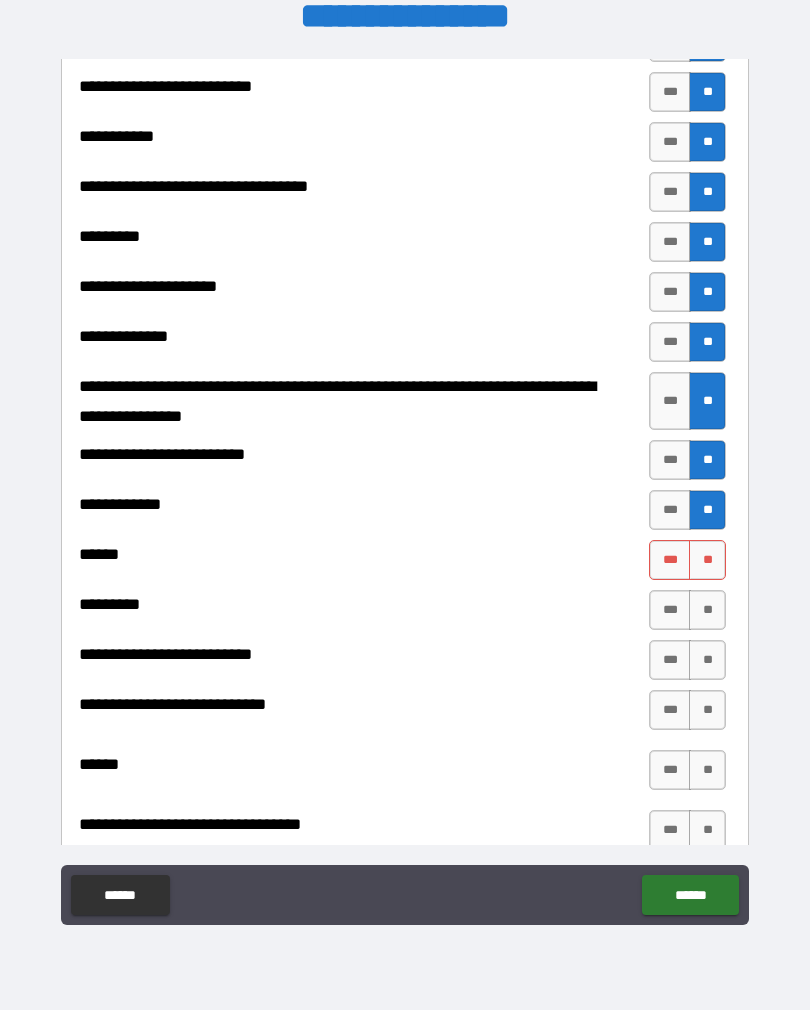click on "**" at bounding box center [707, 560] 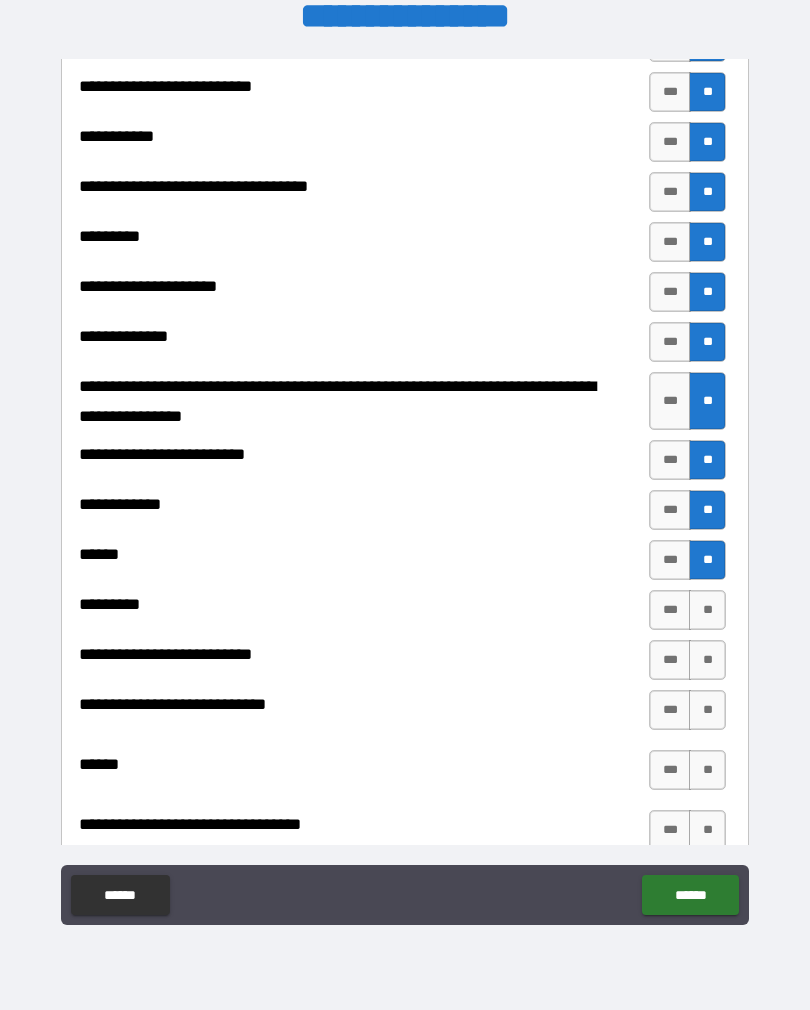 click on "**" at bounding box center [707, 610] 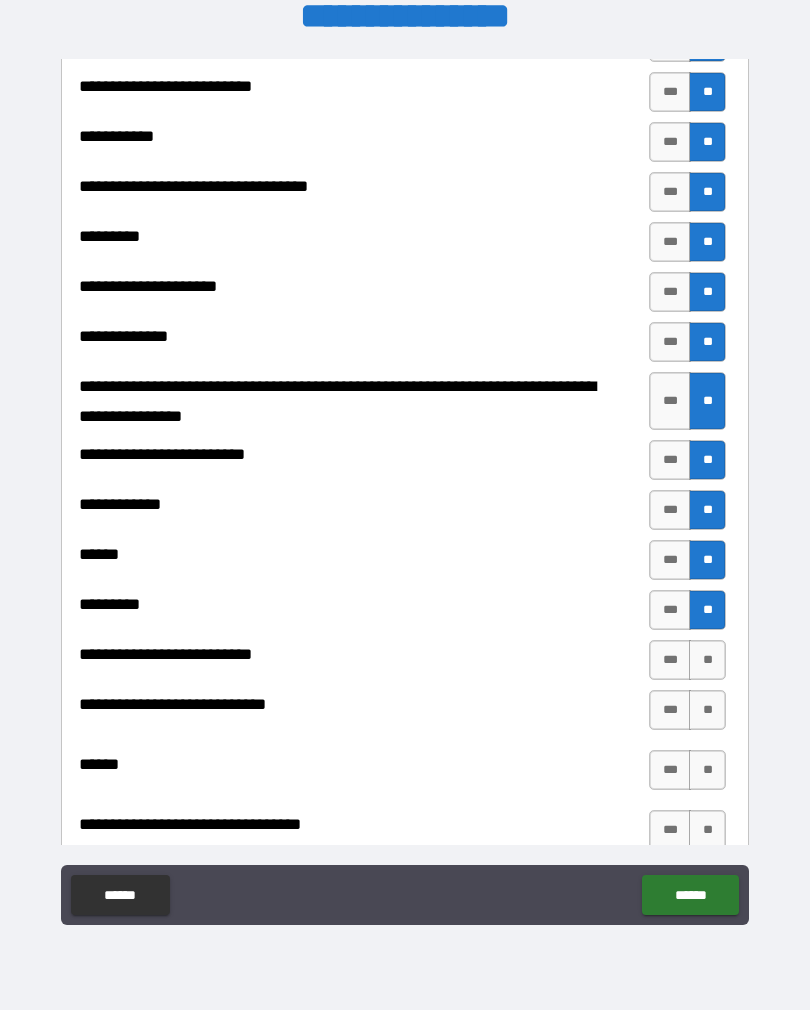 click on "**" at bounding box center (707, 660) 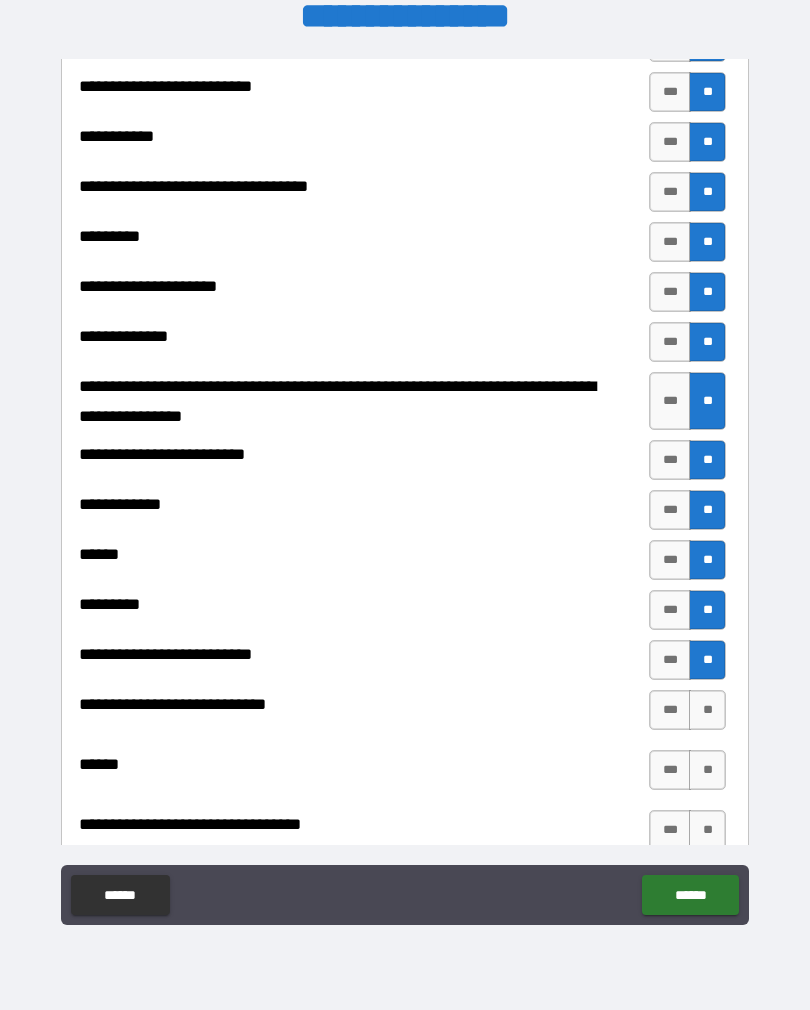 click on "**" at bounding box center (707, 710) 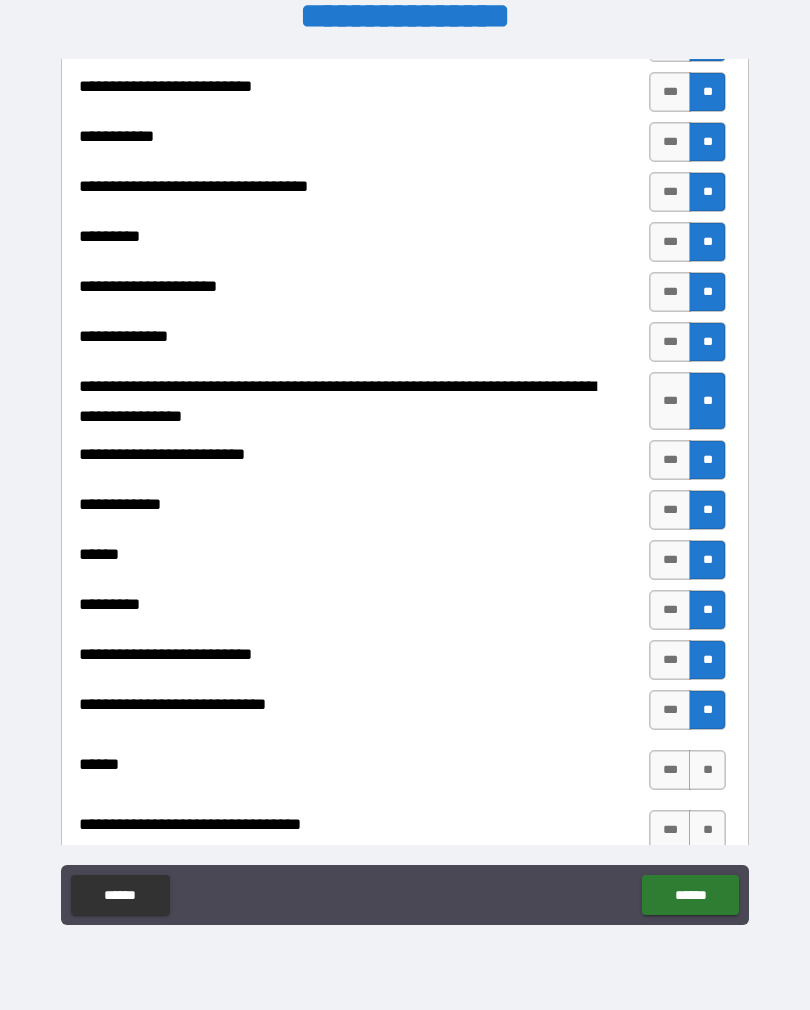 click on "**" at bounding box center [707, 770] 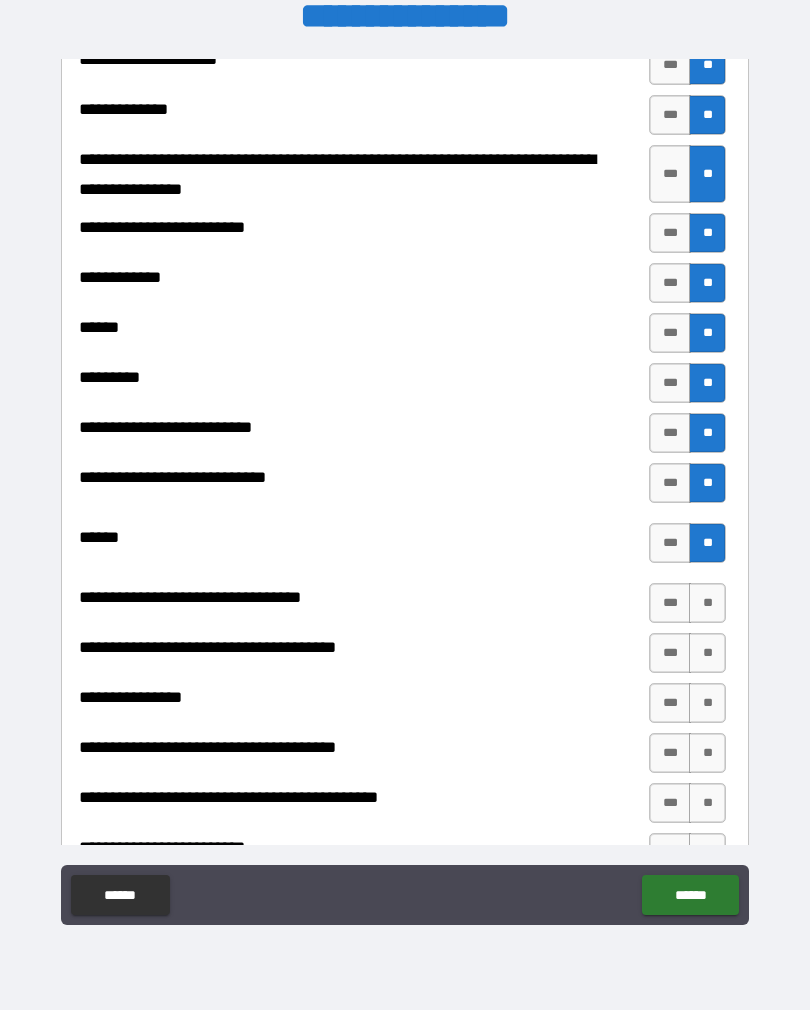 scroll, scrollTop: 720, scrollLeft: 0, axis: vertical 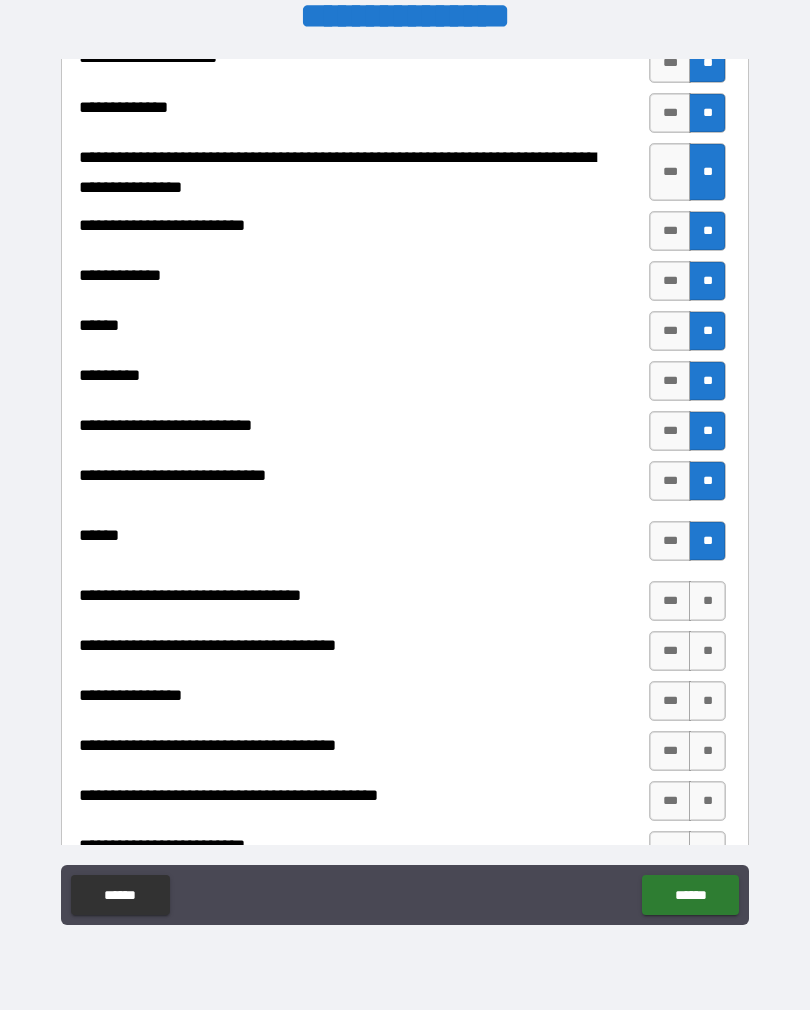 click on "**" at bounding box center [707, 601] 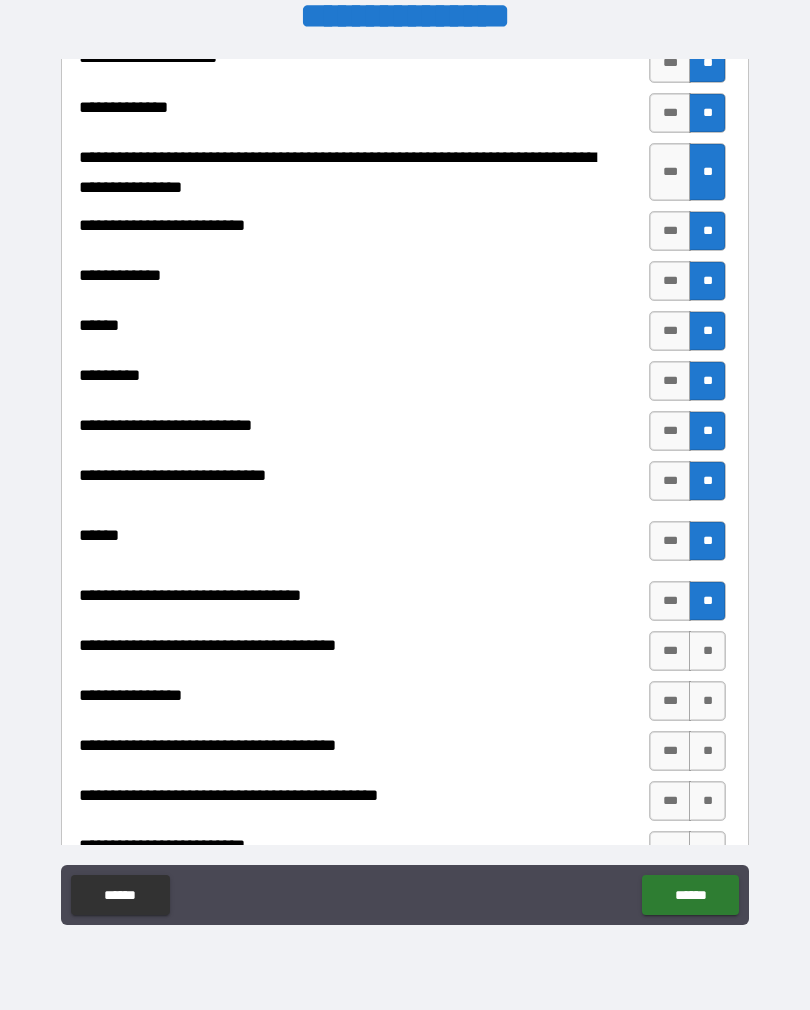 click on "**" at bounding box center (707, 651) 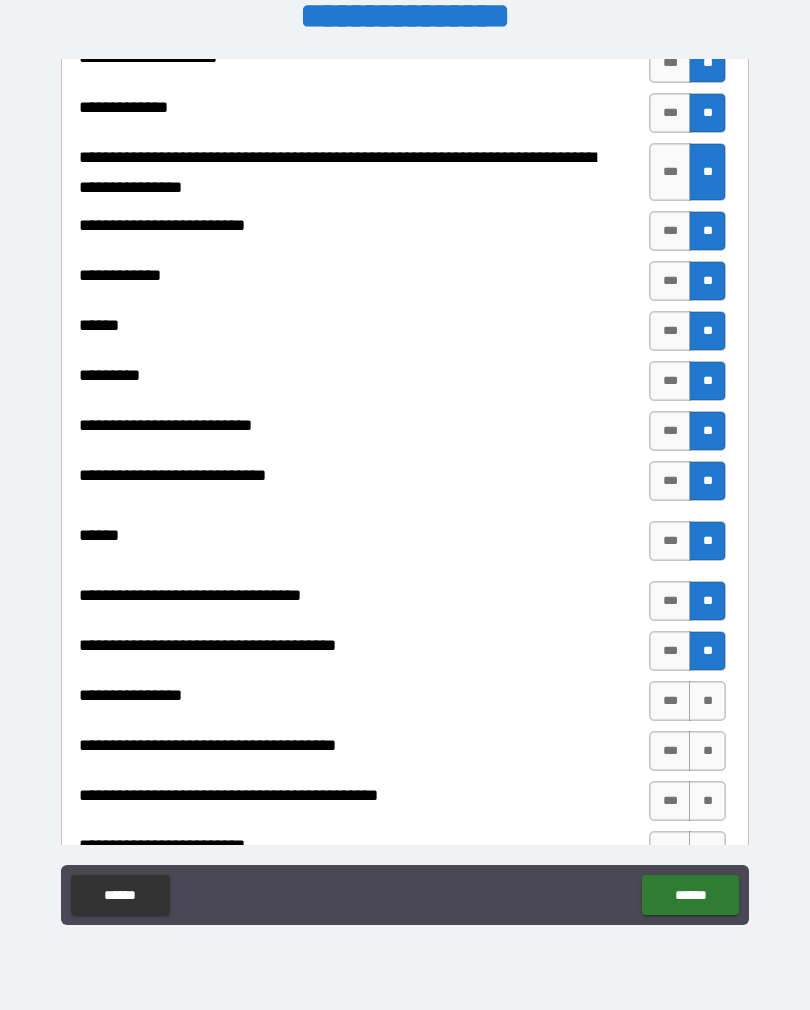 click on "**" at bounding box center [707, 701] 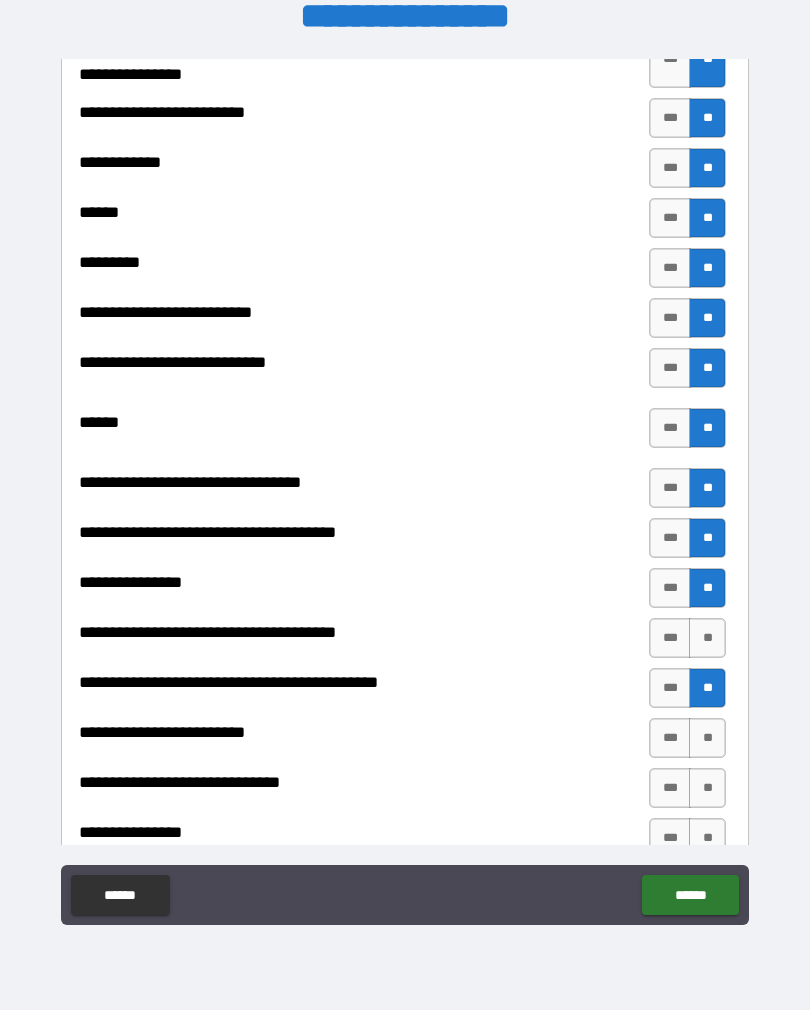 scroll, scrollTop: 934, scrollLeft: 0, axis: vertical 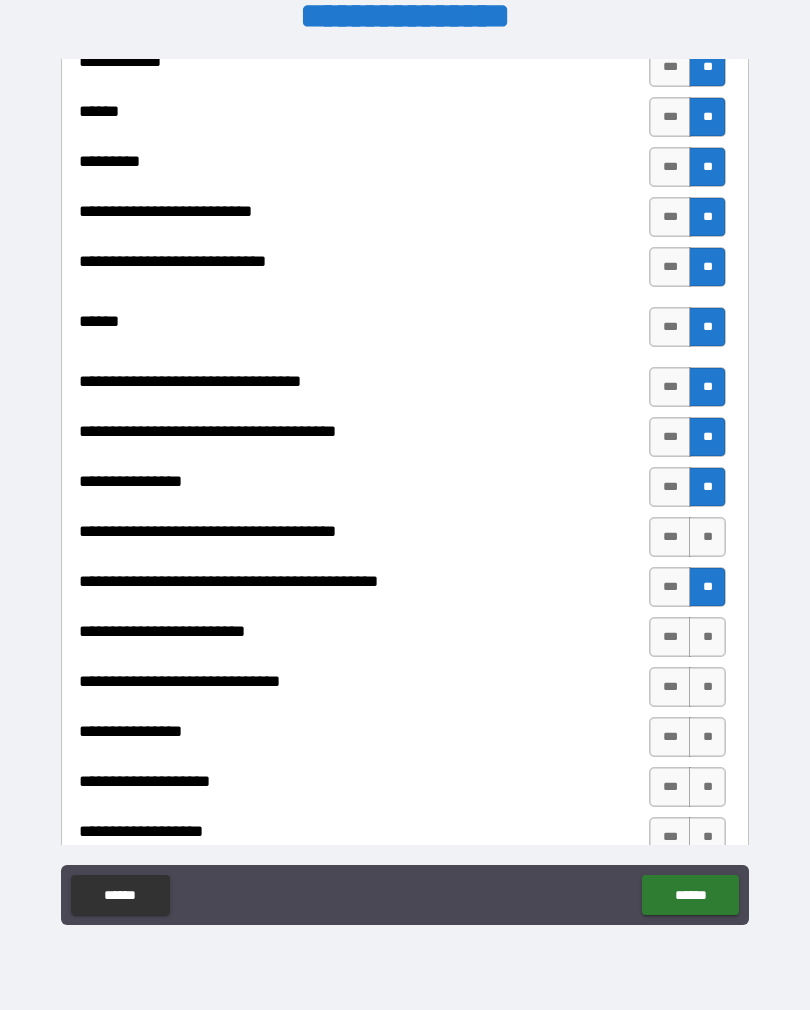 click on "**" at bounding box center (707, 537) 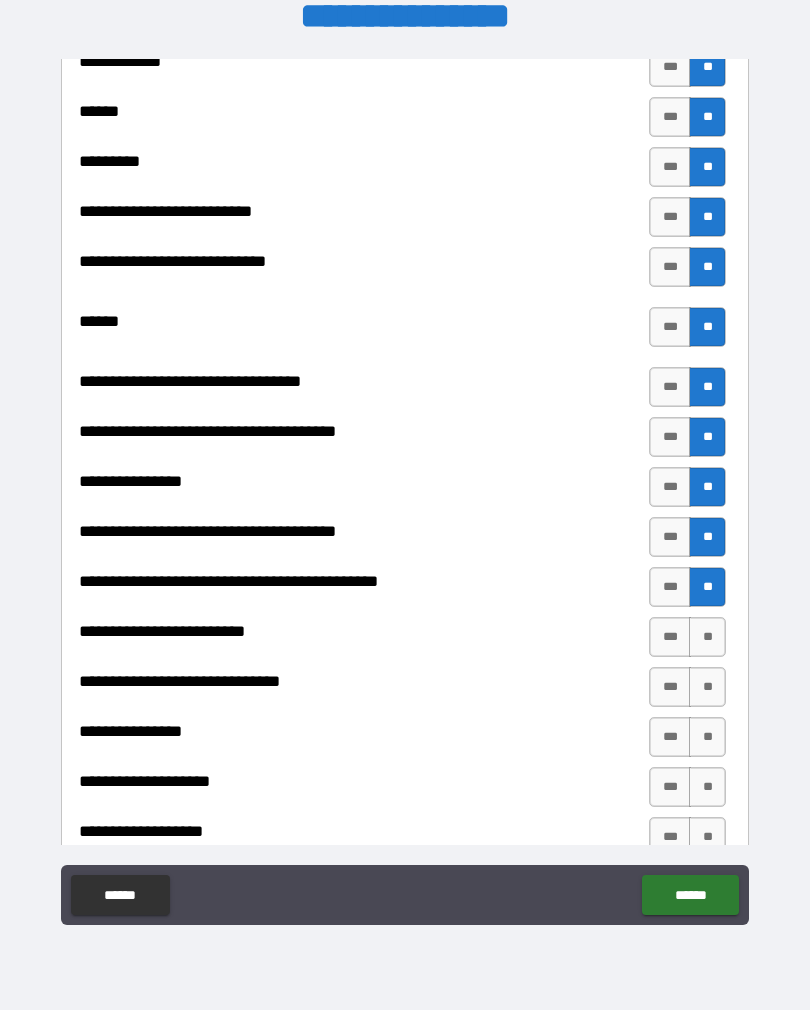 click on "**" at bounding box center [707, 637] 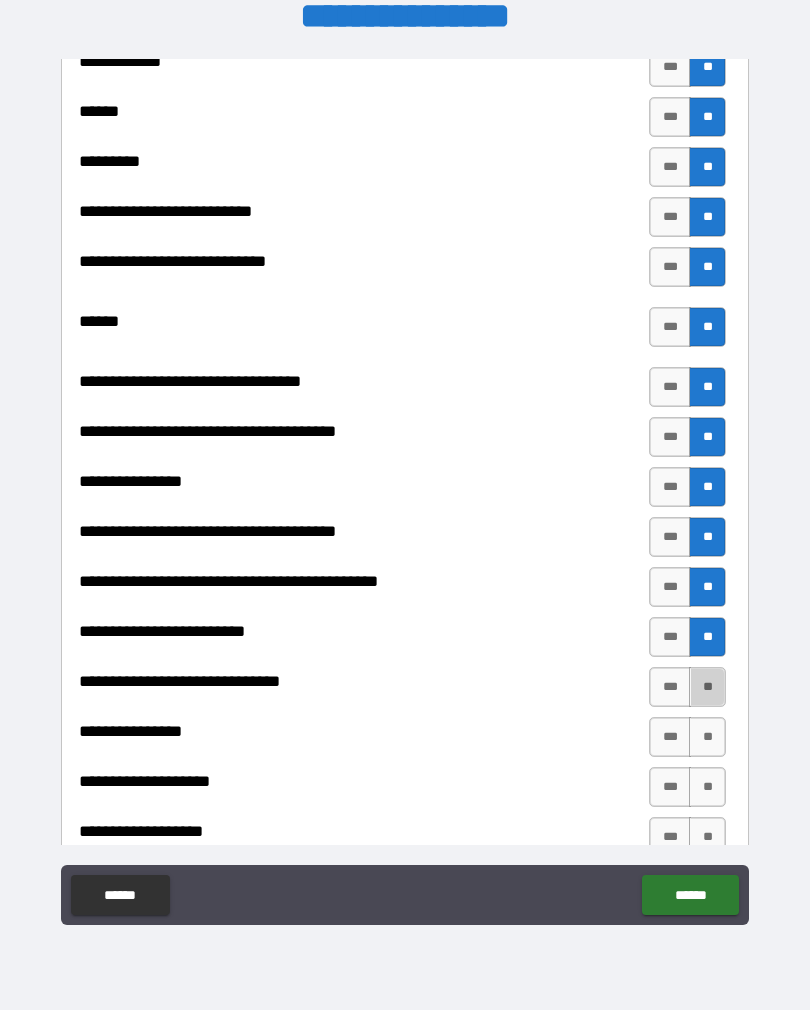click on "**" at bounding box center (707, 687) 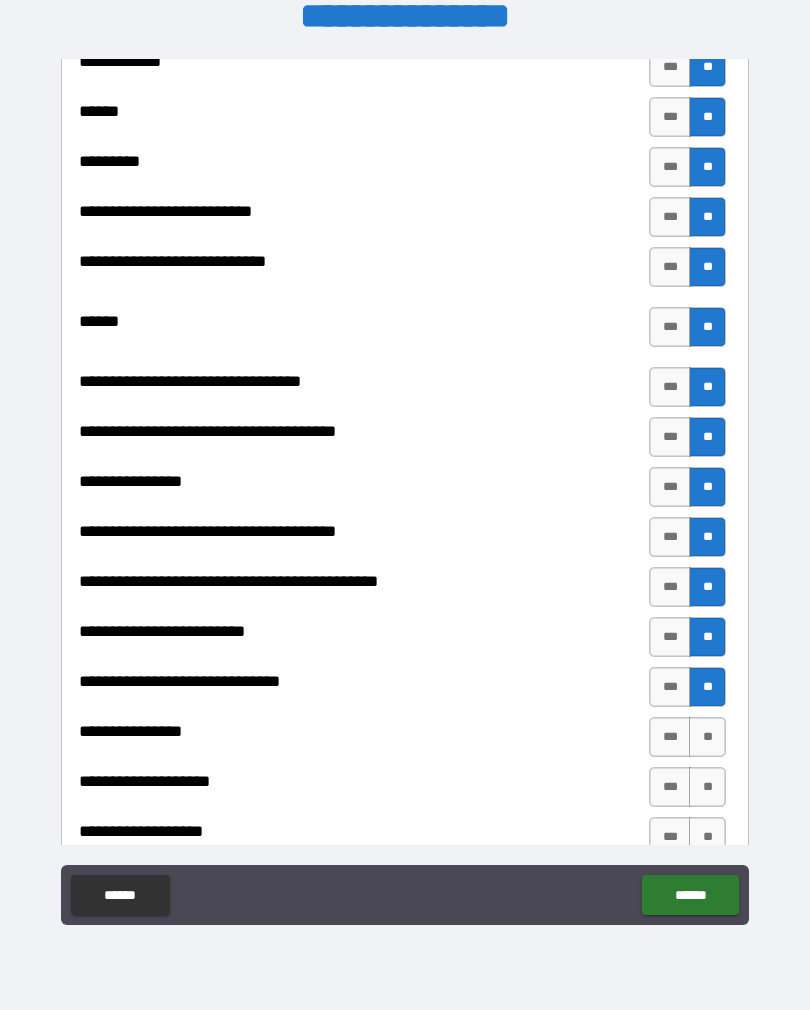 click on "**" at bounding box center (707, 687) 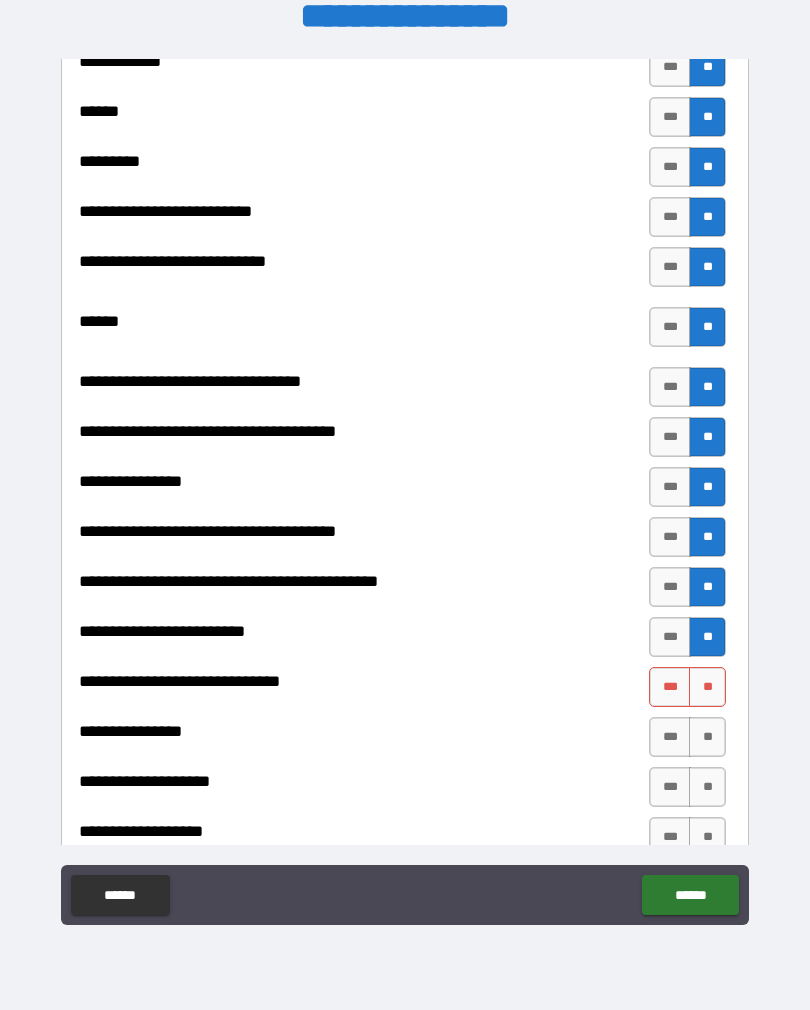 click on "**" at bounding box center [707, 787] 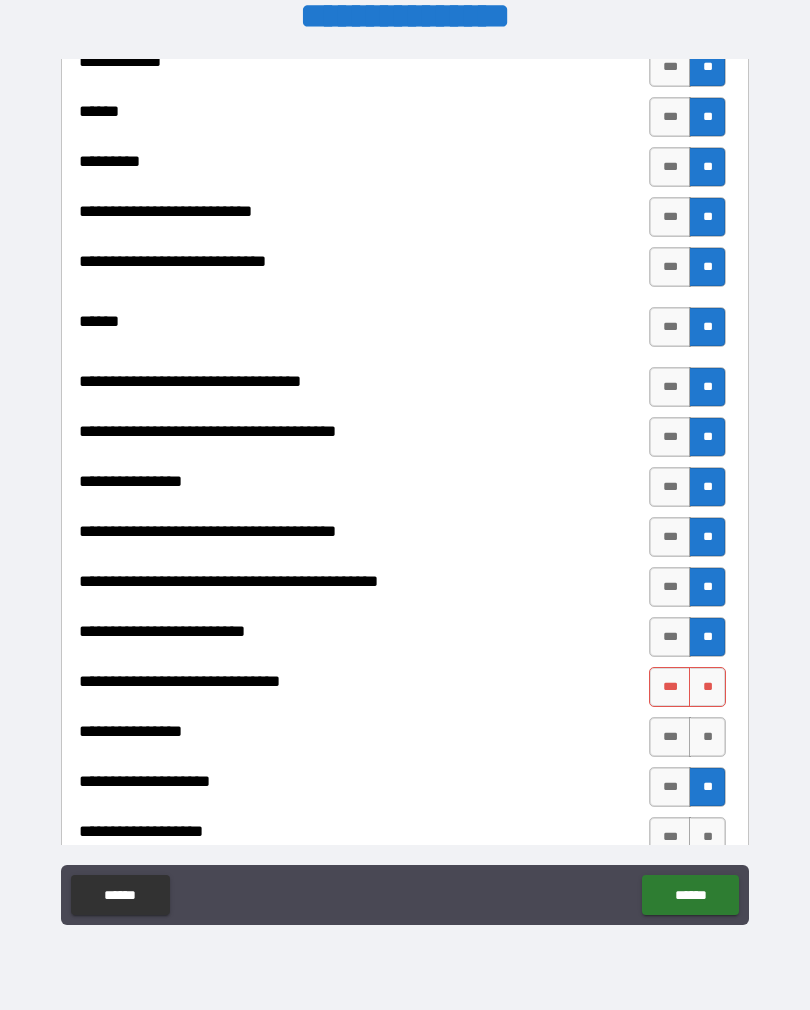 click on "**" at bounding box center (707, 737) 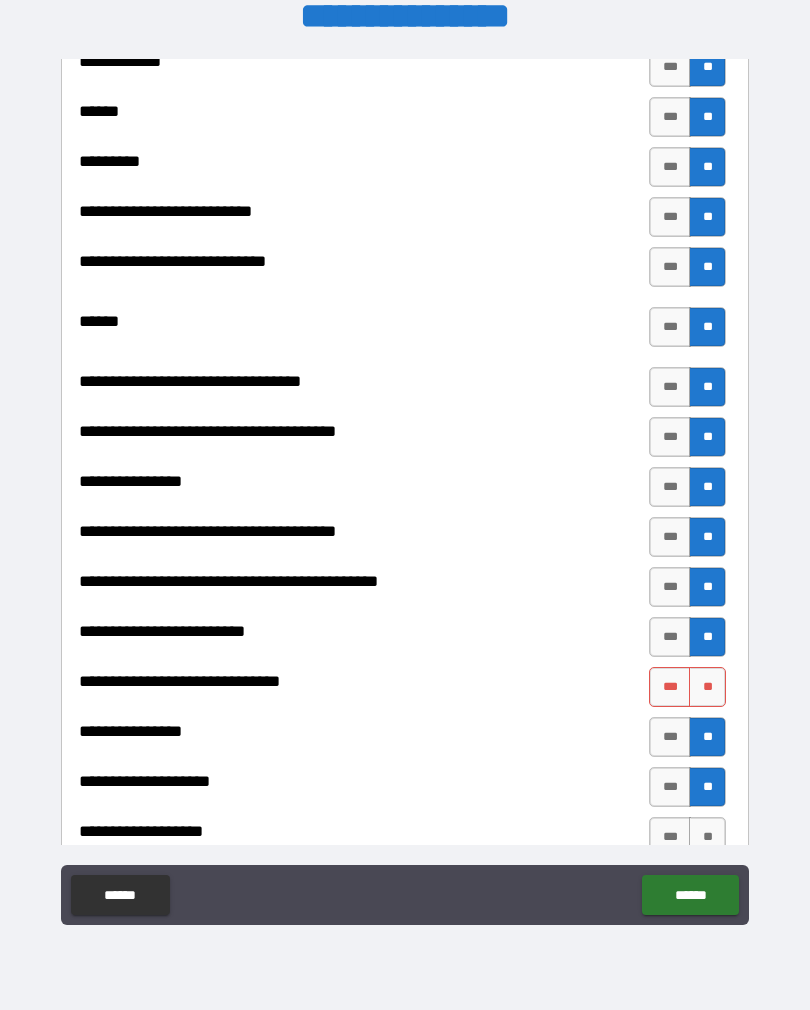 click on "**" at bounding box center (707, 687) 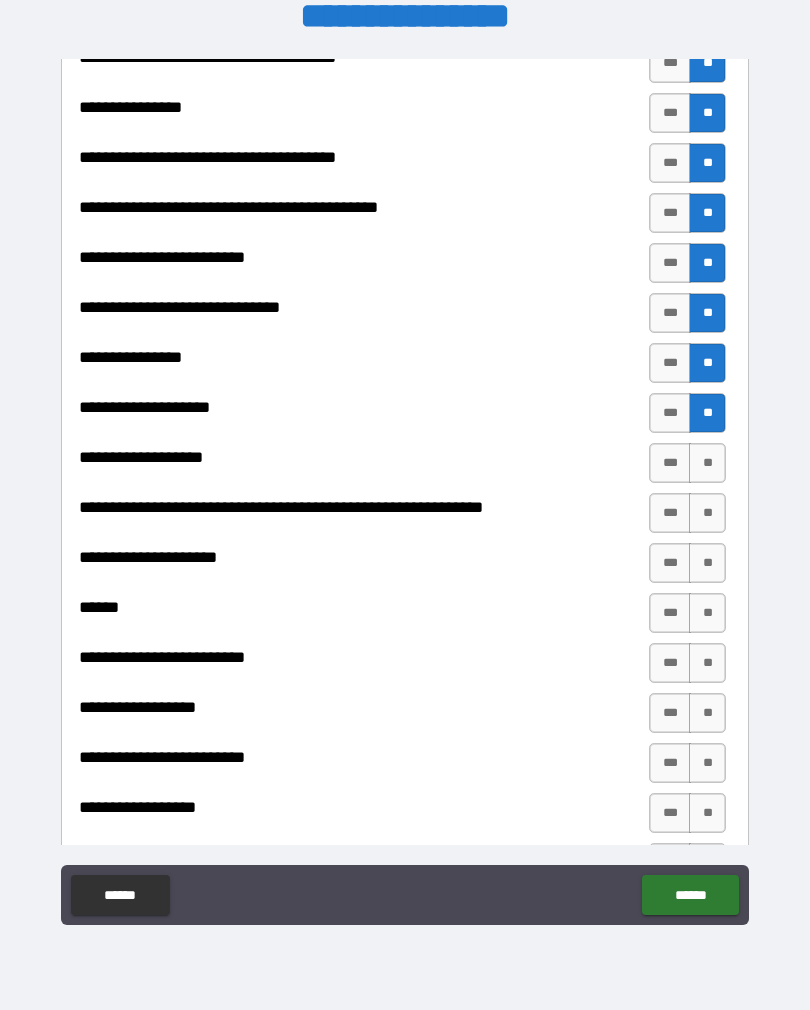 scroll, scrollTop: 1309, scrollLeft: 0, axis: vertical 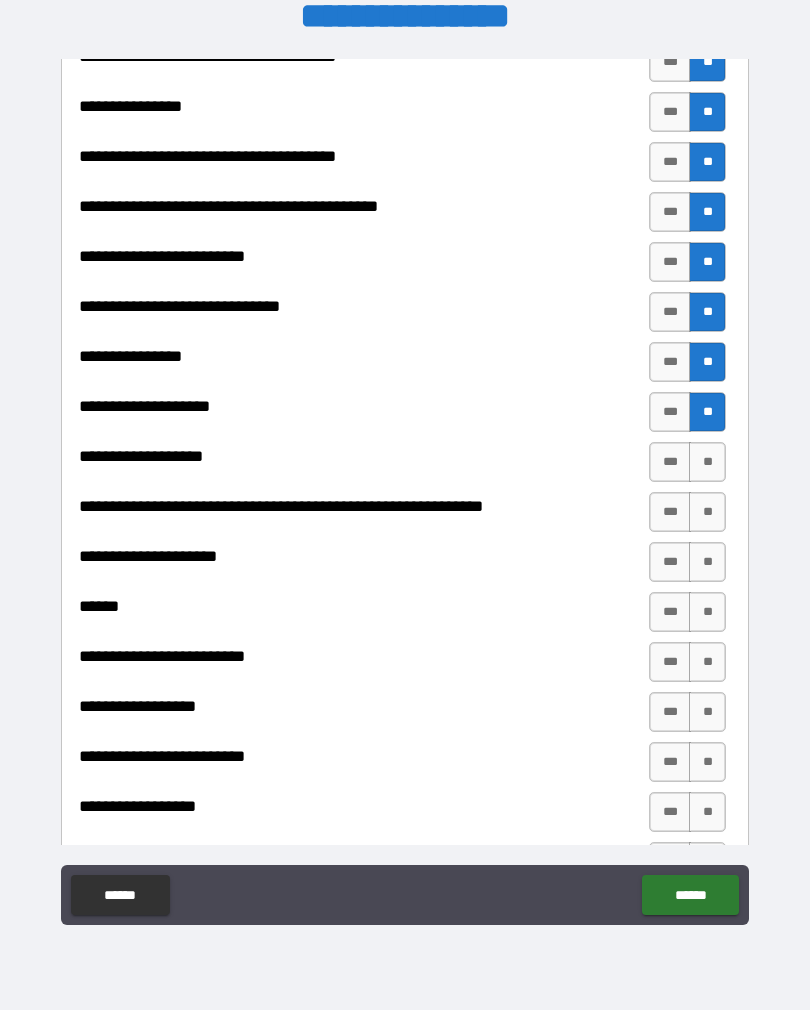 click on "**" at bounding box center (707, 462) 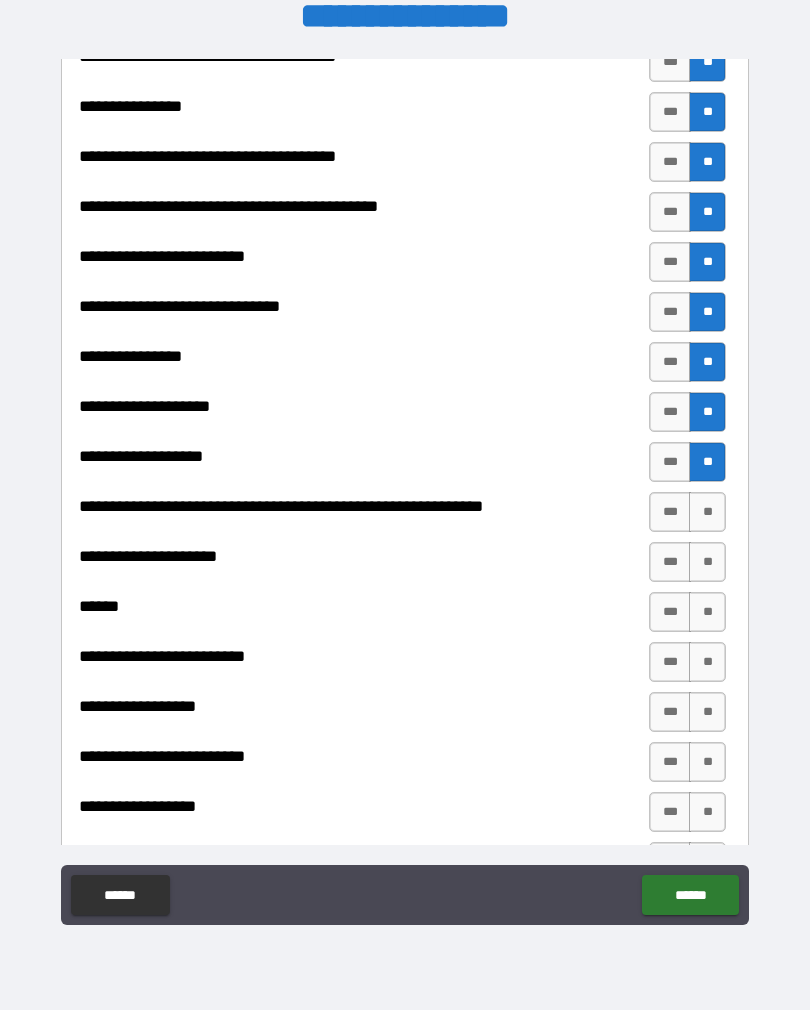 click on "**" at bounding box center [707, 512] 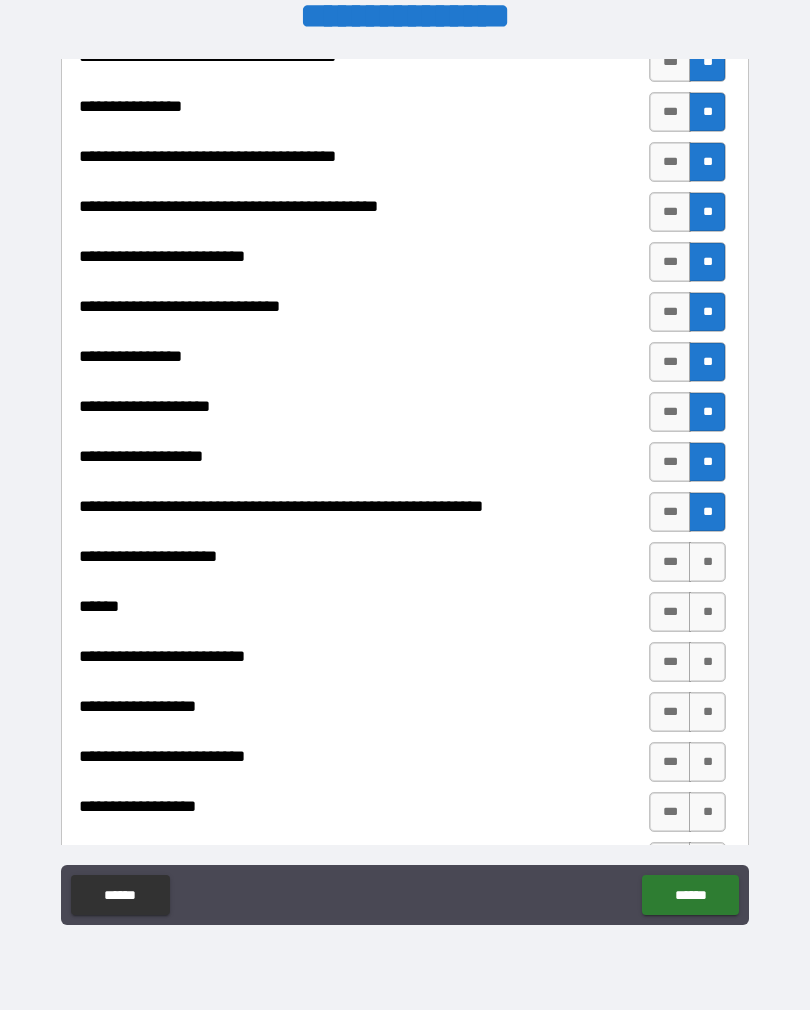 click on "**" at bounding box center [707, 562] 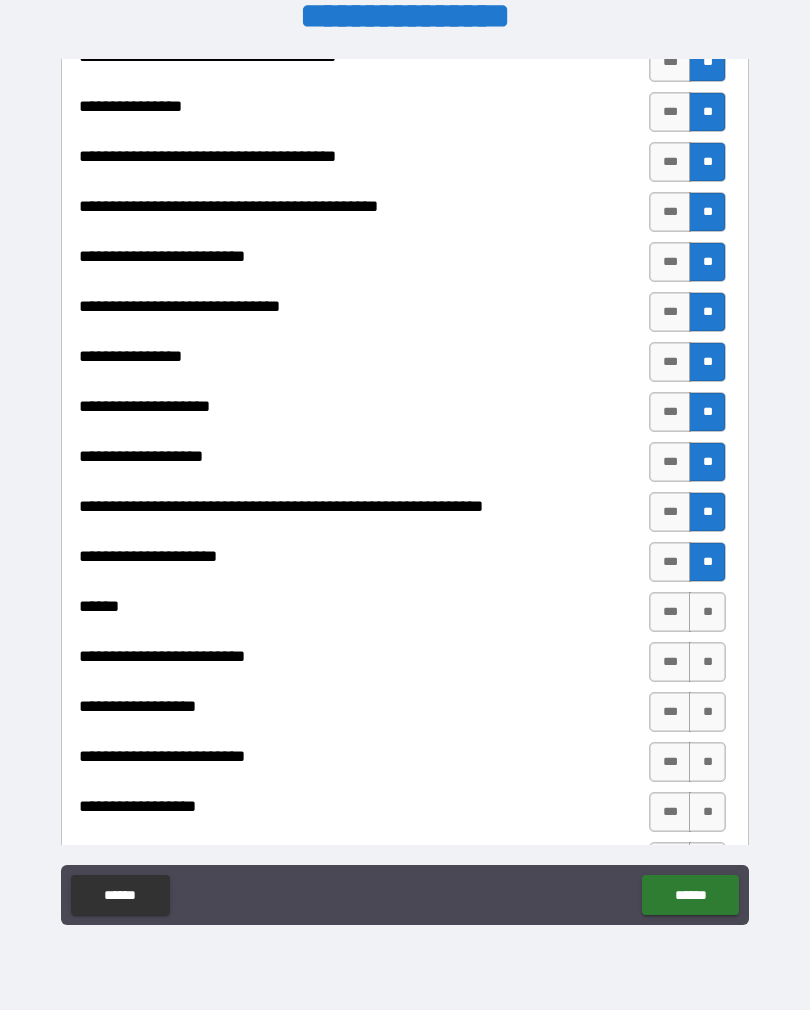click on "**" at bounding box center (707, 562) 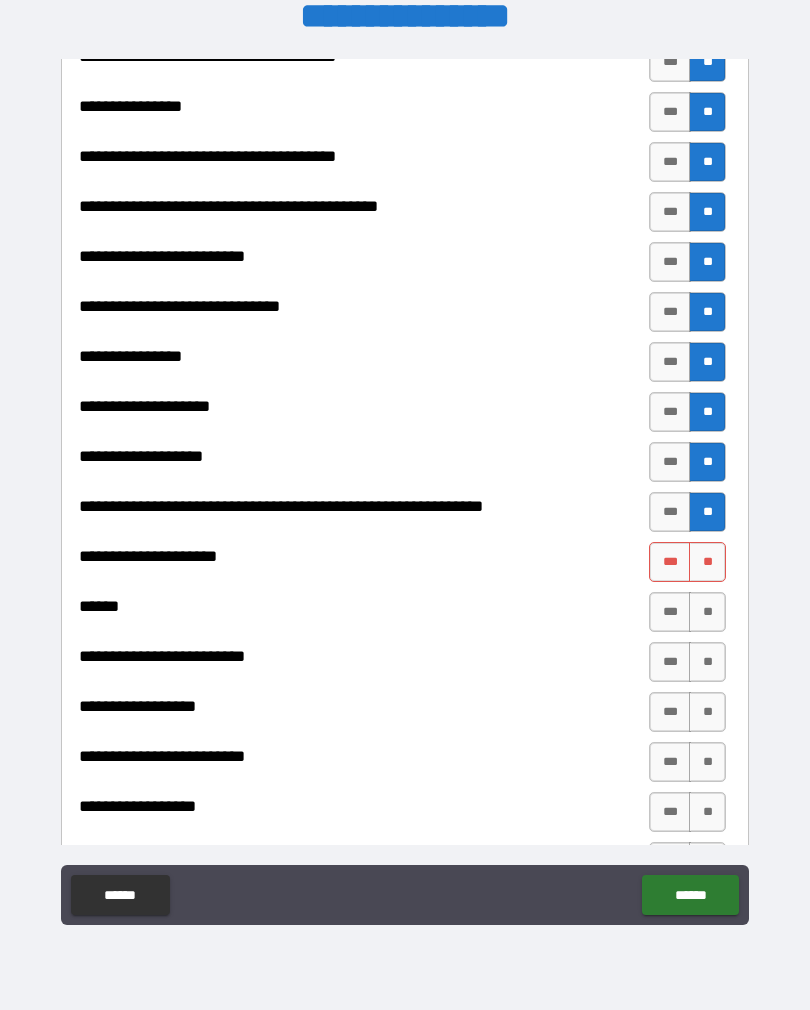 click on "**" at bounding box center [707, 662] 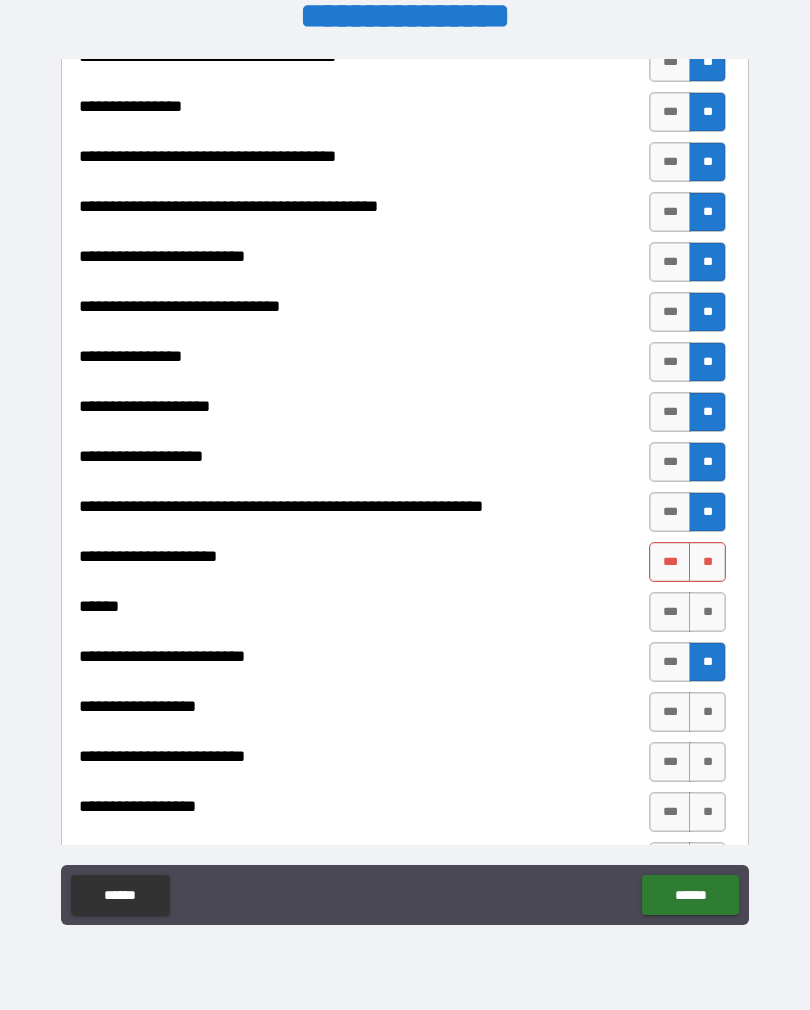 click on "**" at bounding box center (707, 612) 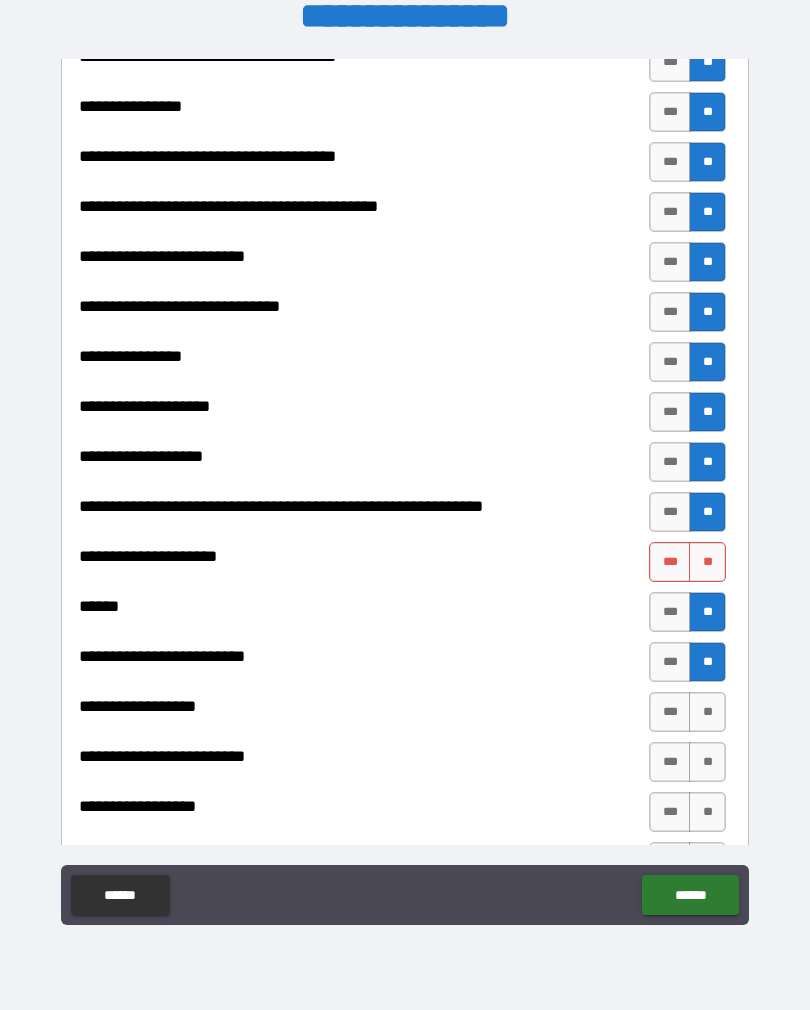 click on "**" at bounding box center [707, 612] 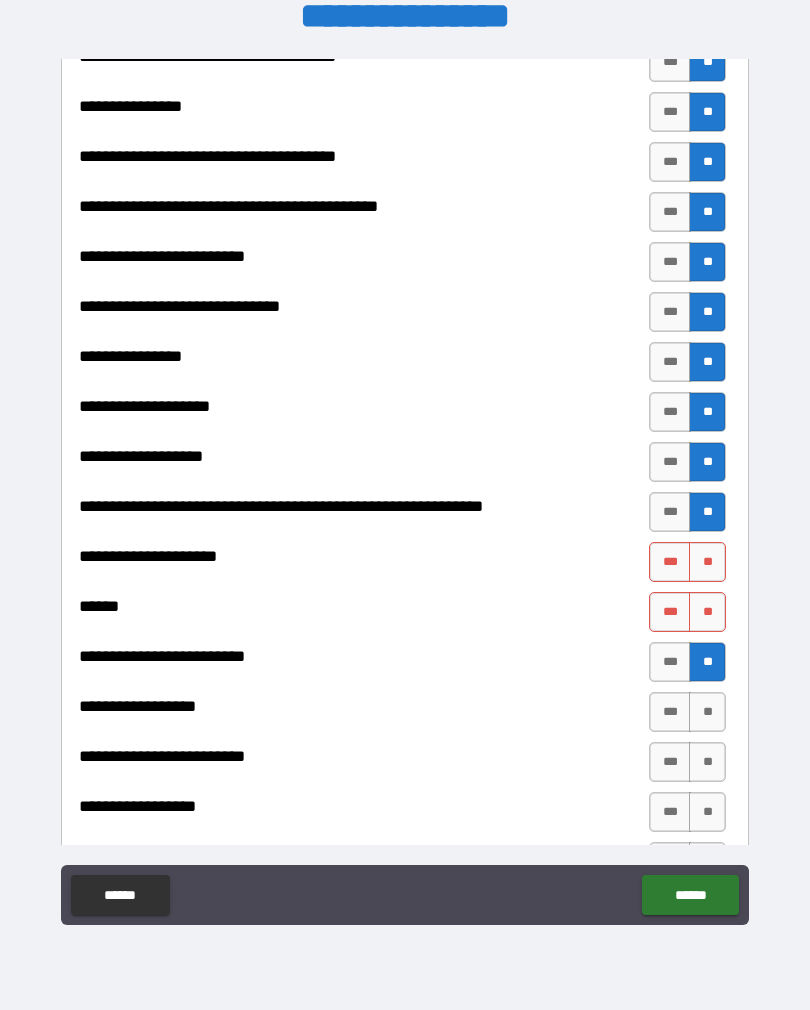 click on "**" at bounding box center (707, 612) 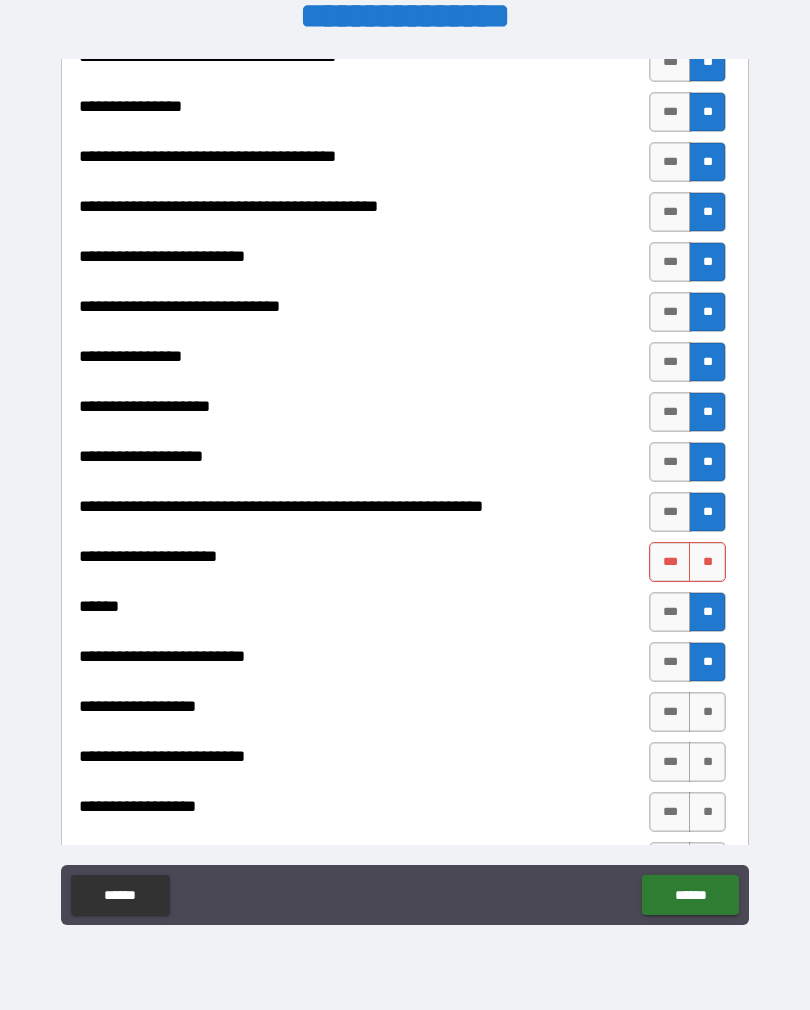 click on "**" at bounding box center (707, 562) 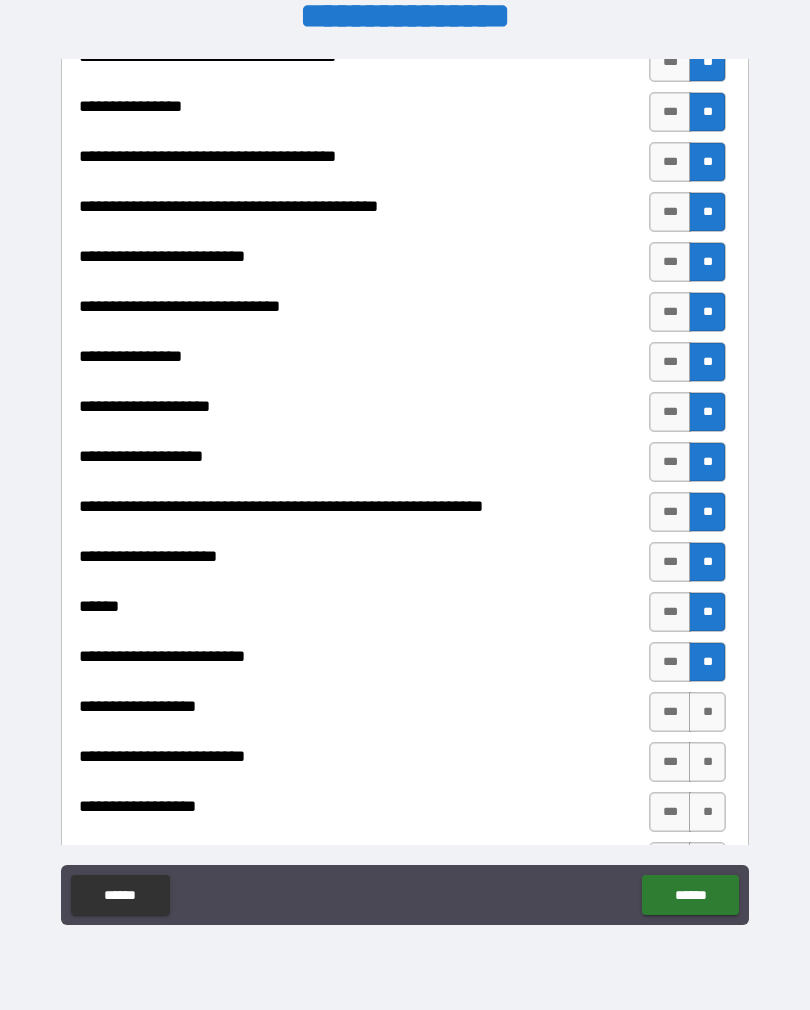 click on "**" at bounding box center (707, 712) 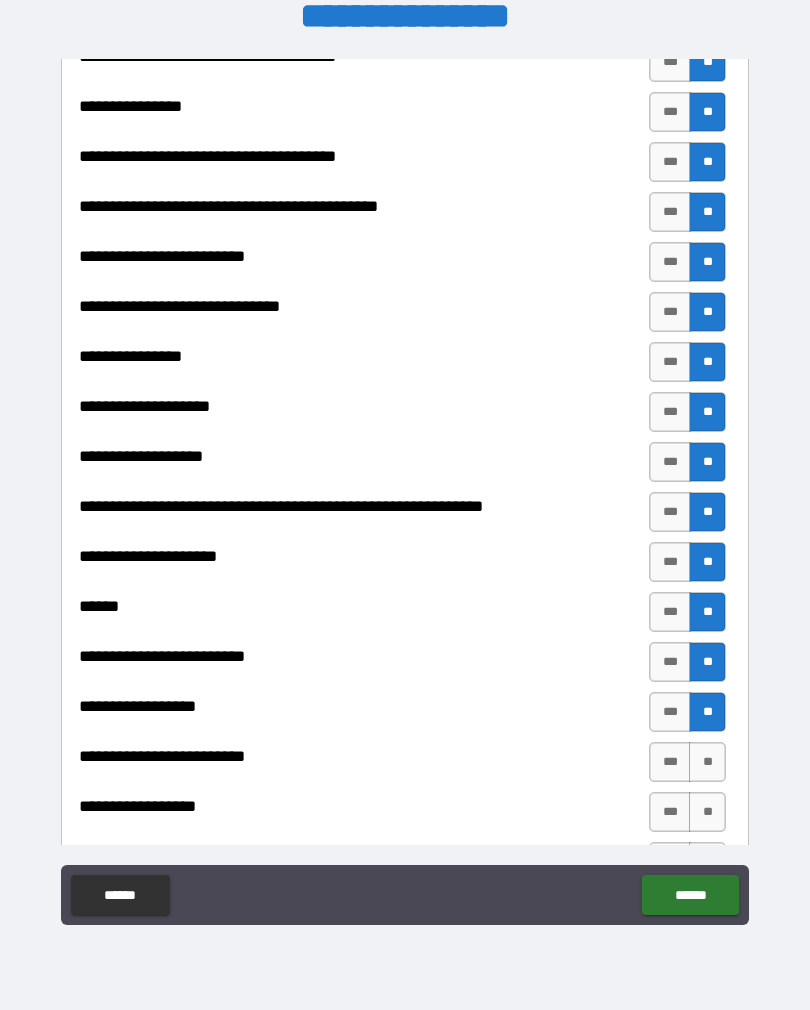 click on "**" at bounding box center (707, 762) 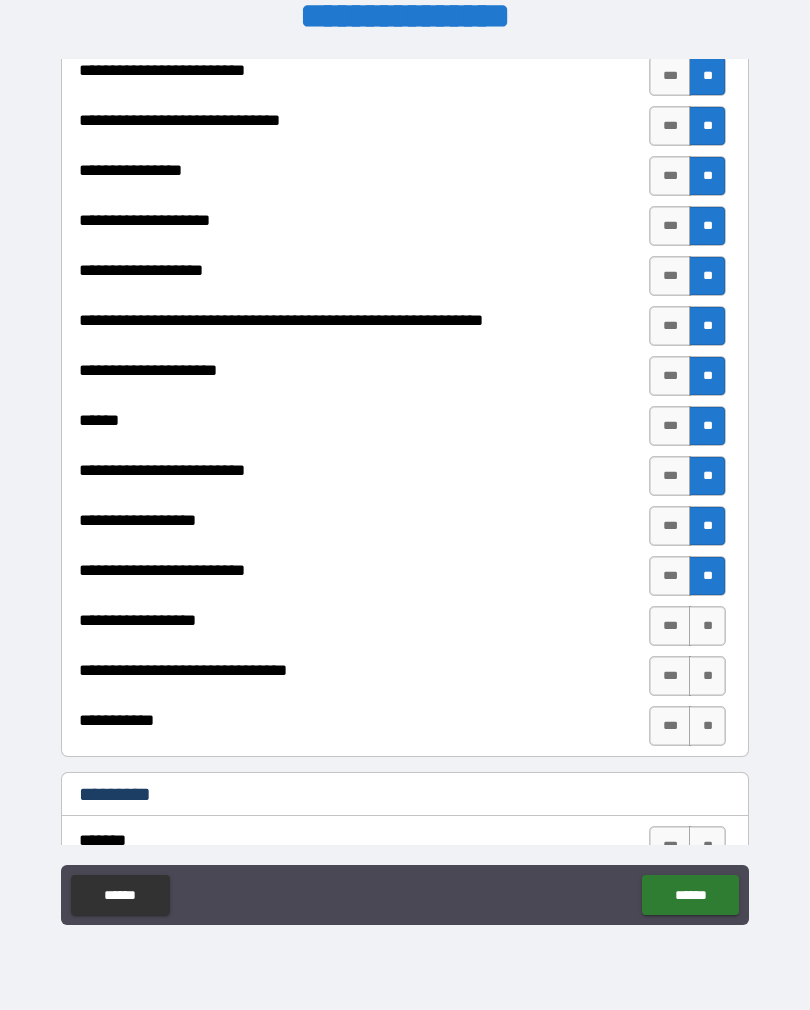 scroll, scrollTop: 1507, scrollLeft: 0, axis: vertical 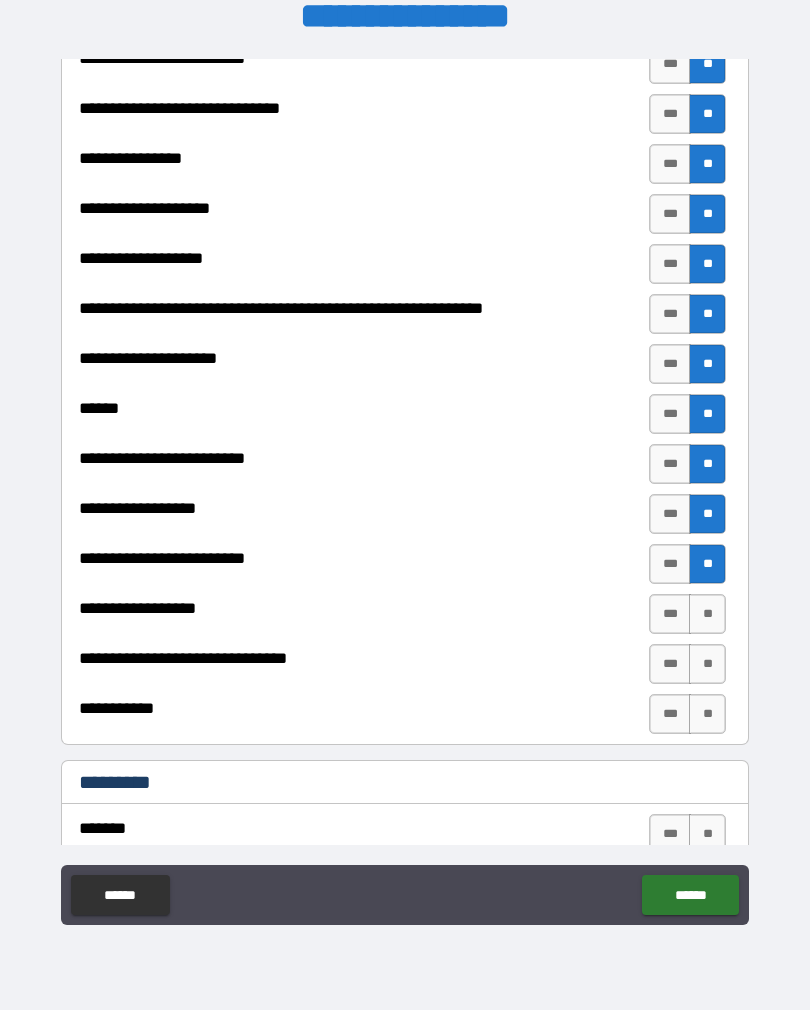 click on "**" at bounding box center (707, 614) 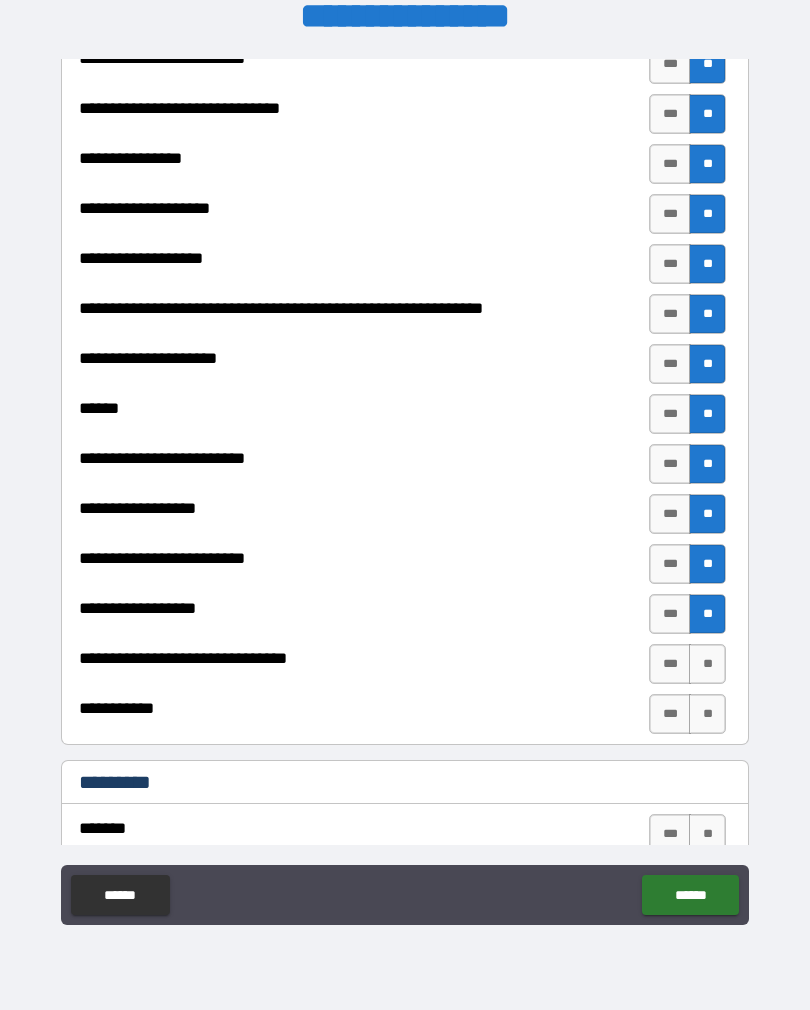 click on "**" at bounding box center (707, 664) 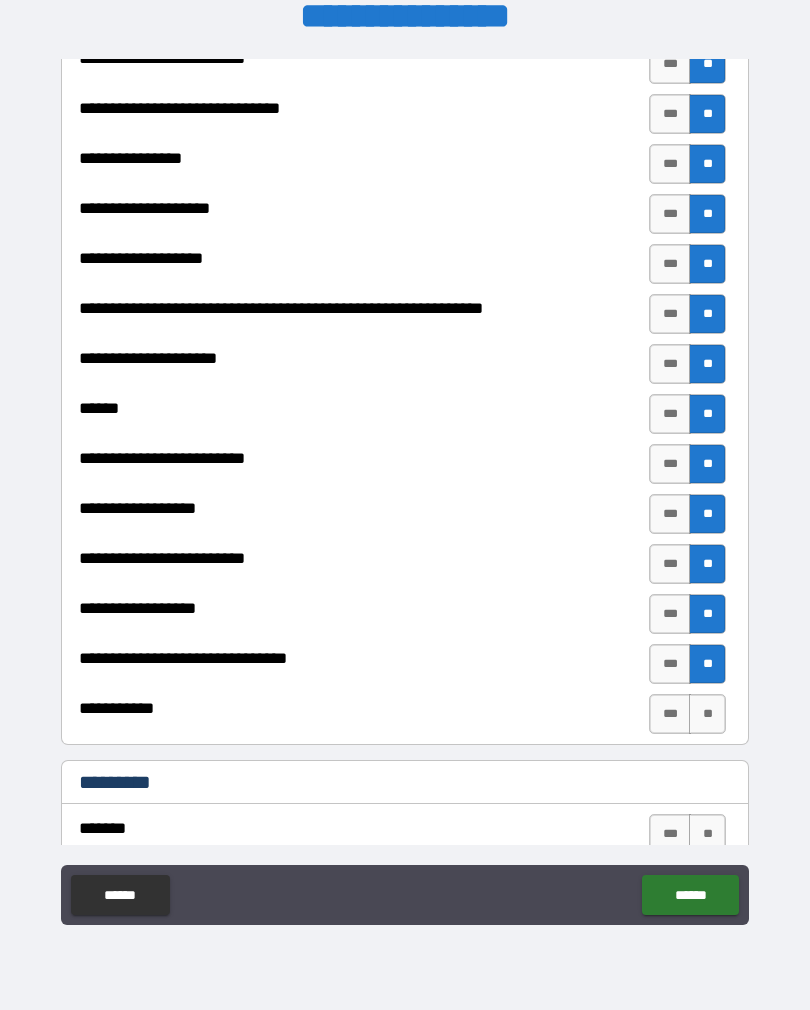 click on "**" at bounding box center [707, 714] 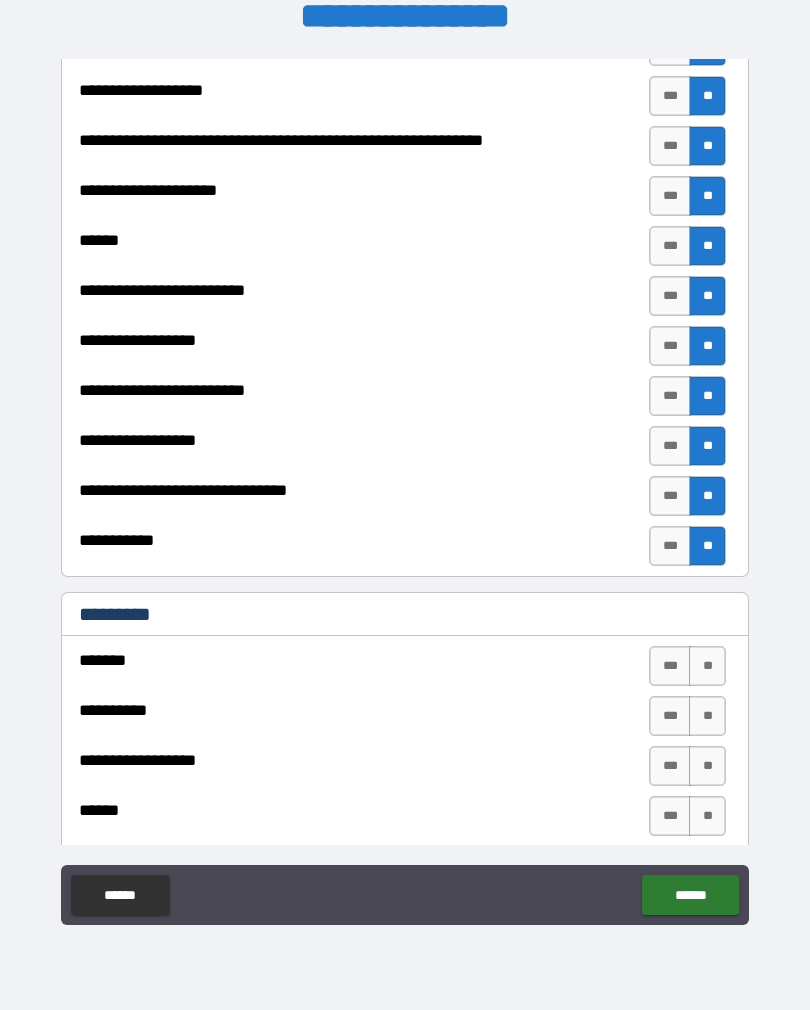 scroll, scrollTop: 1676, scrollLeft: 0, axis: vertical 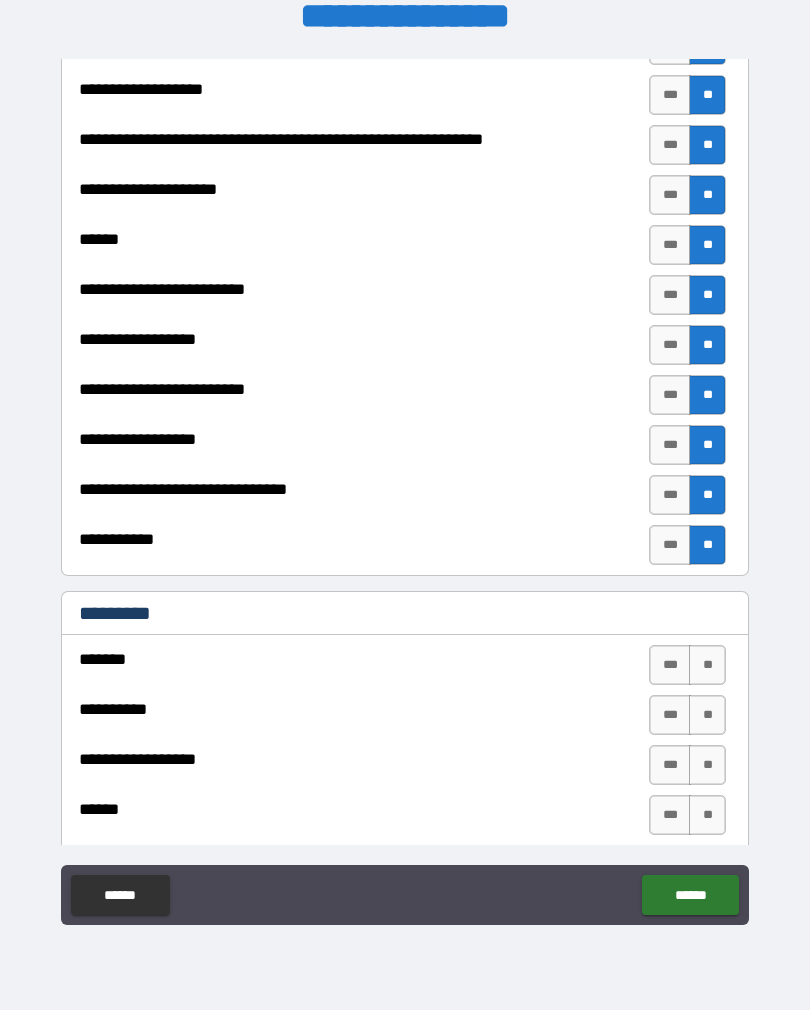 click on "**" at bounding box center (707, 665) 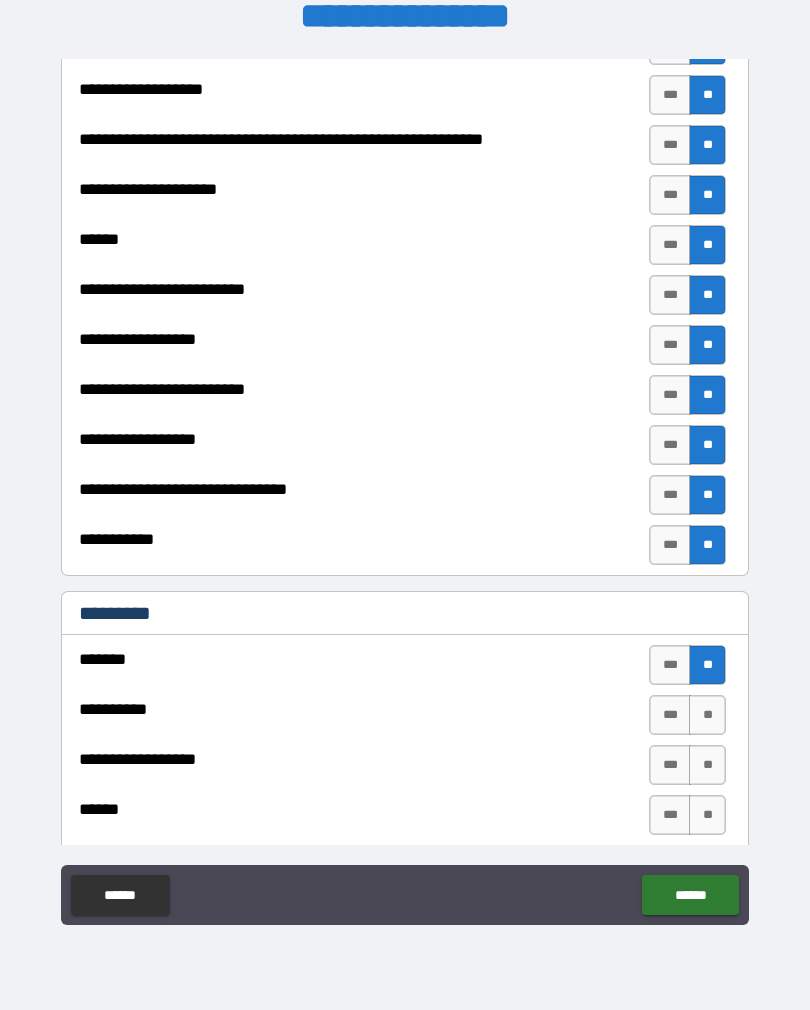scroll, scrollTop: 1739, scrollLeft: 0, axis: vertical 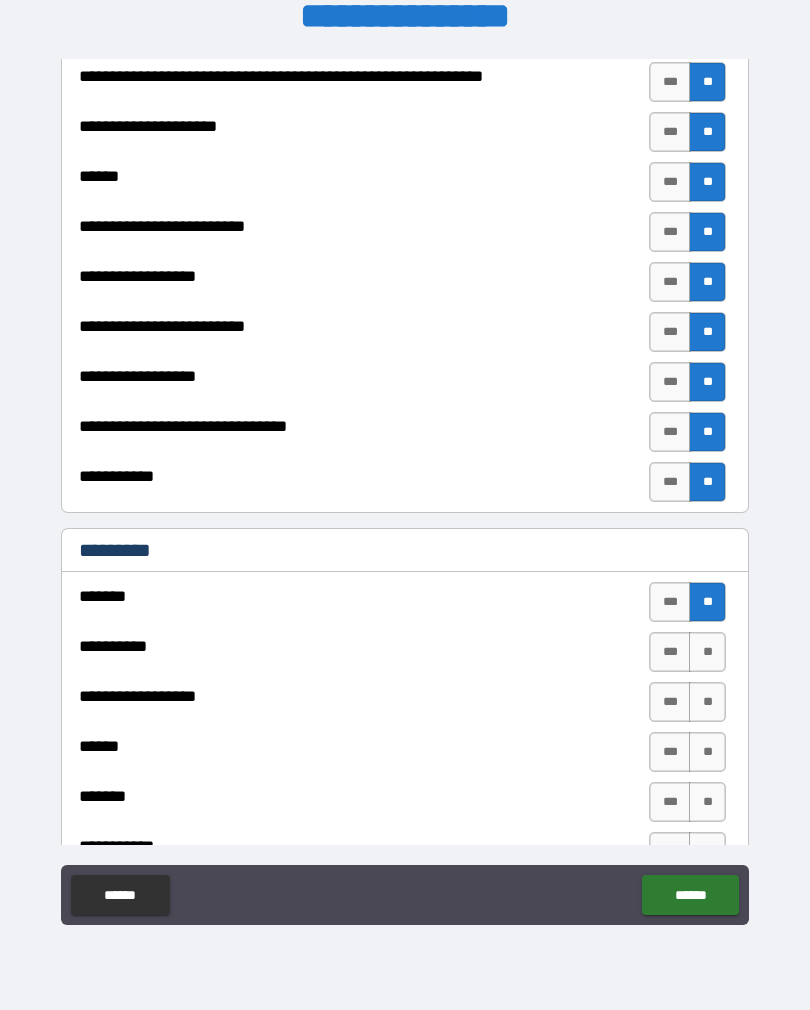 click on "**" at bounding box center [707, 652] 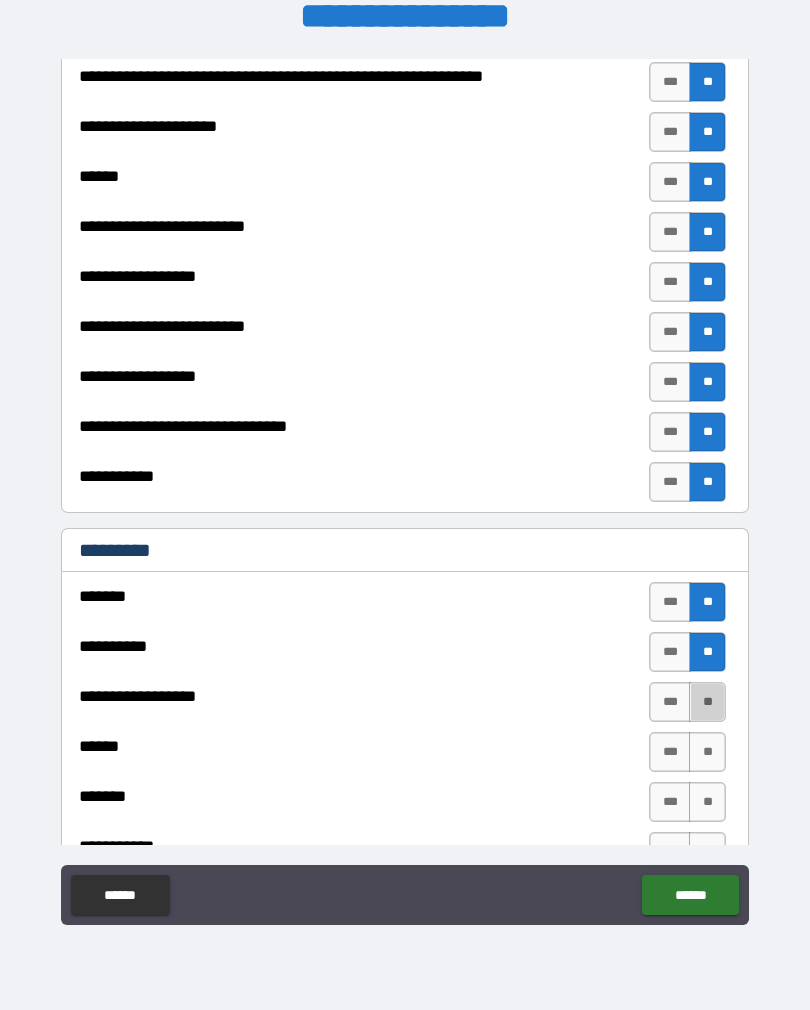 click on "**" at bounding box center [707, 702] 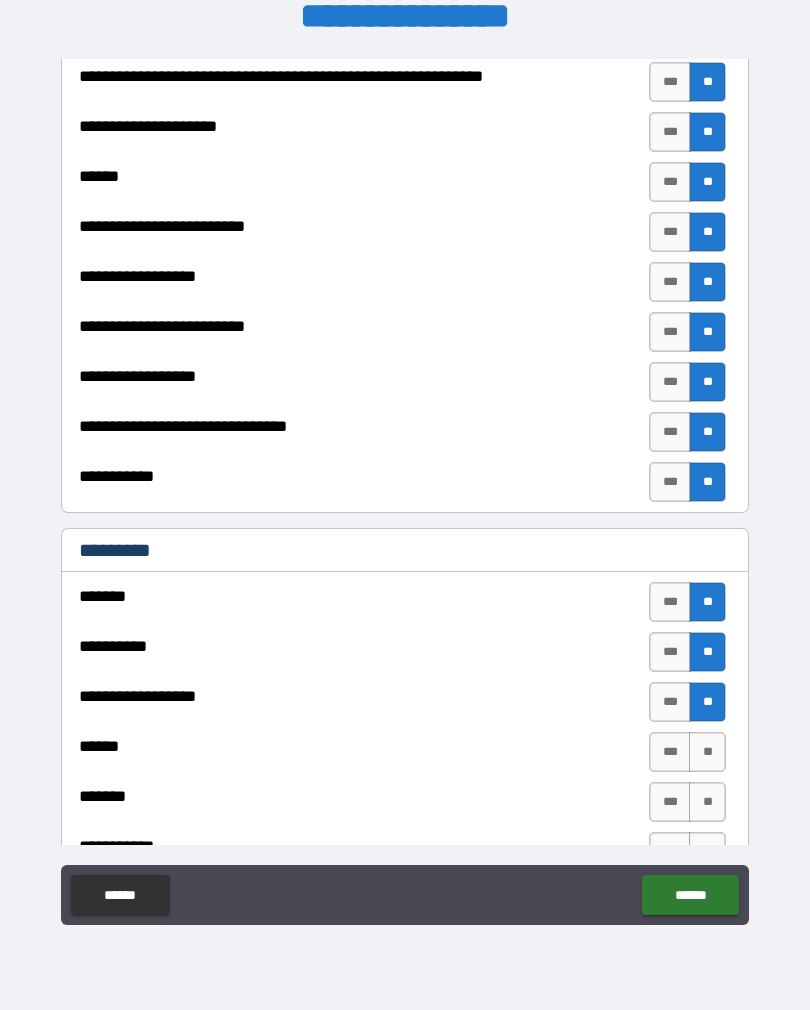 click on "**" at bounding box center [707, 752] 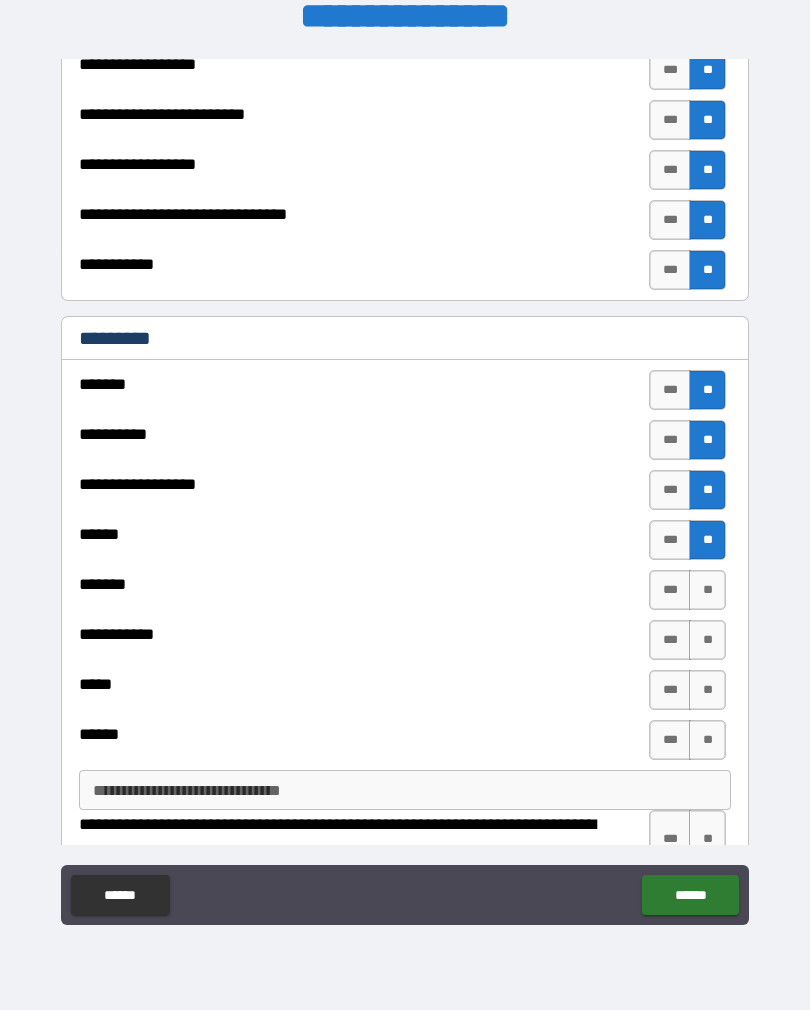 scroll, scrollTop: 1948, scrollLeft: 0, axis: vertical 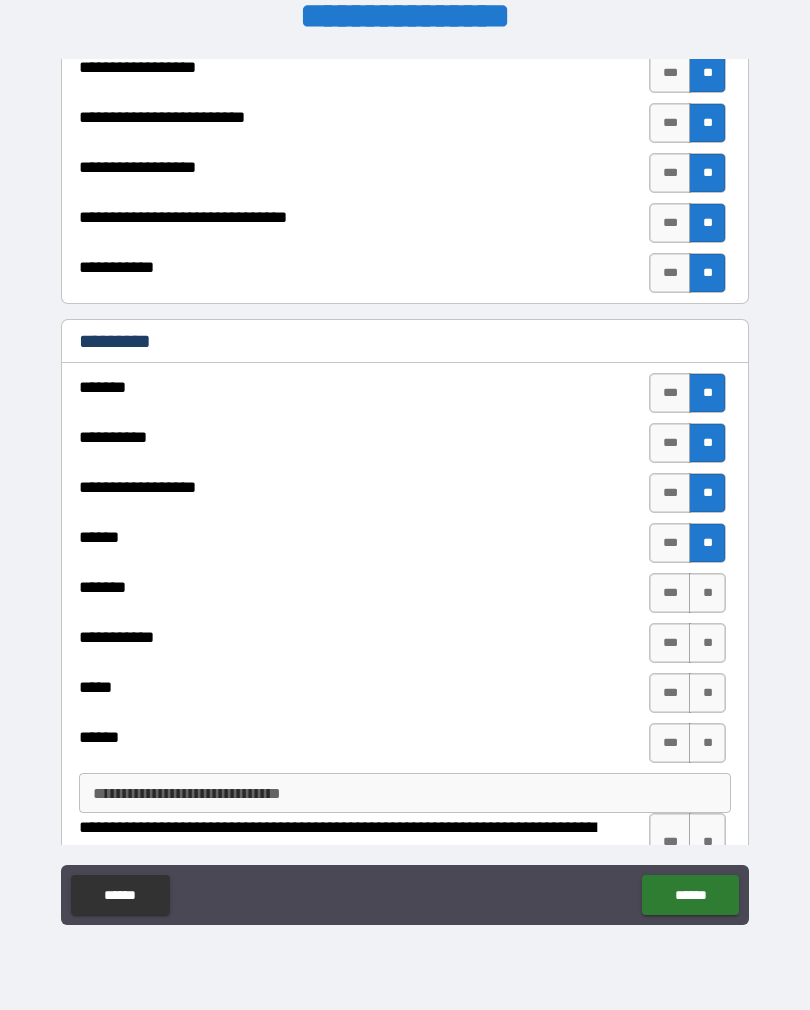 click on "**" at bounding box center (707, 593) 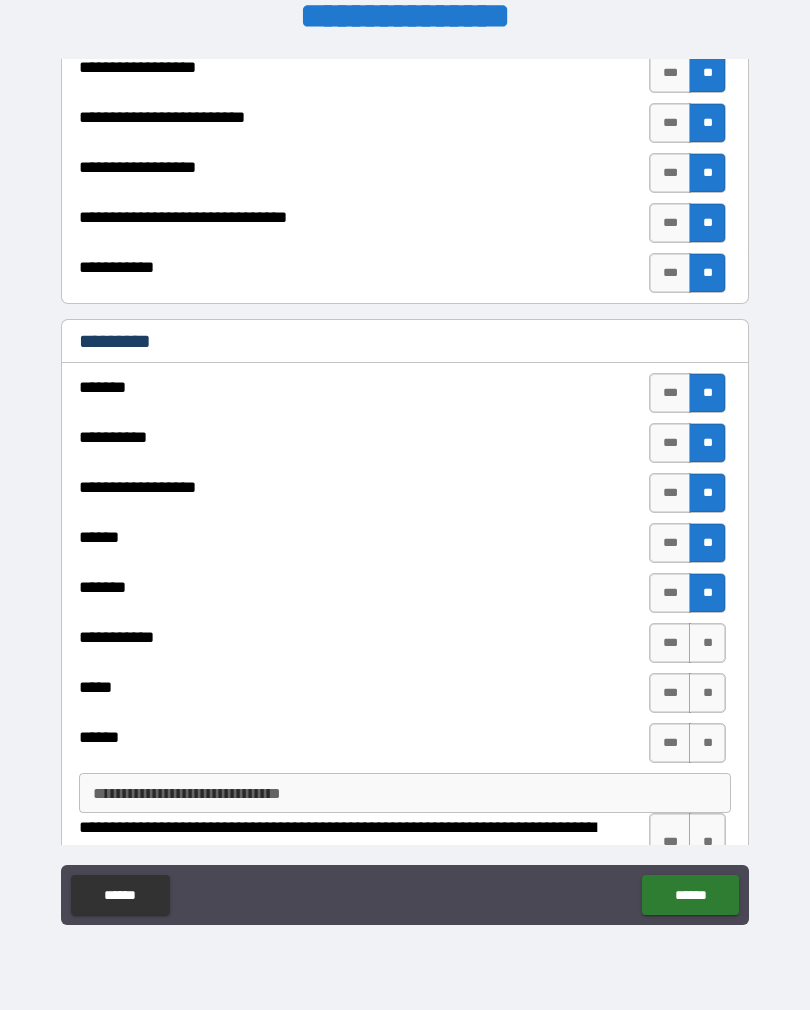 click on "**" at bounding box center (707, 643) 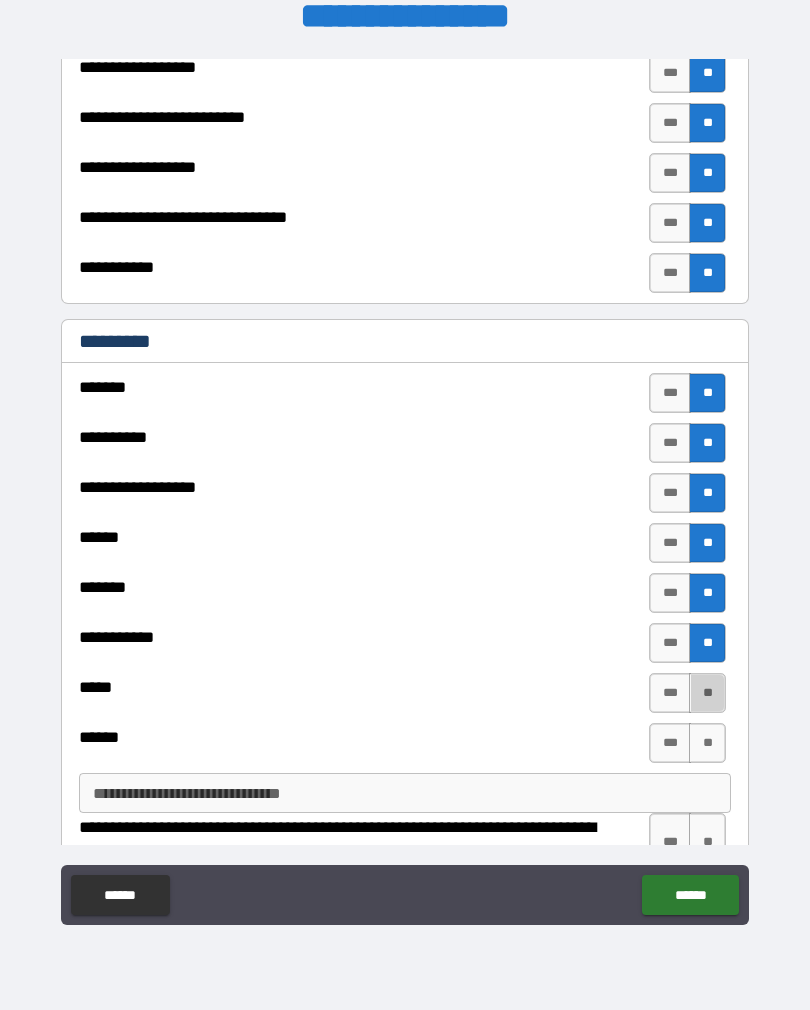 click on "**" at bounding box center [707, 693] 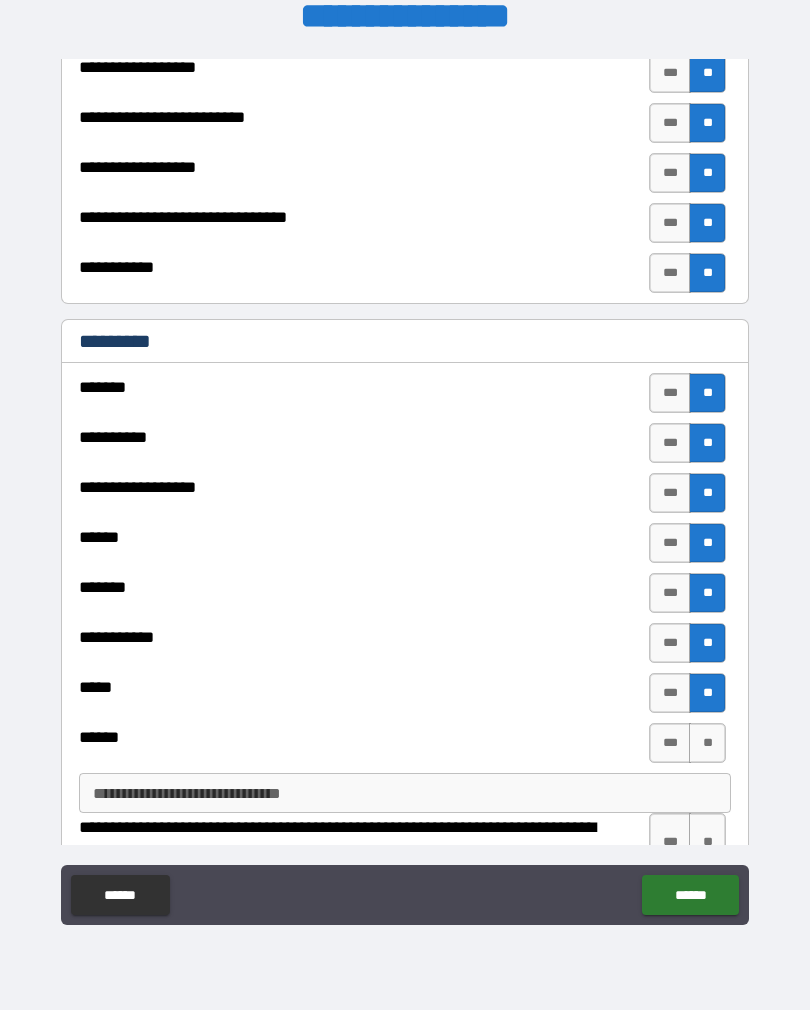 click on "**" at bounding box center (707, 743) 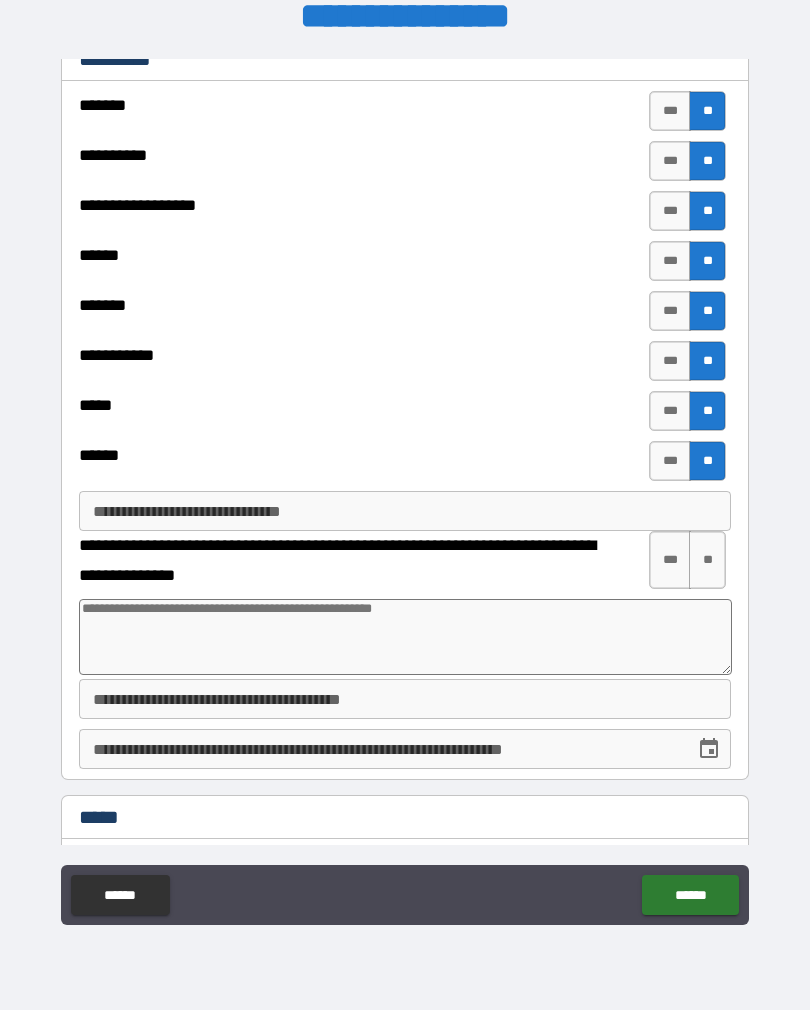 scroll, scrollTop: 2227, scrollLeft: 0, axis: vertical 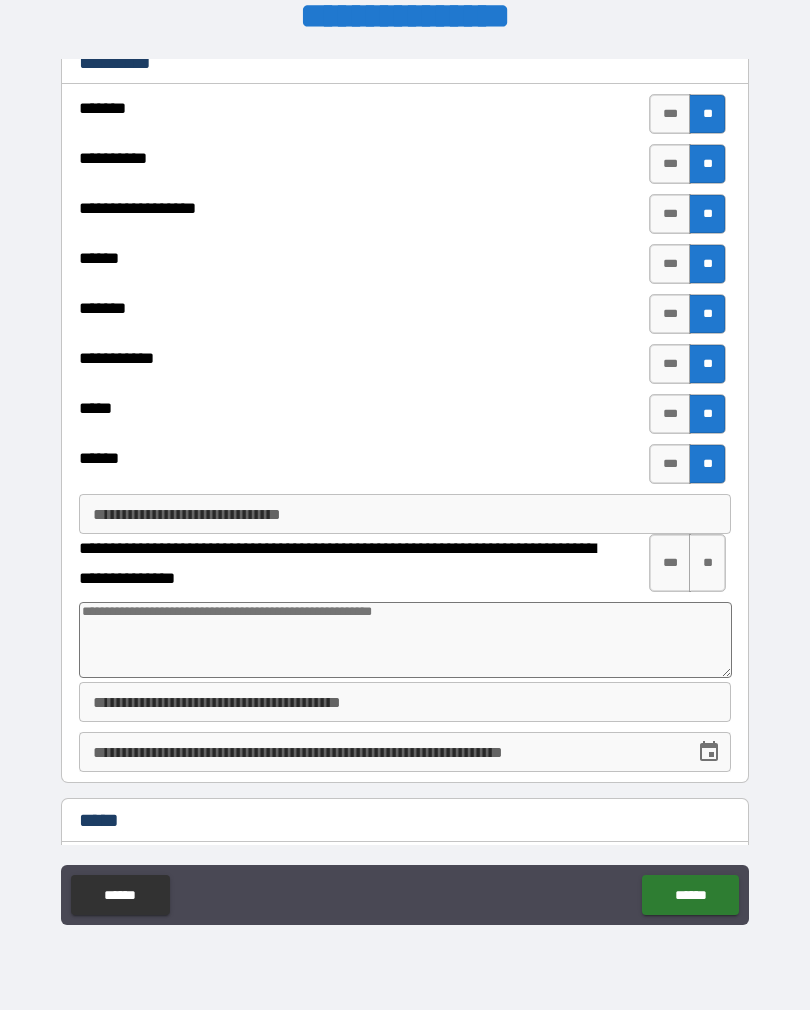 click on "**" at bounding box center [707, 563] 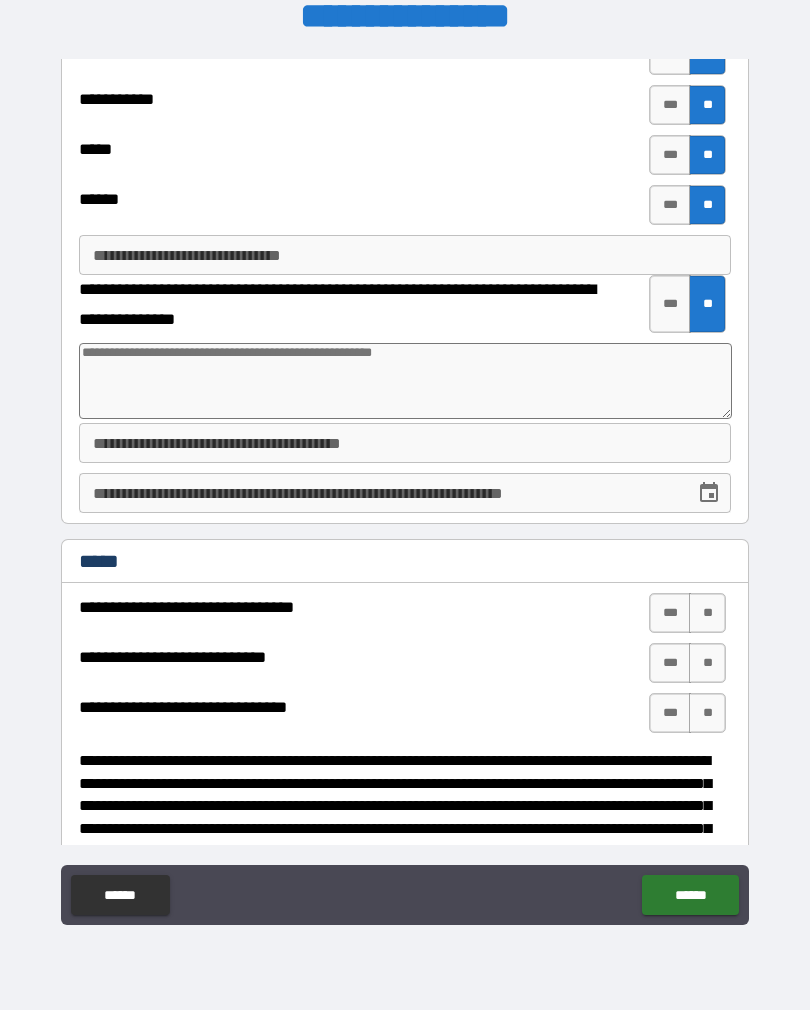 scroll, scrollTop: 2484, scrollLeft: 0, axis: vertical 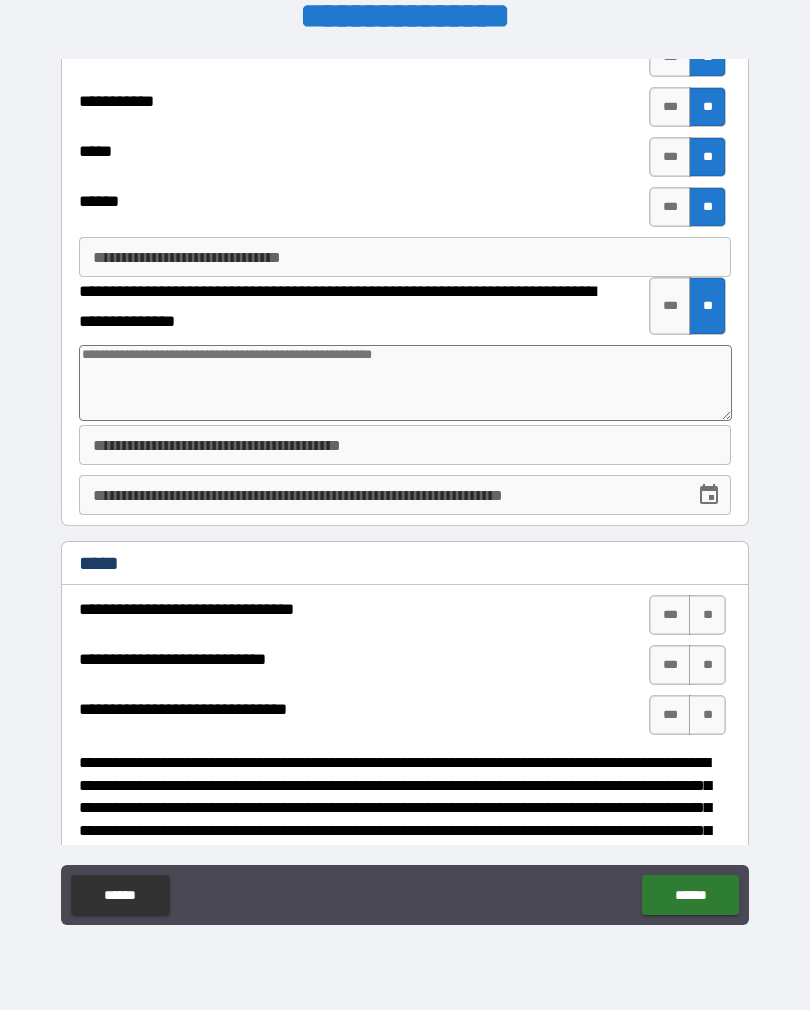 click on "**" at bounding box center [707, 615] 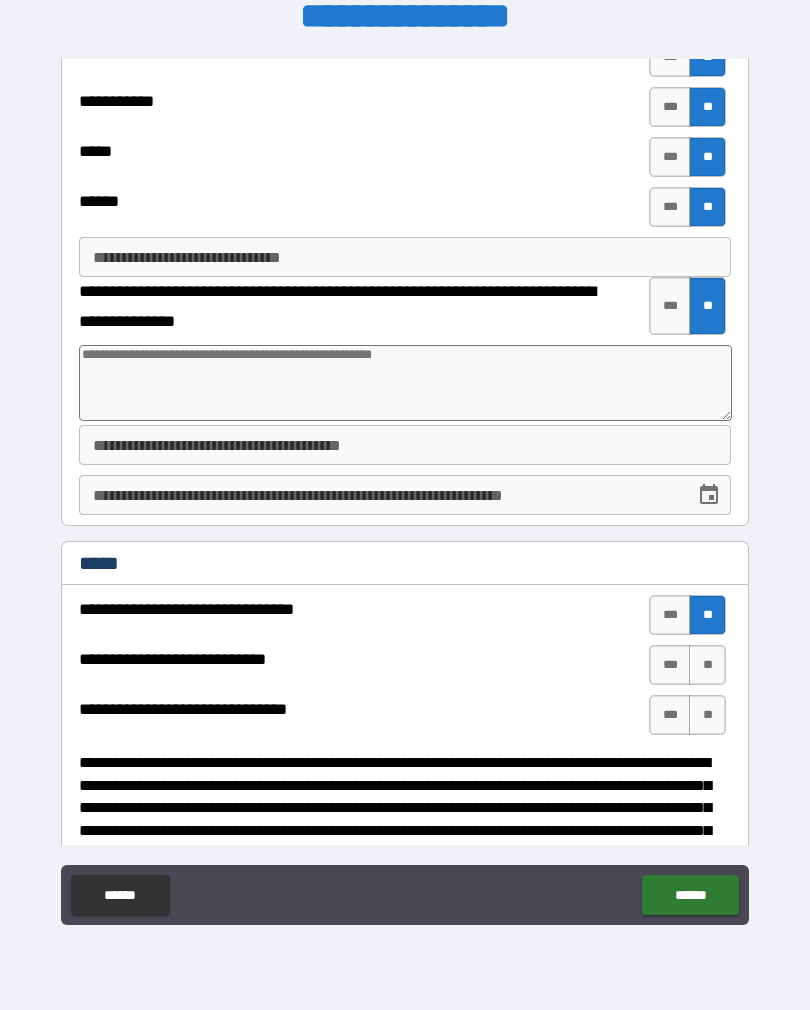 click on "**" at bounding box center (707, 615) 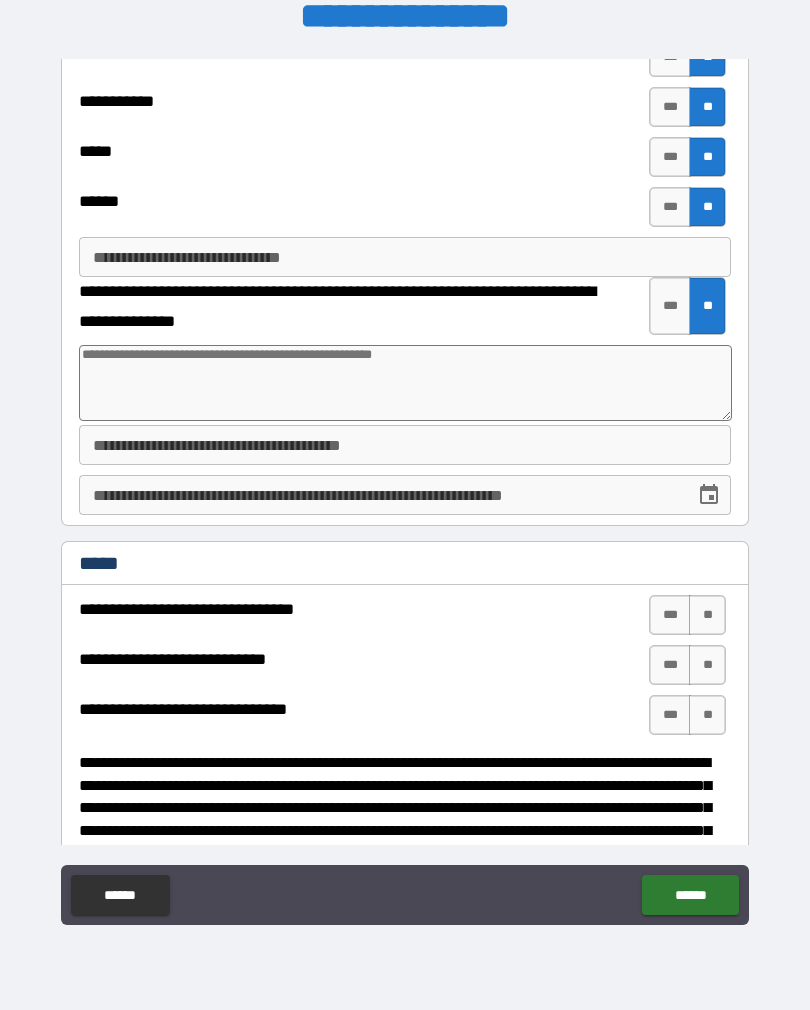 click on "**" at bounding box center (707, 715) 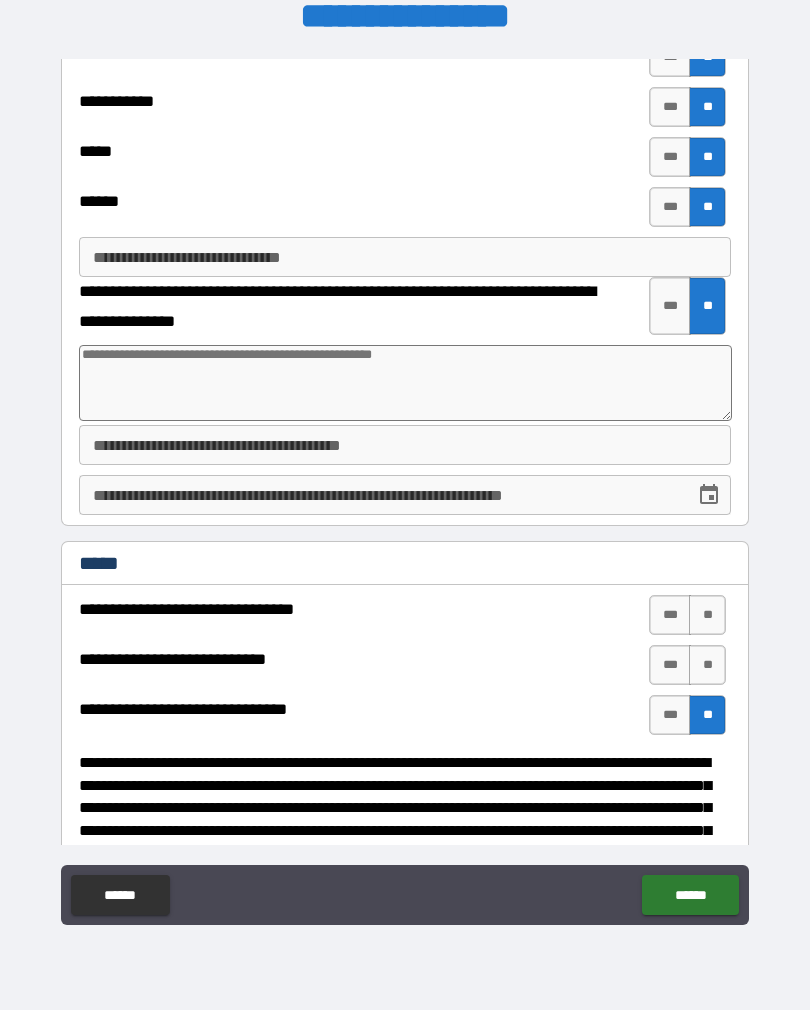 click on "**" at bounding box center (707, 665) 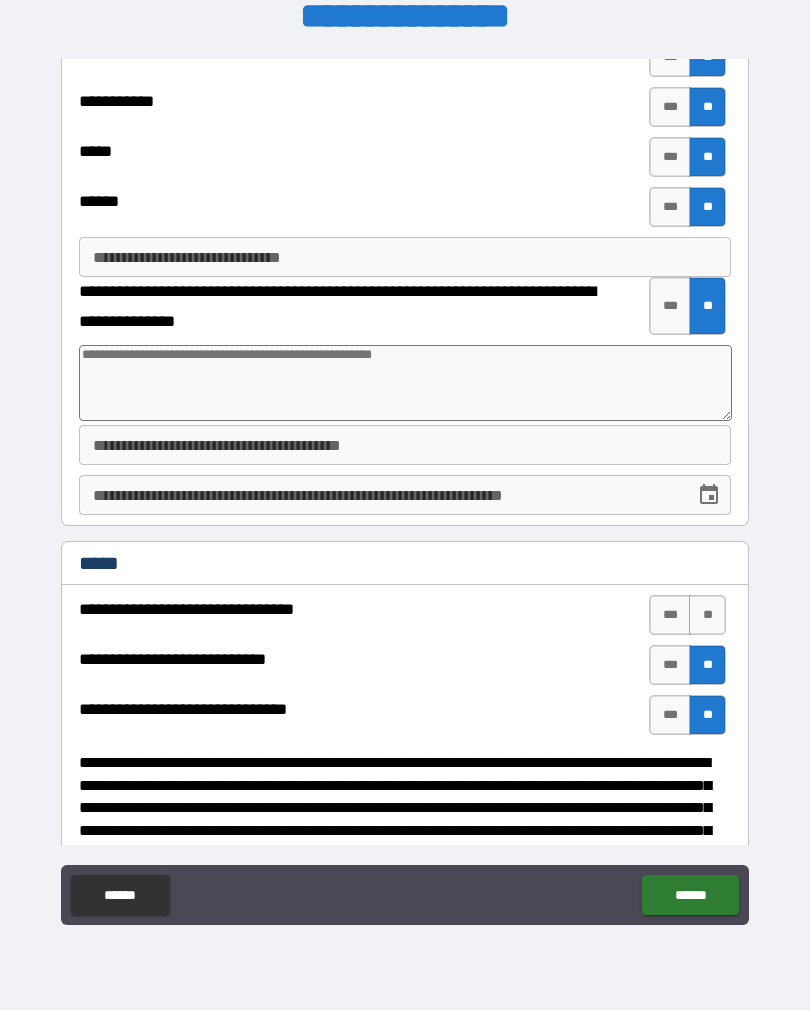 click on "**" at bounding box center (707, 615) 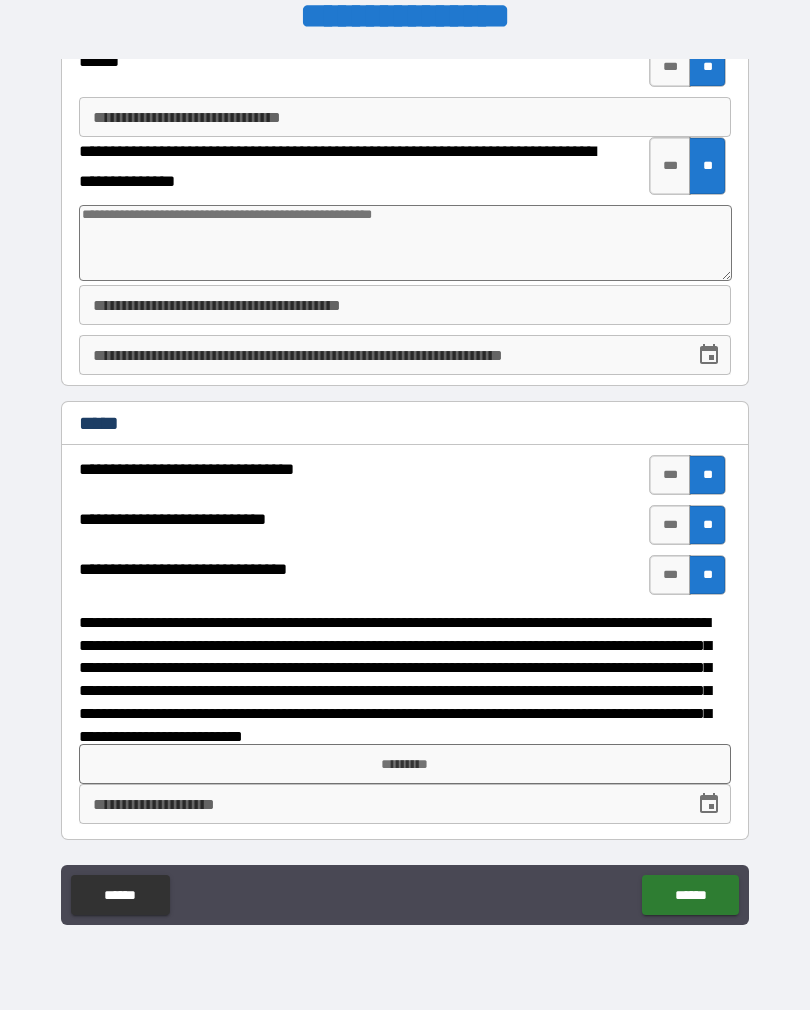 scroll, scrollTop: 2624, scrollLeft: 0, axis: vertical 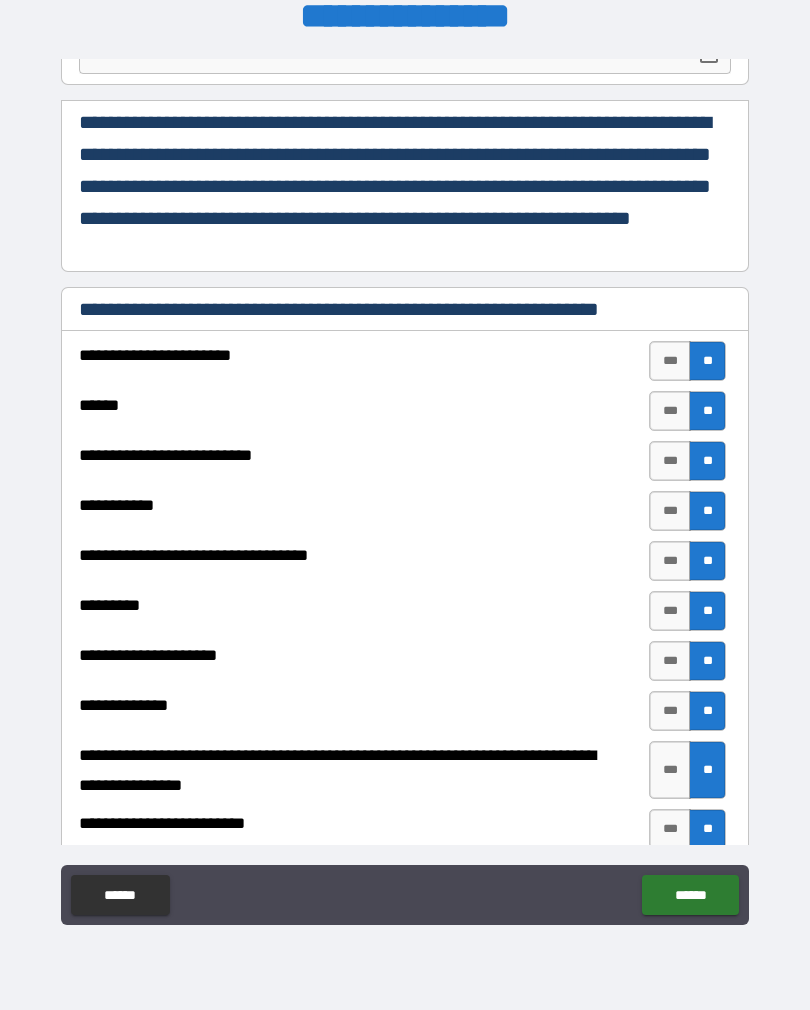 click on "**********" at bounding box center [405, 492] 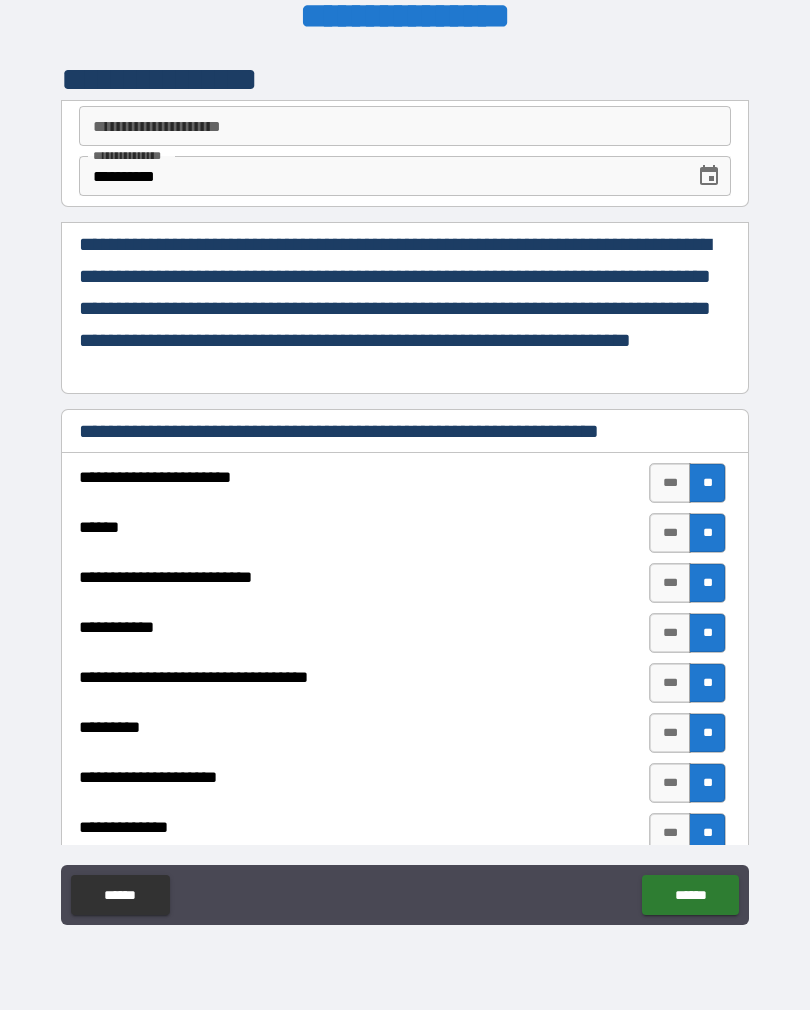 scroll, scrollTop: 0, scrollLeft: 0, axis: both 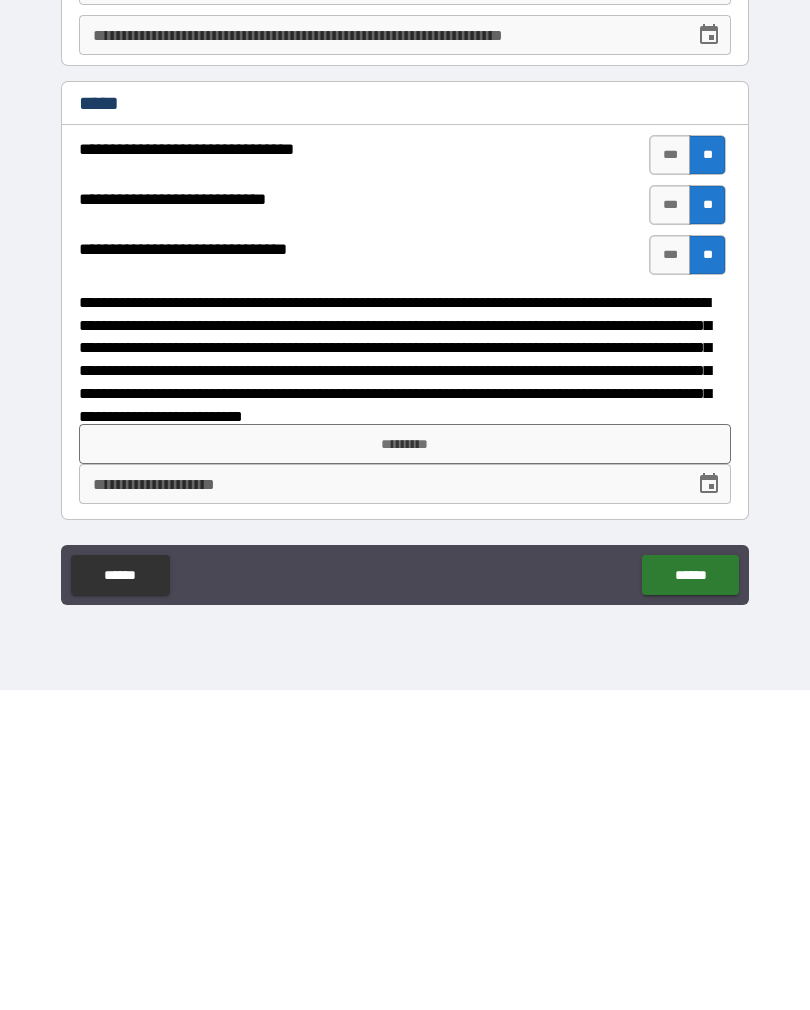 click on "*********" at bounding box center [405, 764] 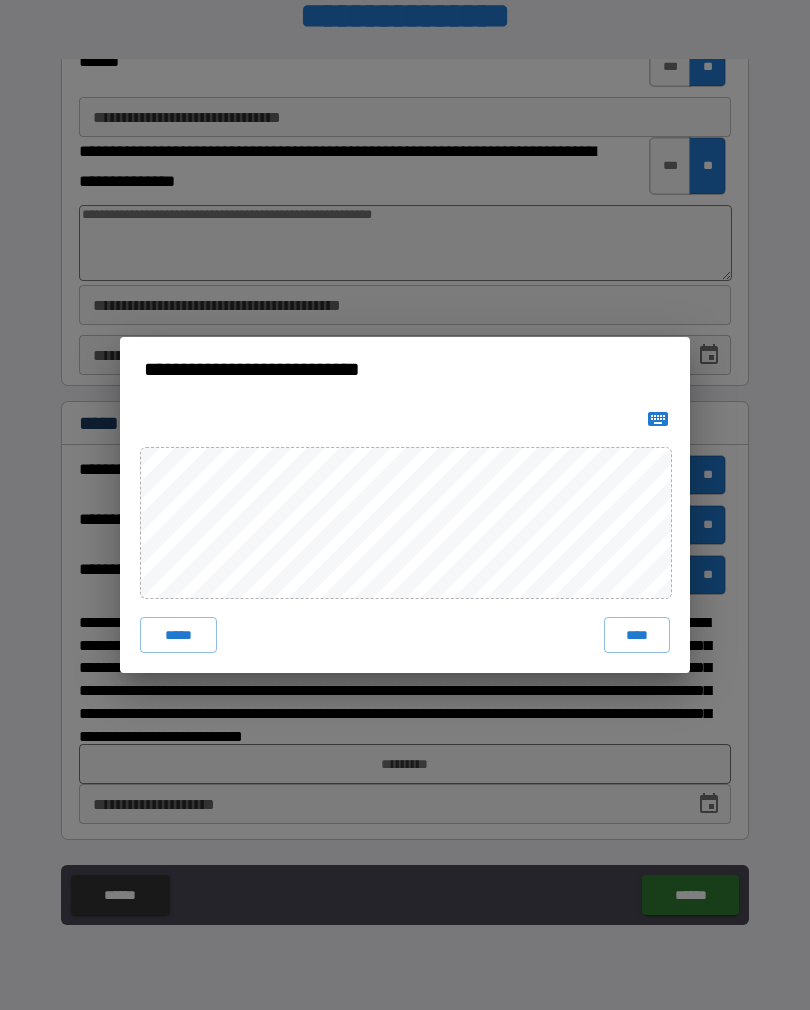 click on "****" at bounding box center [637, 635] 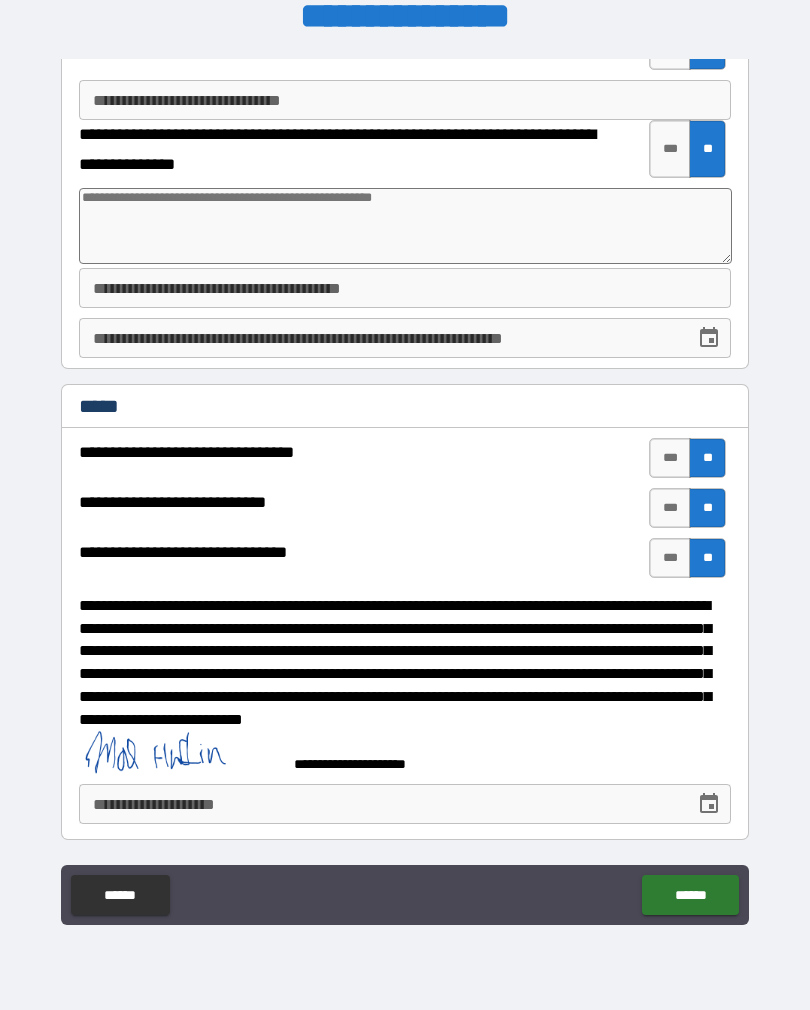 scroll, scrollTop: 2641, scrollLeft: 0, axis: vertical 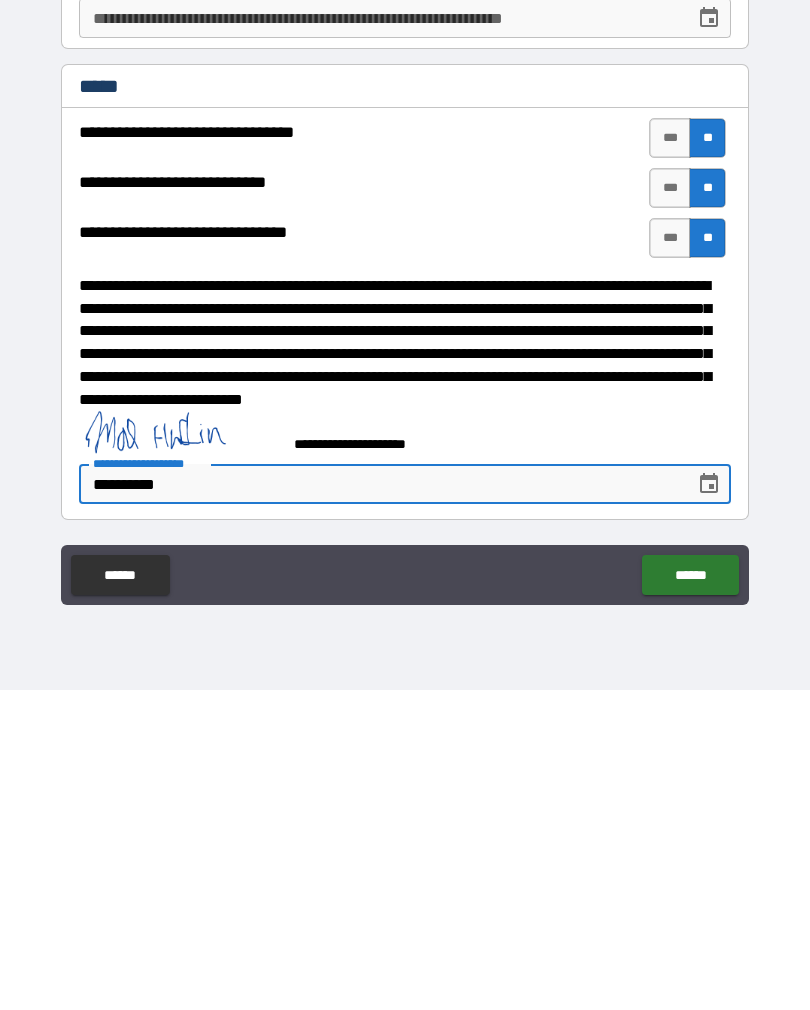 click on "******" at bounding box center [690, 895] 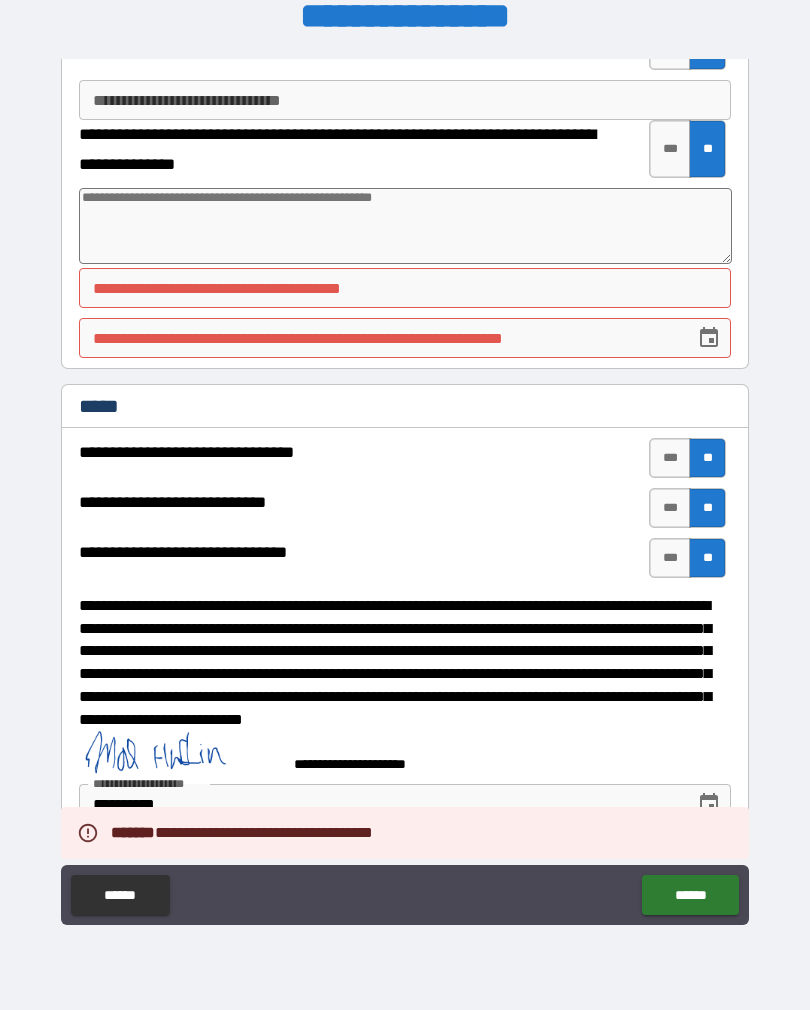 click on "**********" at bounding box center (405, 288) 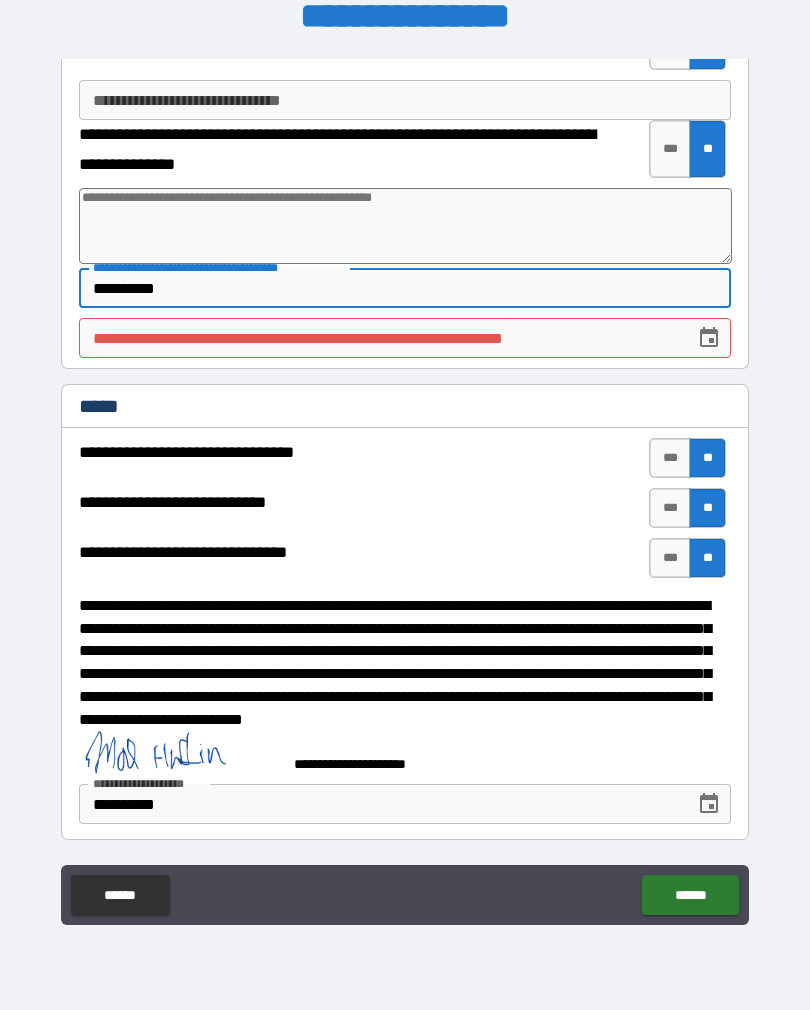 click on "**********" at bounding box center (380, 338) 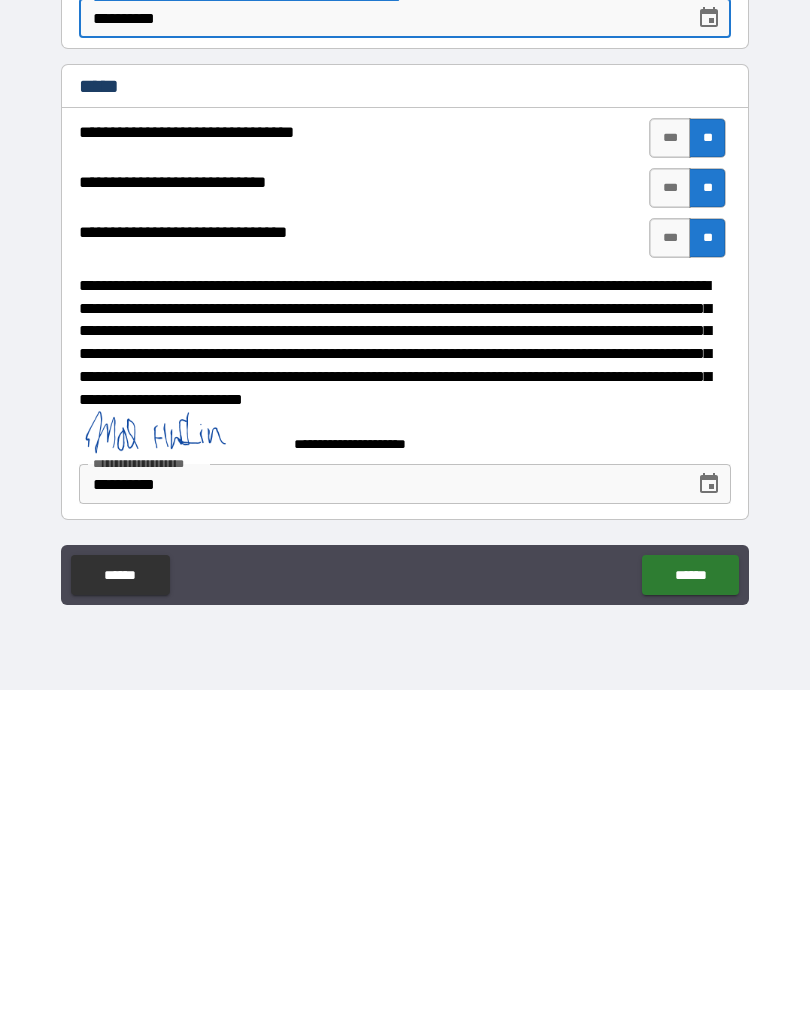 click on "******" at bounding box center (690, 895) 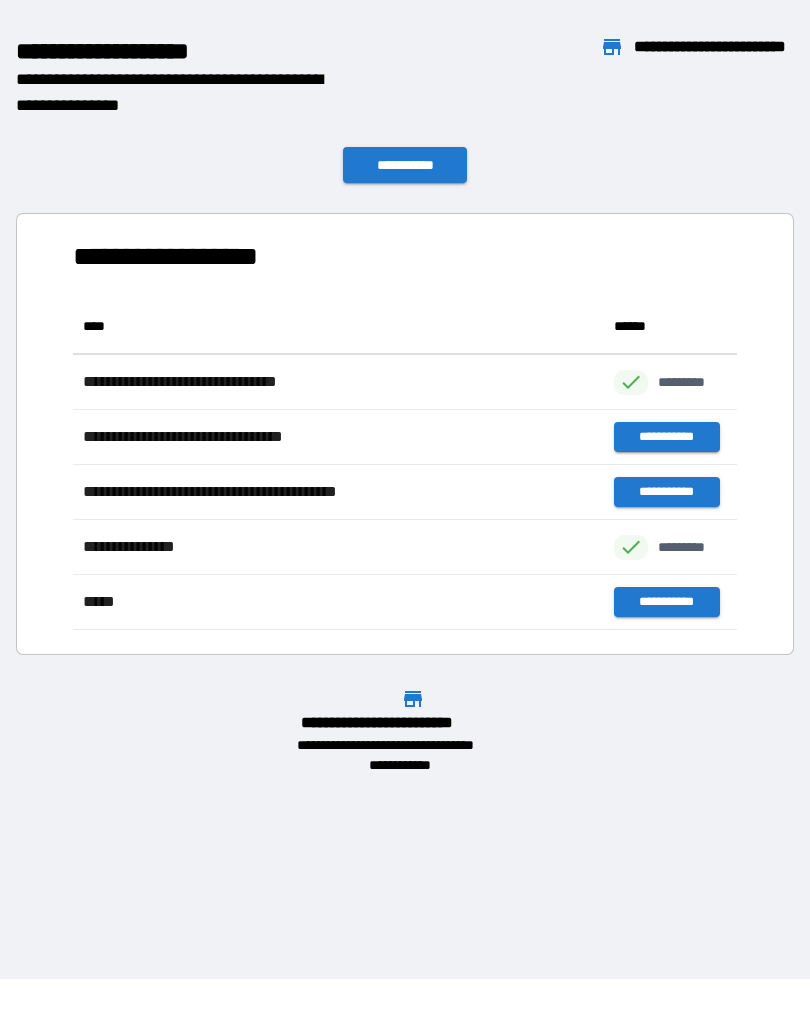scroll, scrollTop: 331, scrollLeft: 664, axis: both 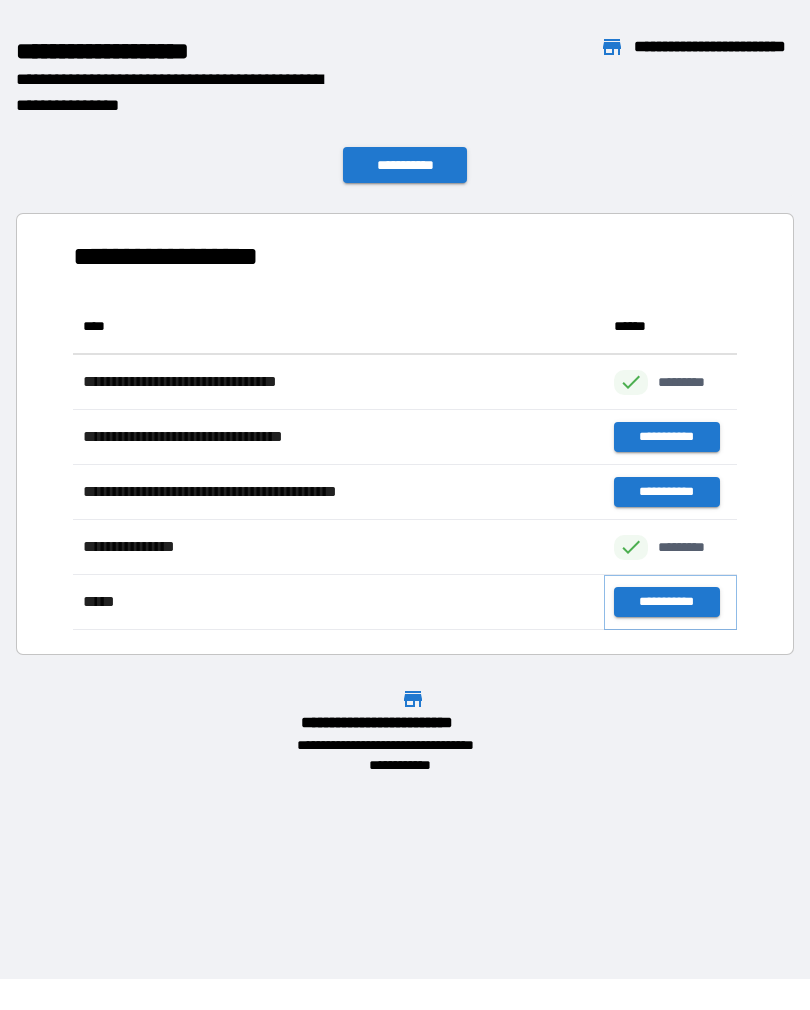 click on "**********" at bounding box center [666, 602] 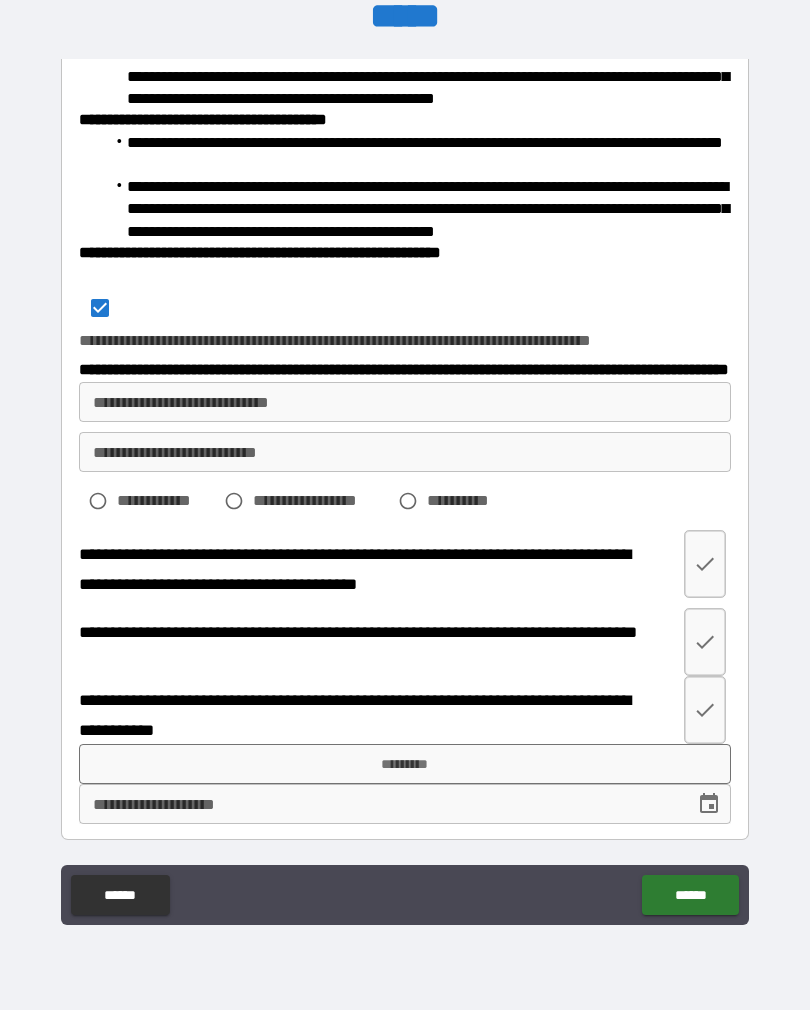 scroll, scrollTop: 857, scrollLeft: 0, axis: vertical 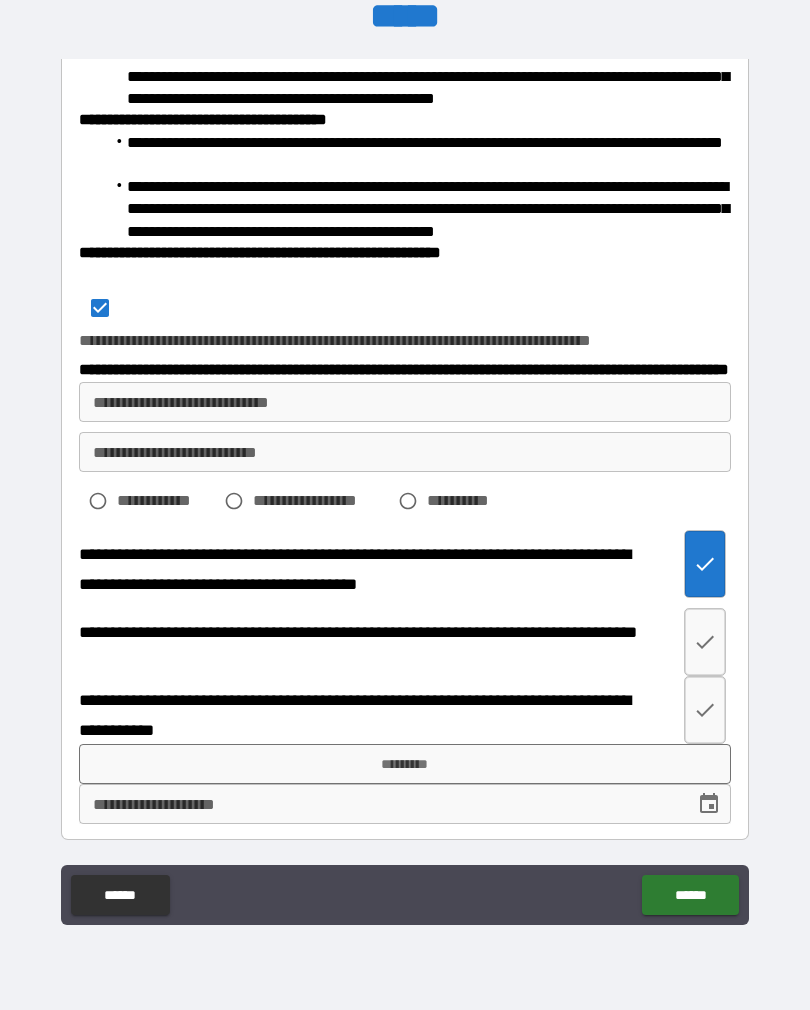 click 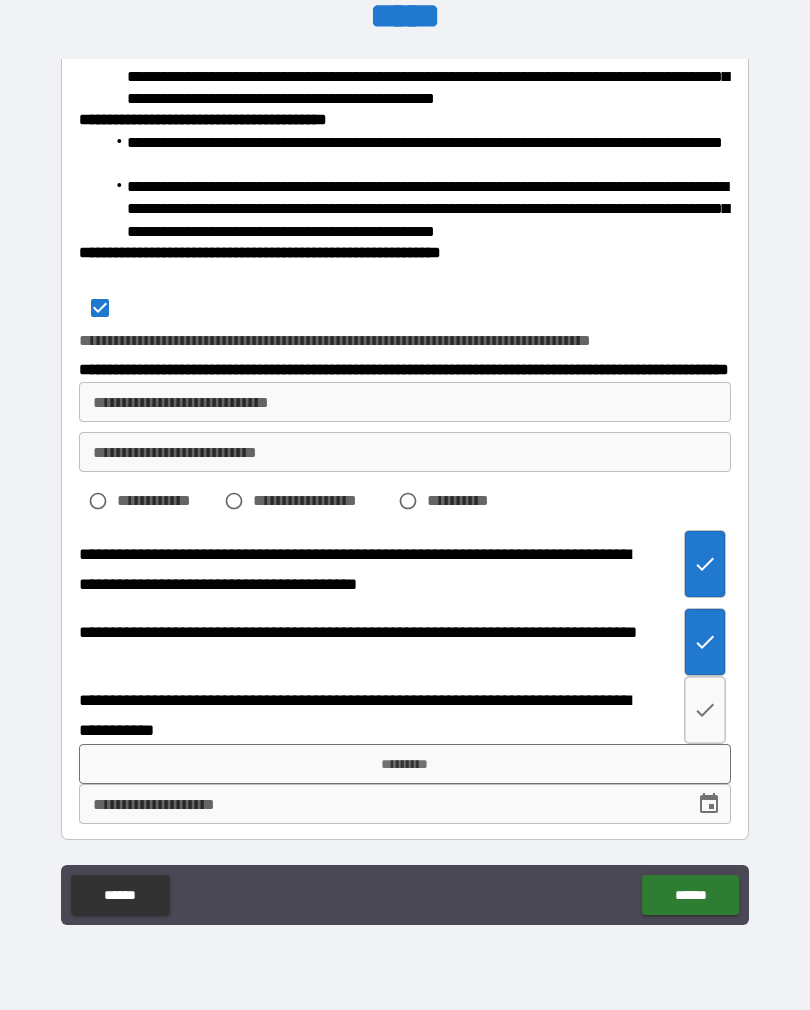 click 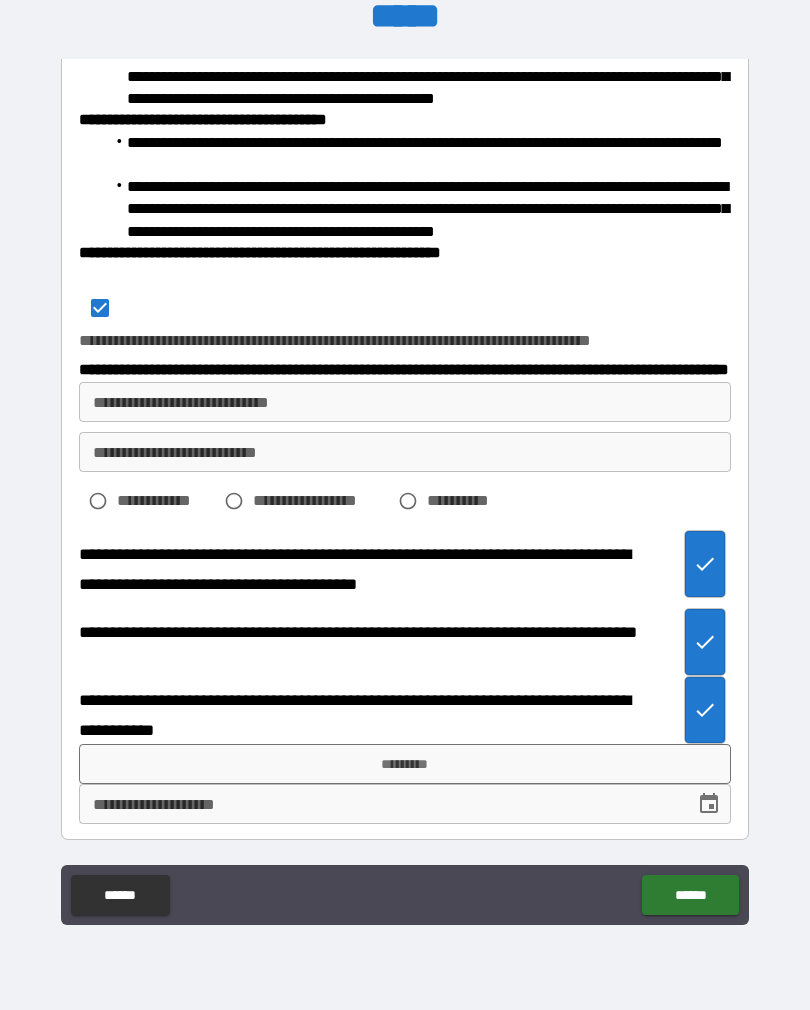 scroll, scrollTop: 857, scrollLeft: 0, axis: vertical 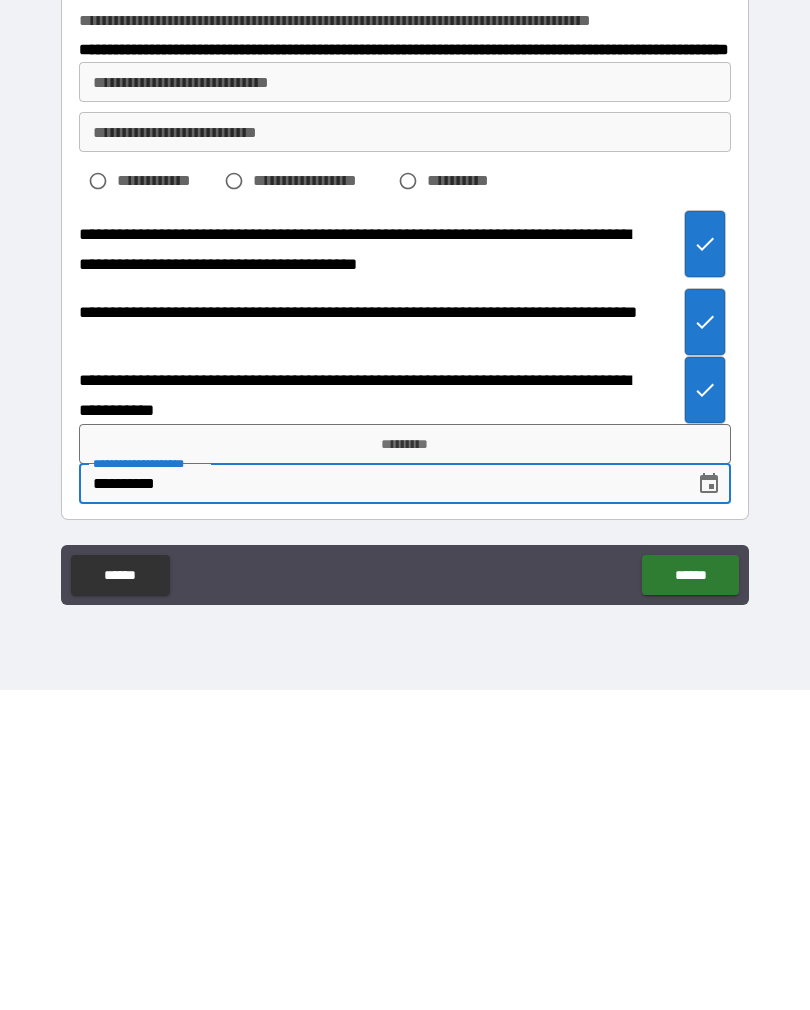 click on "*********" at bounding box center (405, 764) 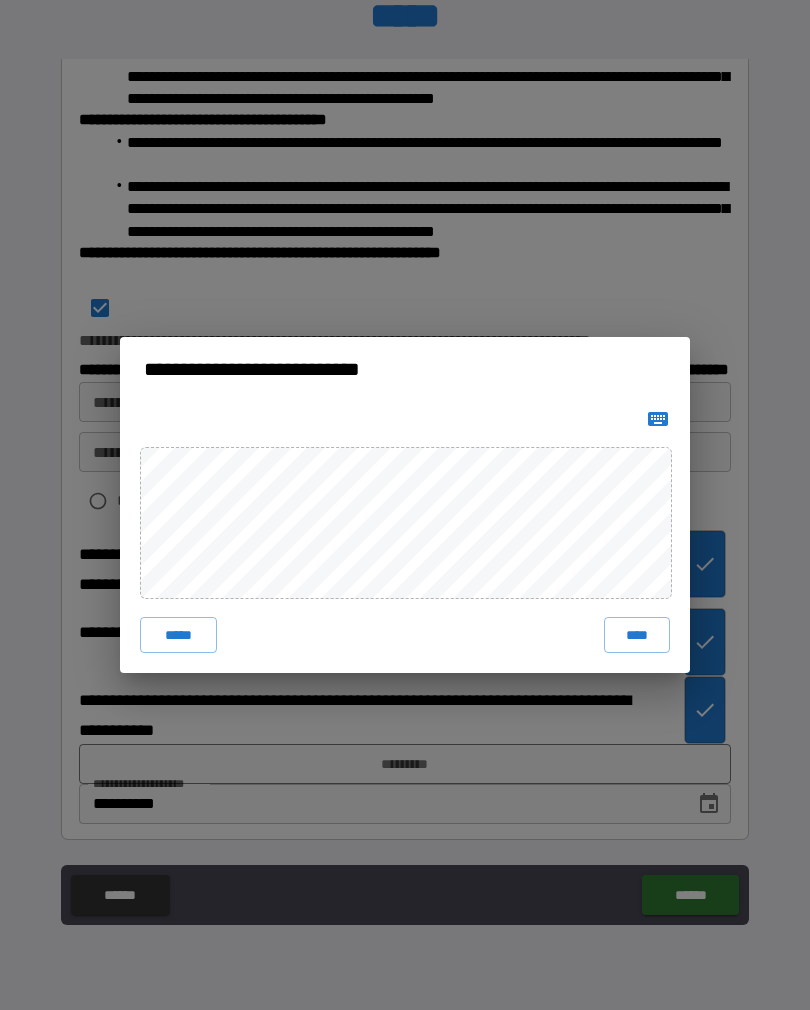 click on "****" at bounding box center (637, 635) 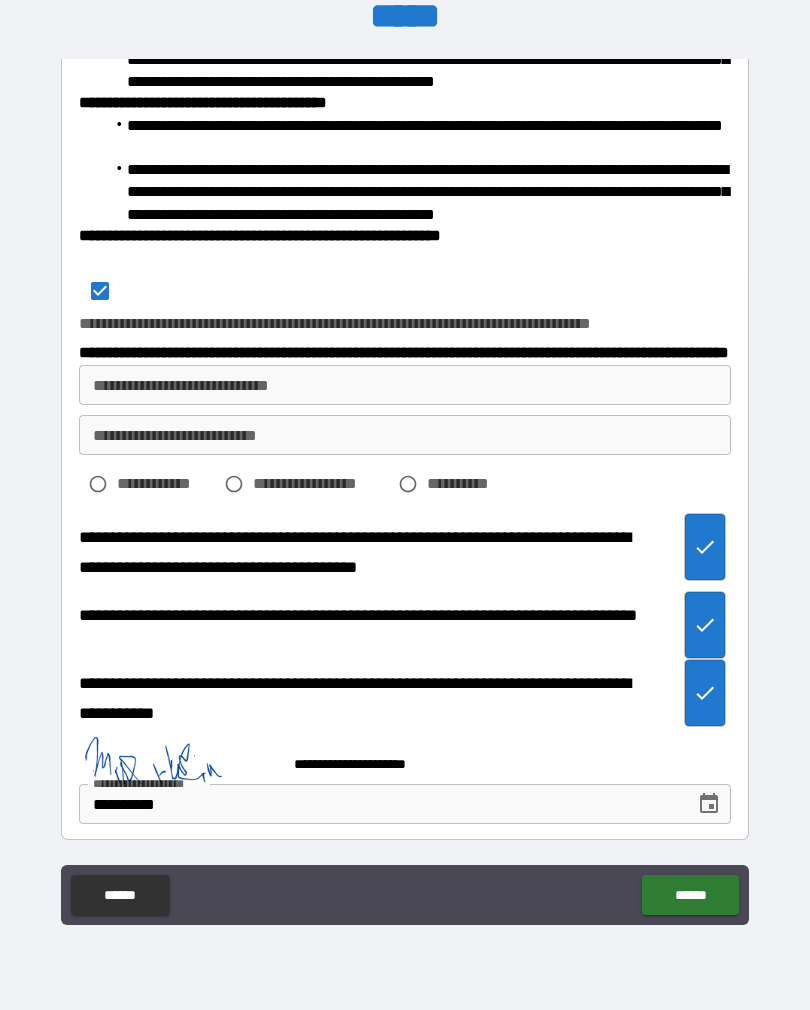 scroll, scrollTop: 847, scrollLeft: 0, axis: vertical 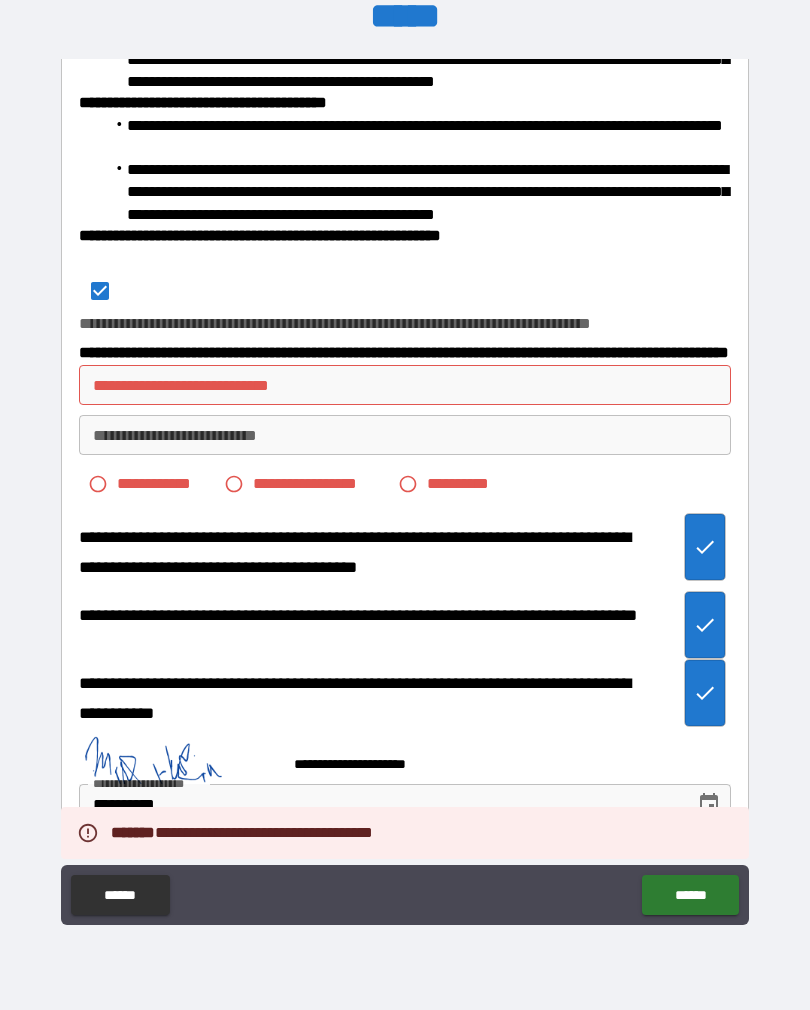 click on "******" at bounding box center (690, 895) 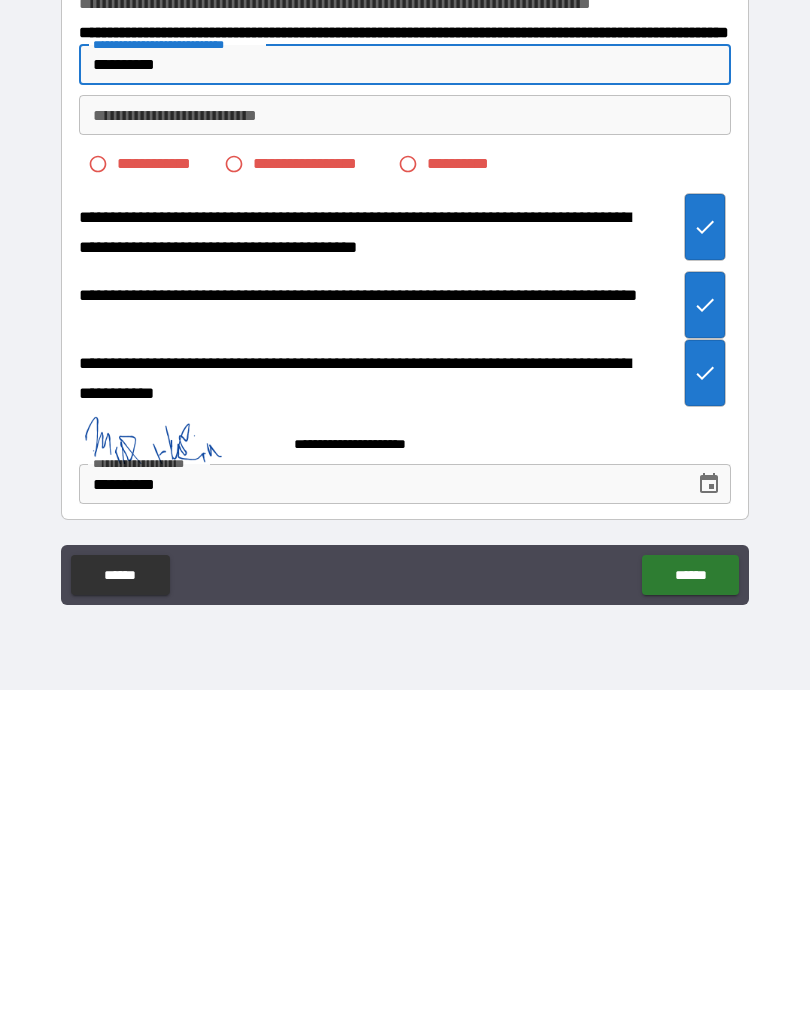 click on "******" at bounding box center (690, 895) 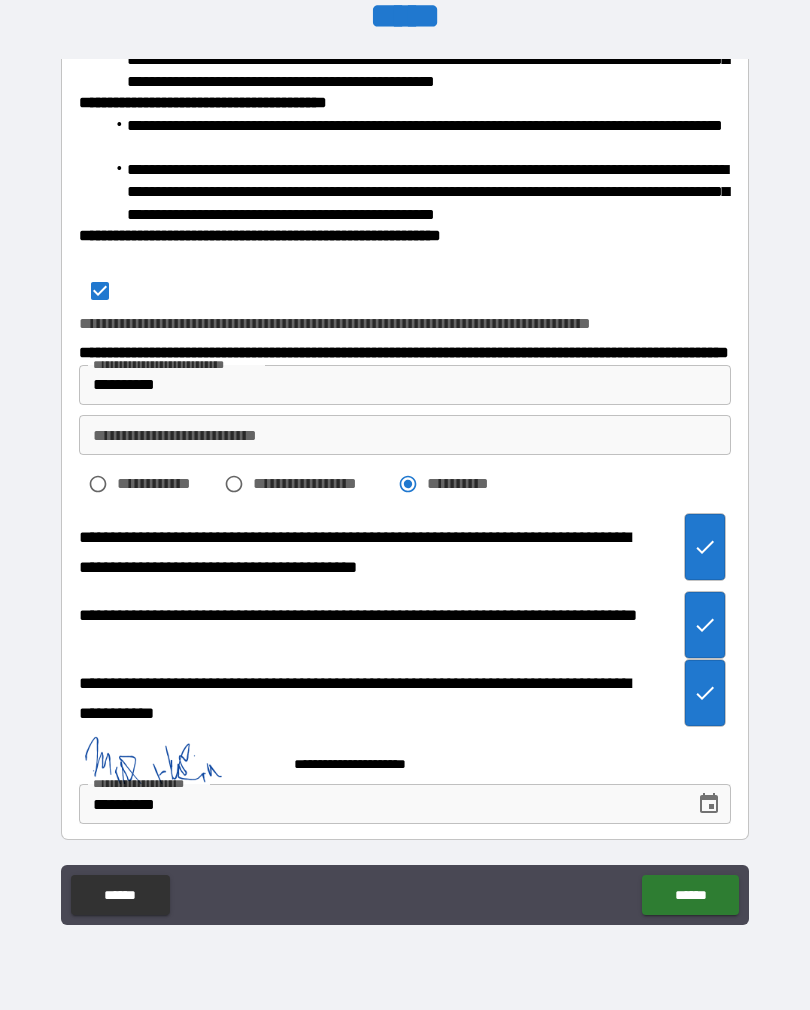 click on "******" at bounding box center [690, 895] 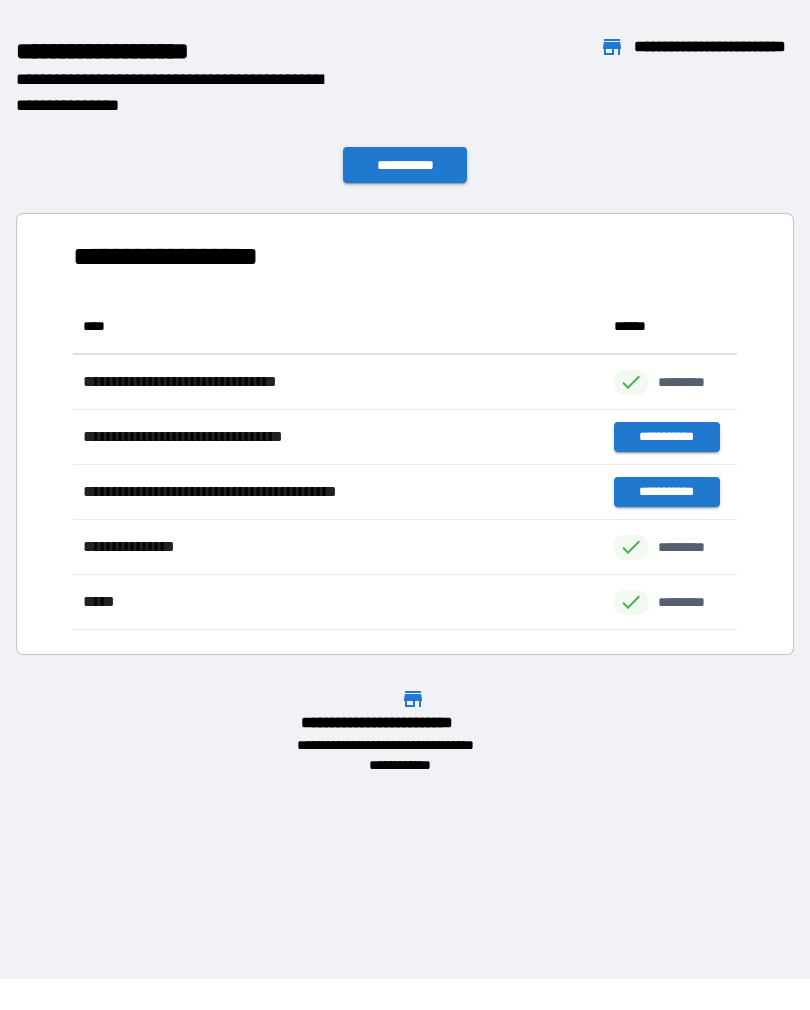 scroll, scrollTop: 331, scrollLeft: 664, axis: both 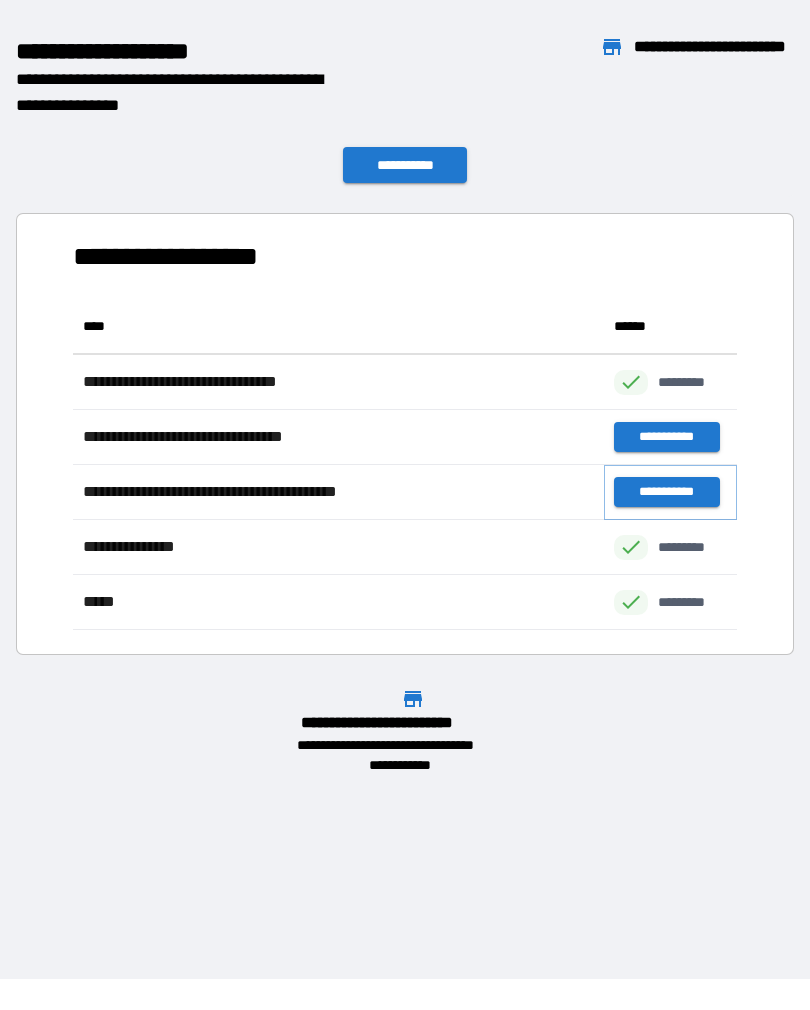 click on "**********" at bounding box center (666, 492) 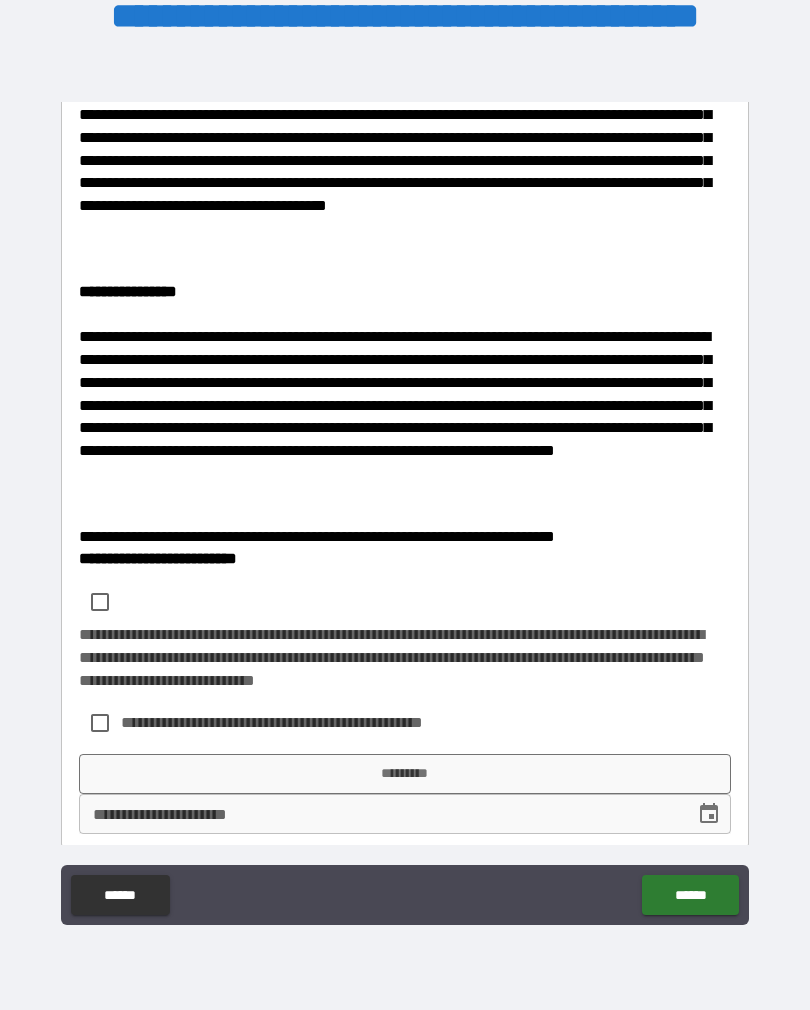 scroll, scrollTop: 407, scrollLeft: 0, axis: vertical 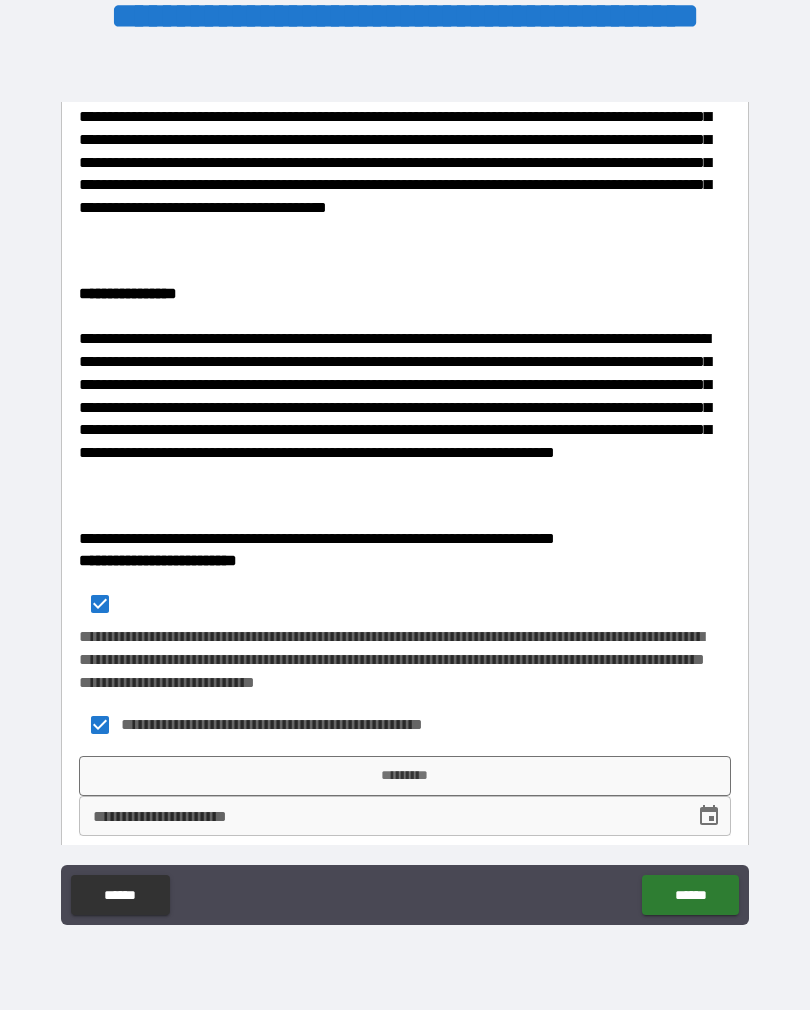 click on "*********" at bounding box center (405, 776) 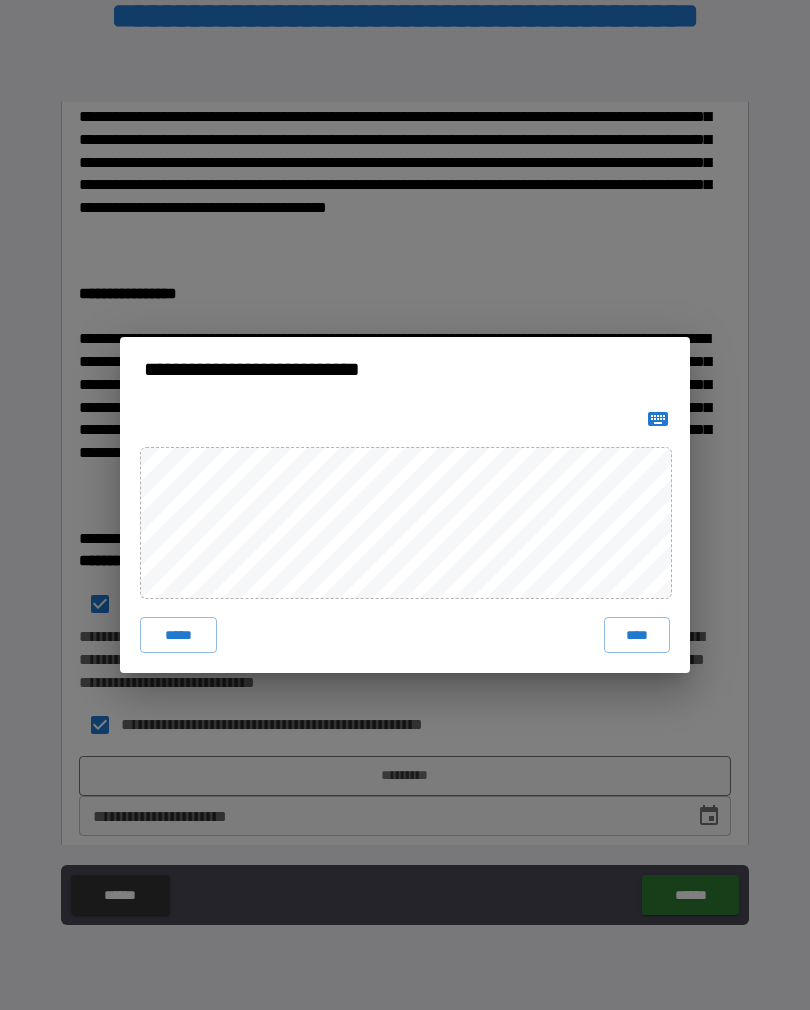 click on "****" at bounding box center (637, 635) 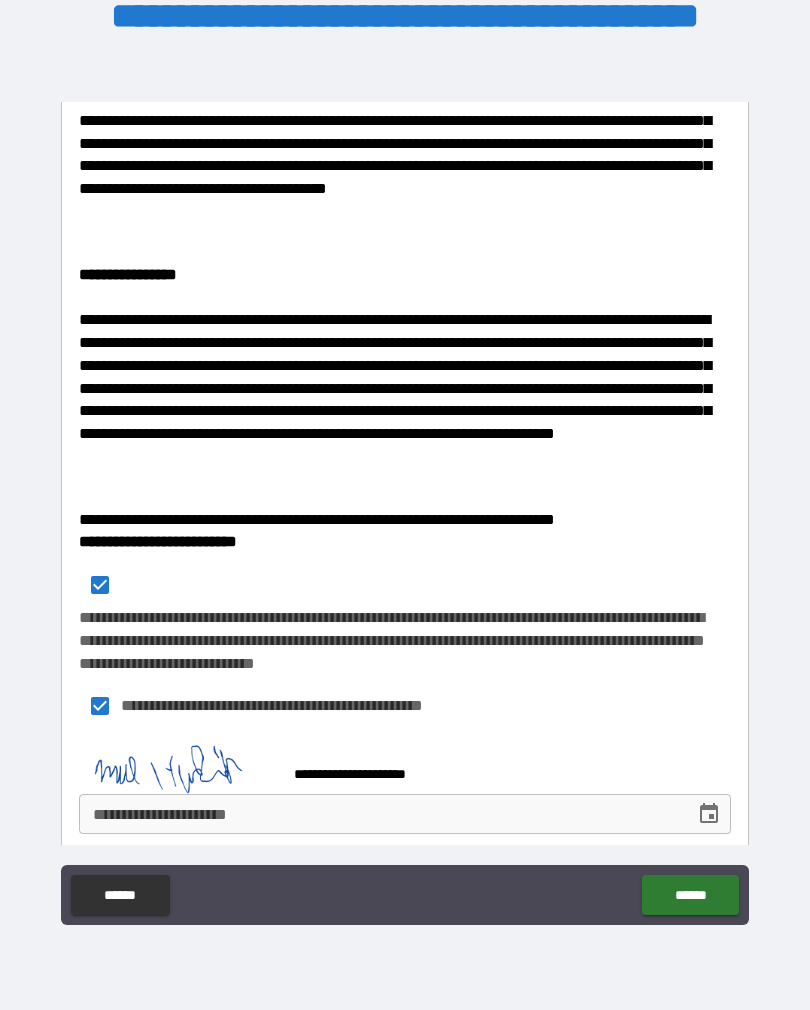 scroll, scrollTop: 424, scrollLeft: 0, axis: vertical 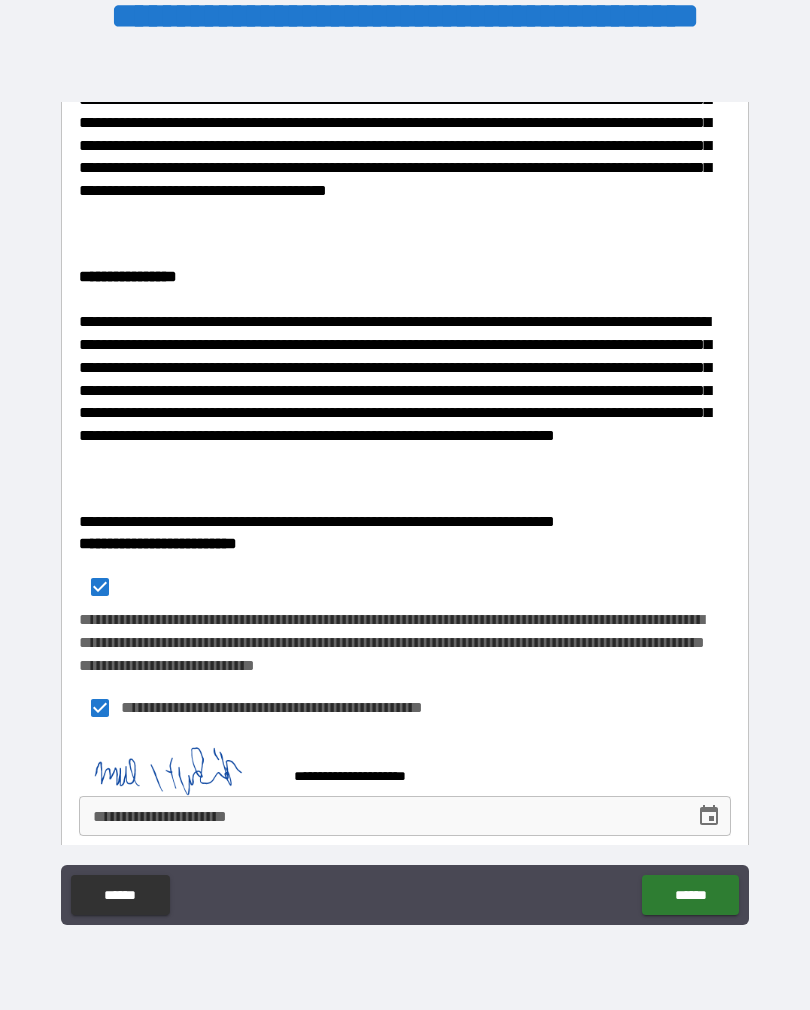 click on "**********" at bounding box center [380, 816] 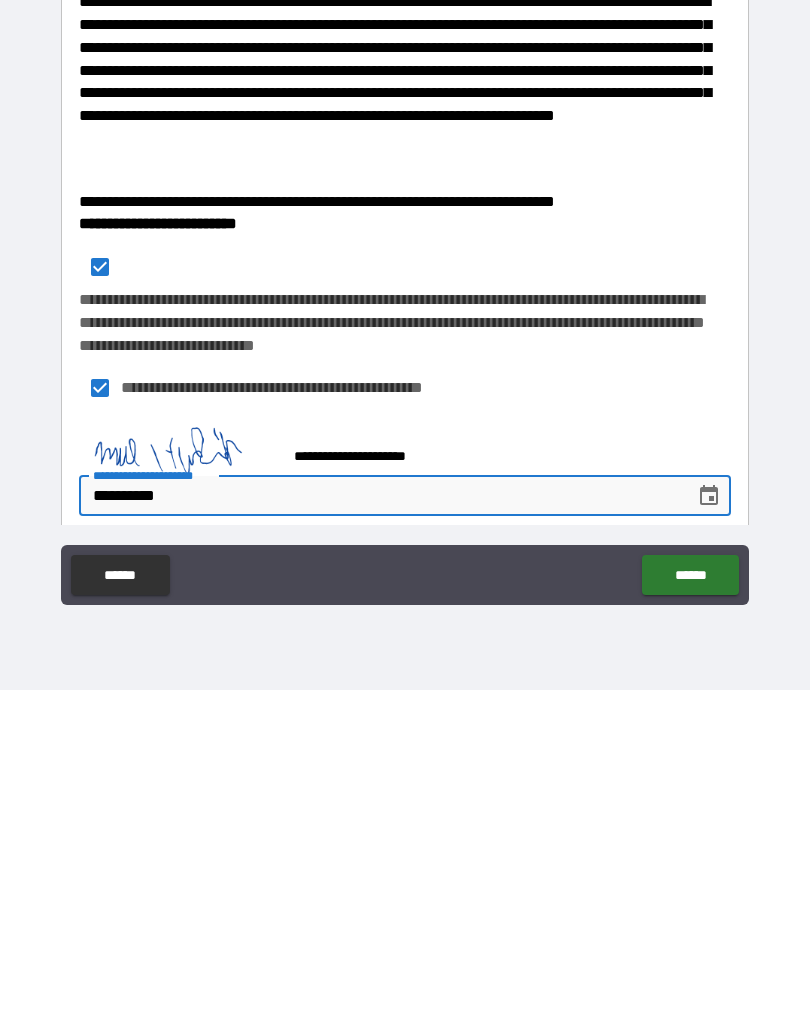 click on "******" at bounding box center [690, 895] 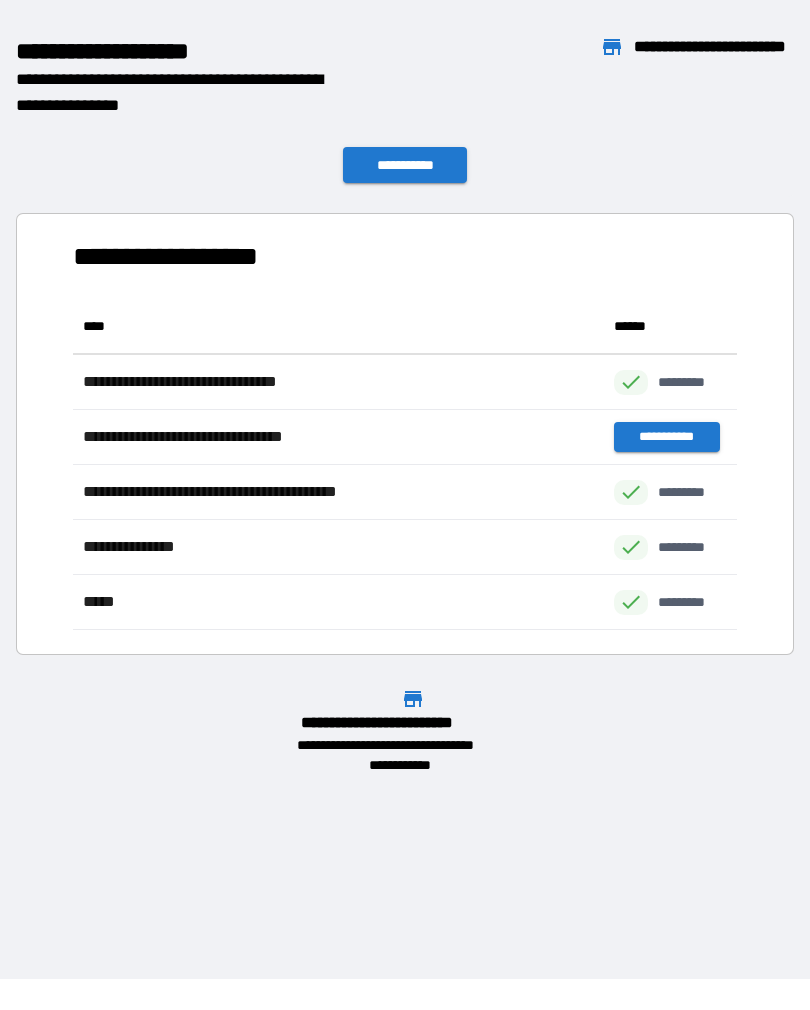 scroll, scrollTop: 1, scrollLeft: 1, axis: both 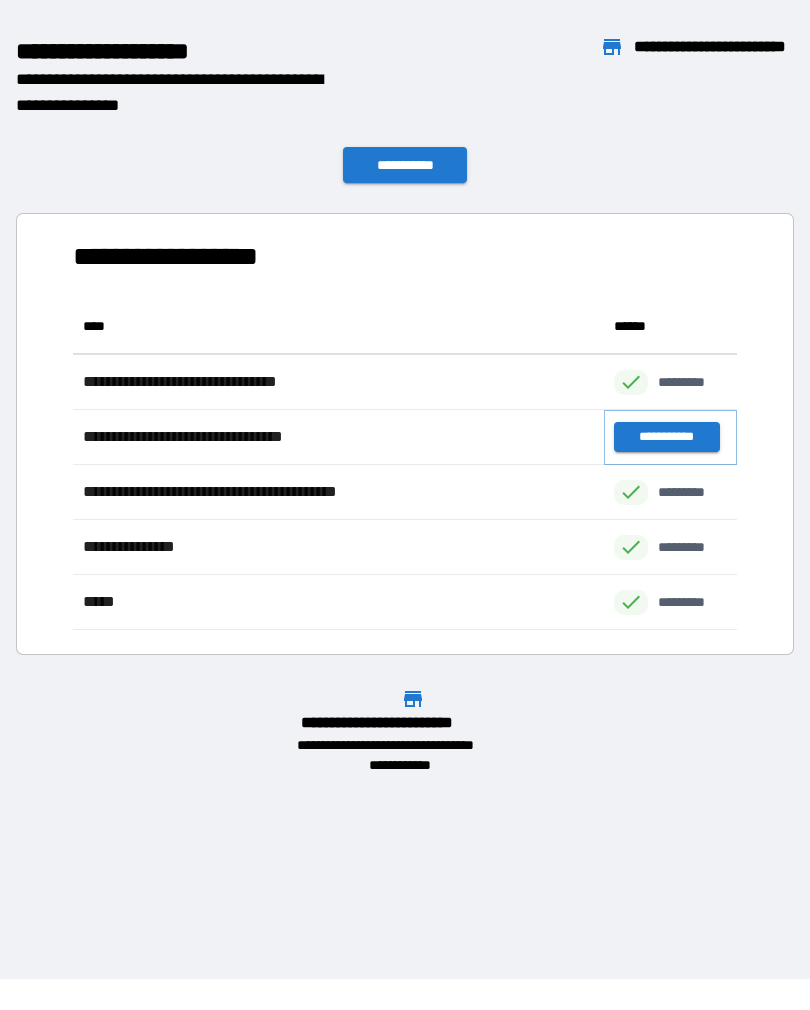 click on "**********" at bounding box center [666, 437] 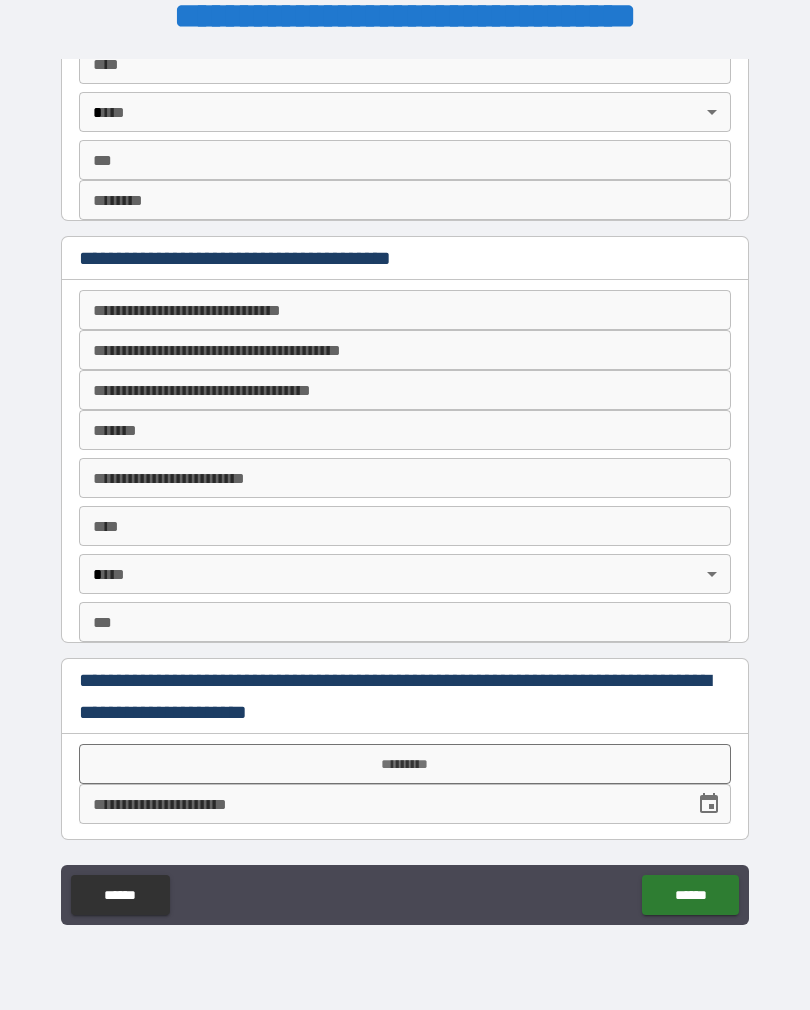 scroll, scrollTop: 2619, scrollLeft: 0, axis: vertical 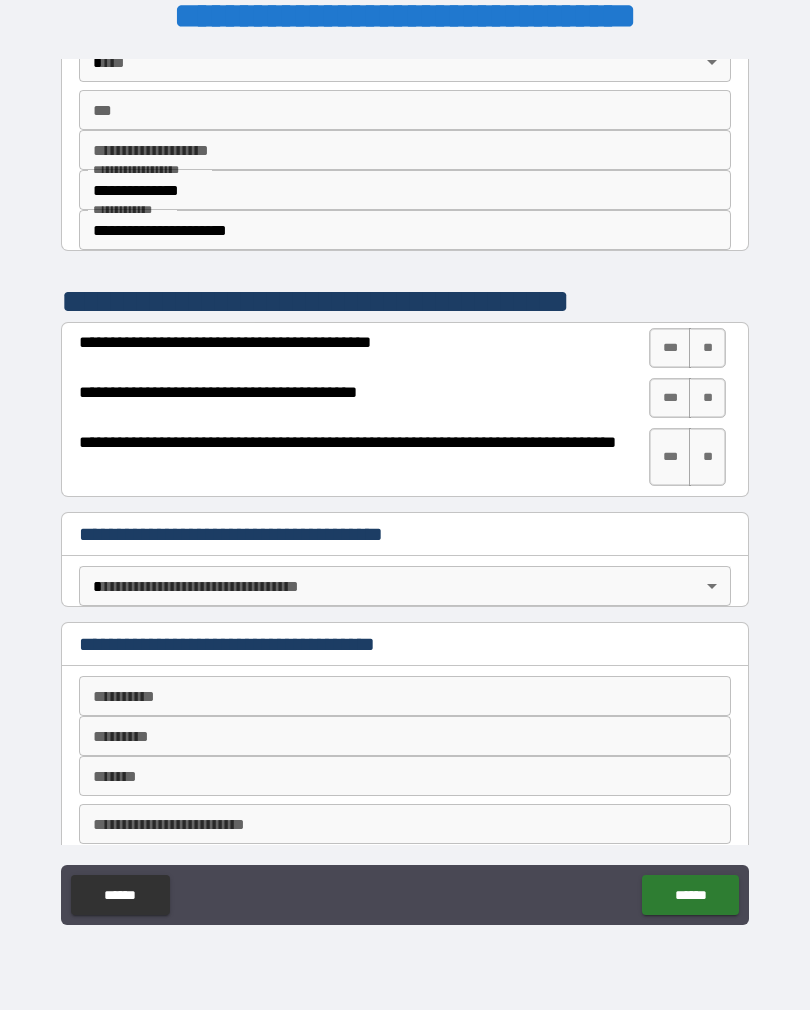 click on "******" at bounding box center [120, 895] 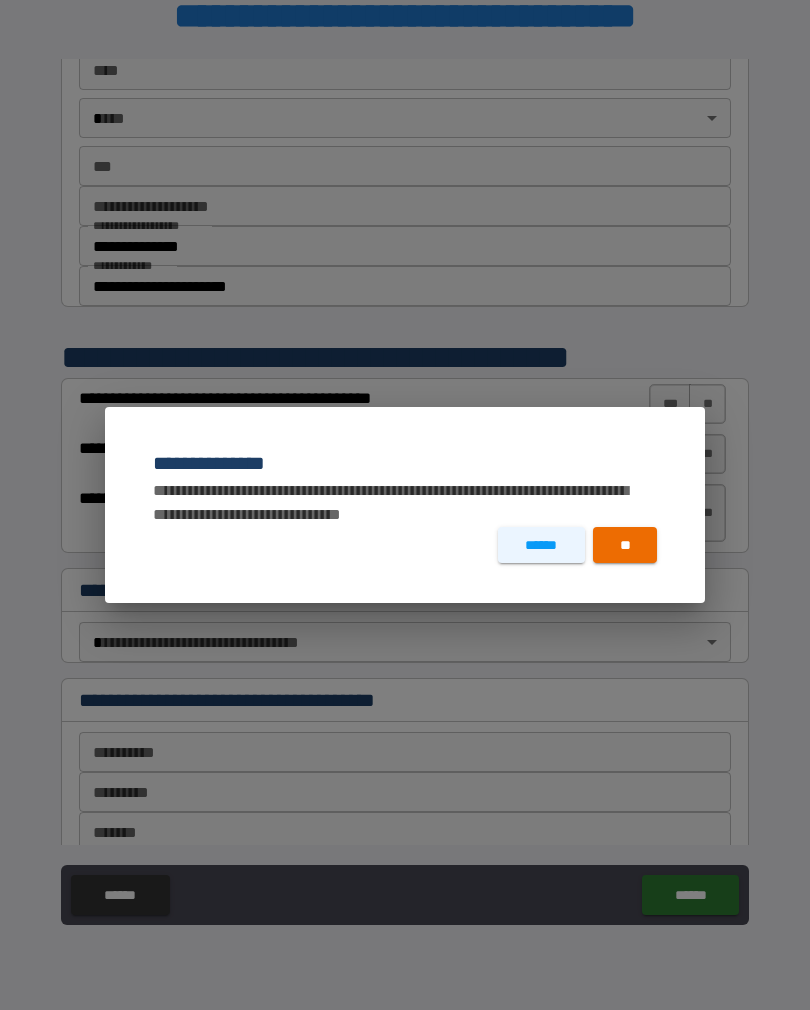 scroll, scrollTop: 457, scrollLeft: 0, axis: vertical 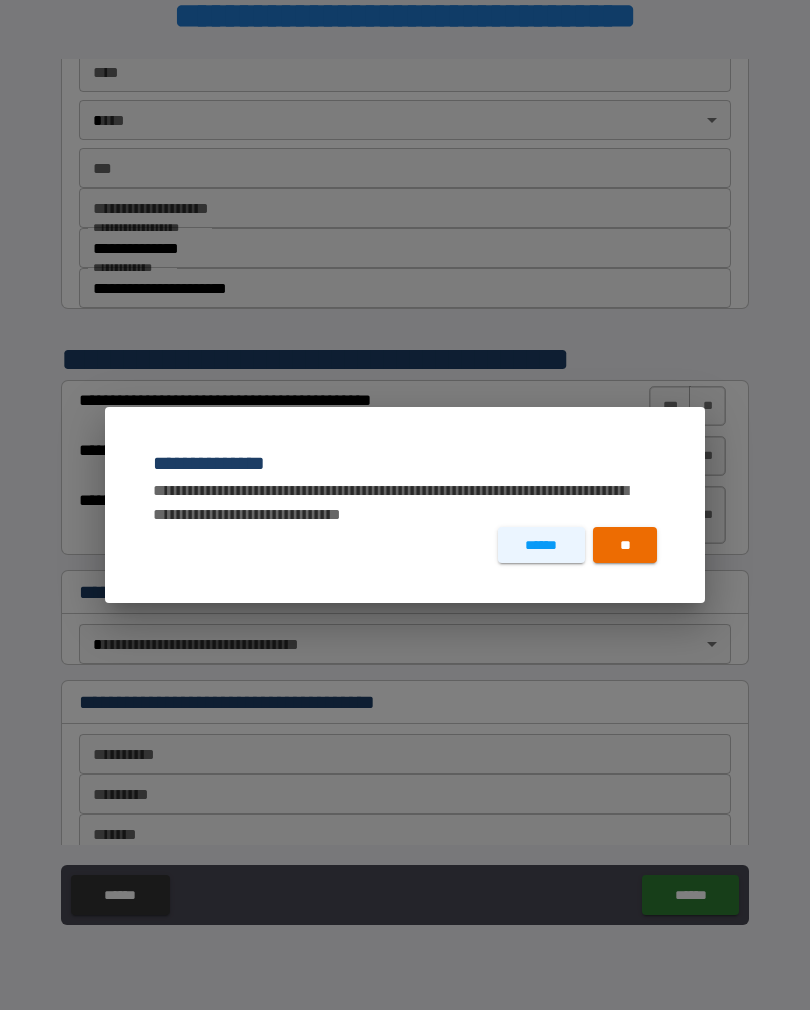 click on "**" at bounding box center [625, 545] 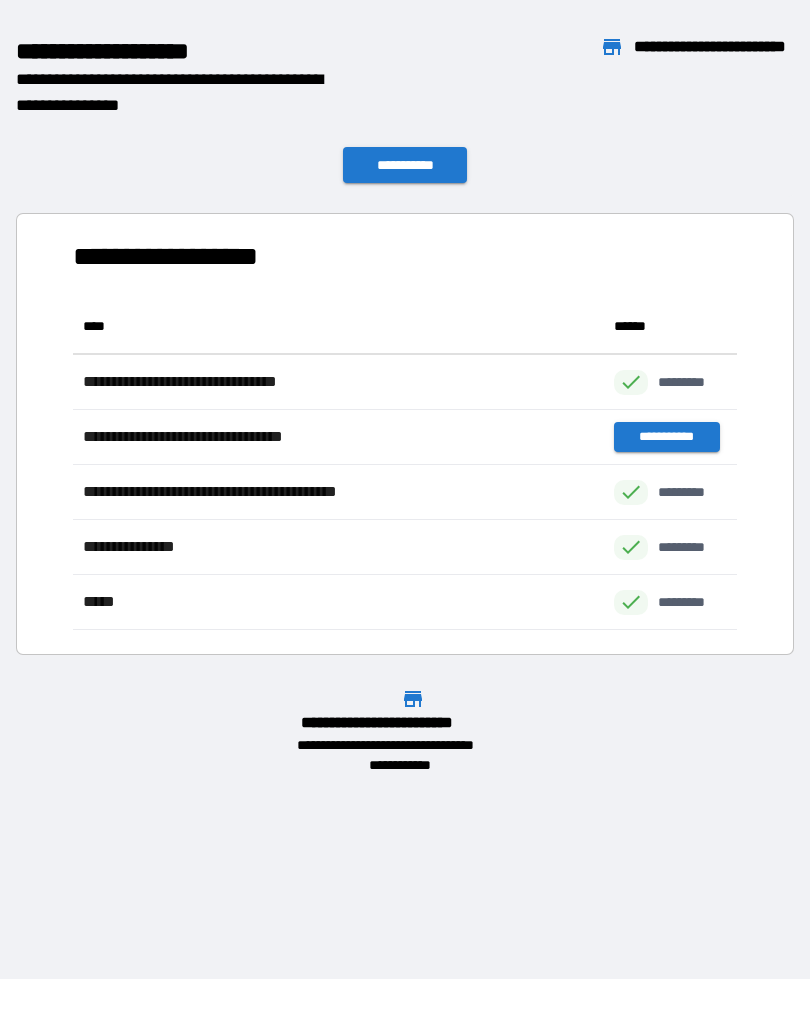scroll, scrollTop: 331, scrollLeft: 664, axis: both 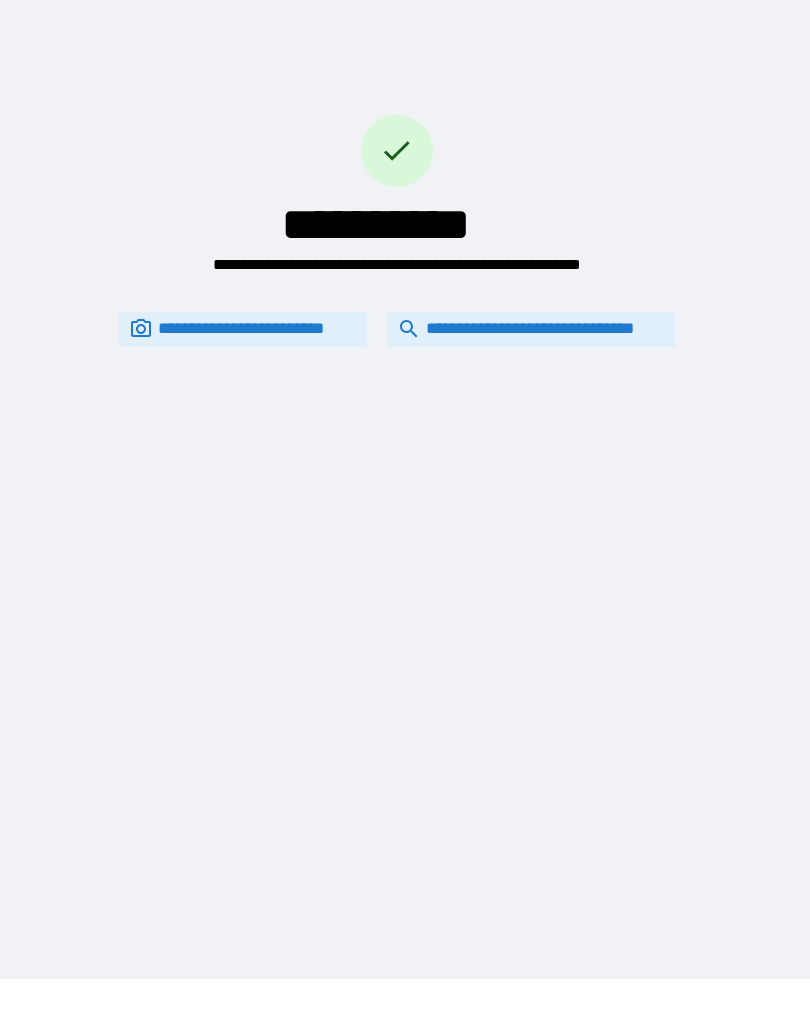 click on "**********" at bounding box center (531, 329) 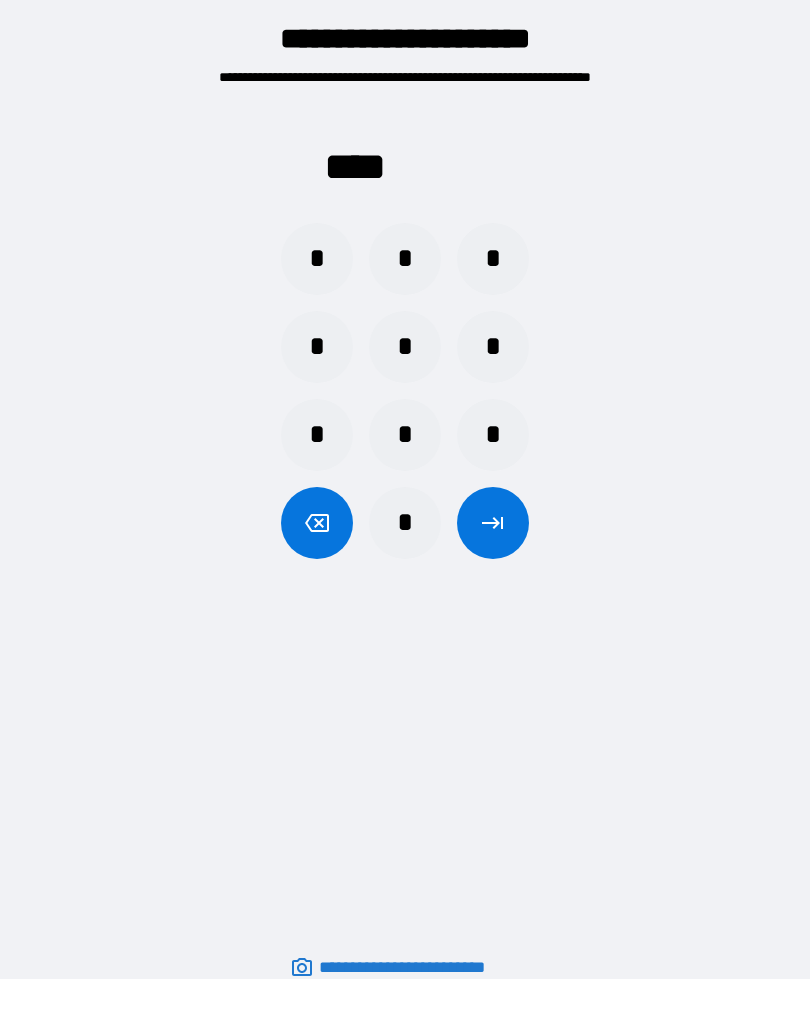 click on "*" at bounding box center [405, 435] 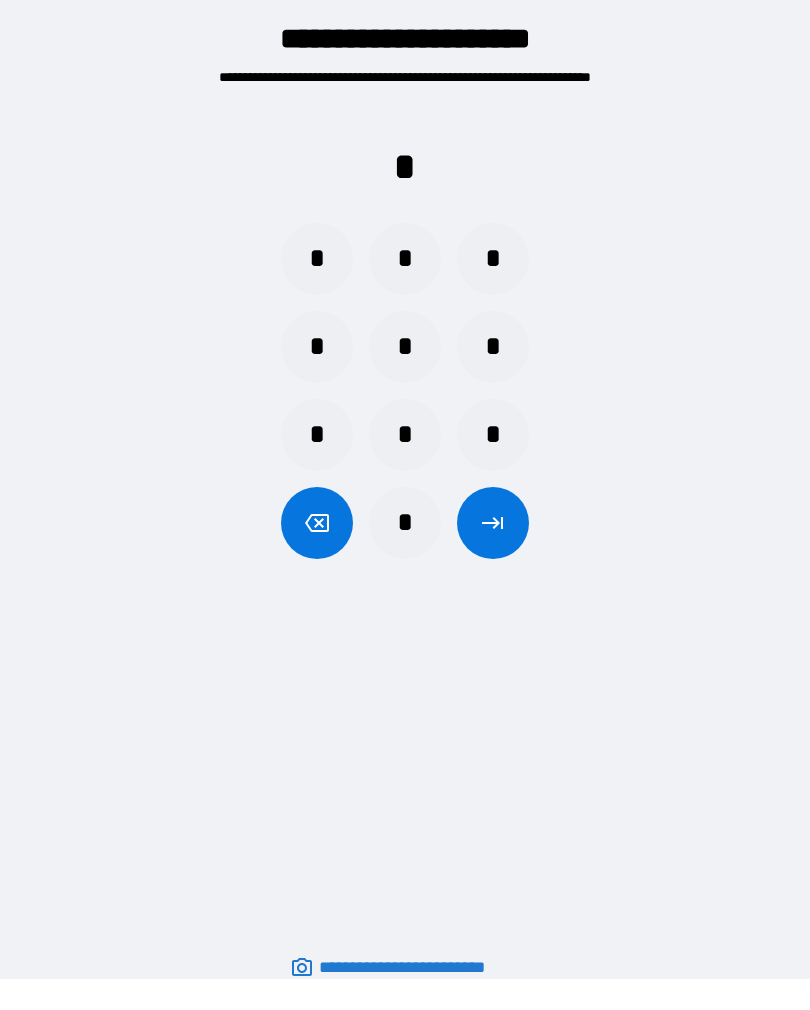 click on "*" at bounding box center [317, 259] 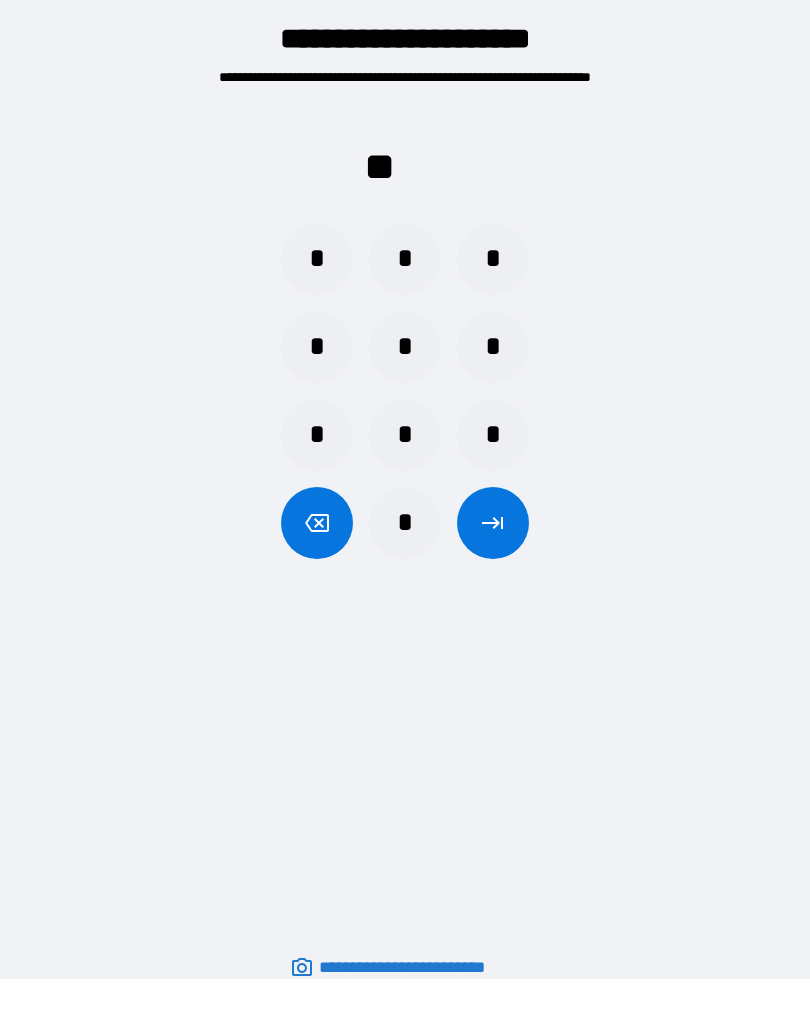 click on "*" at bounding box center (493, 259) 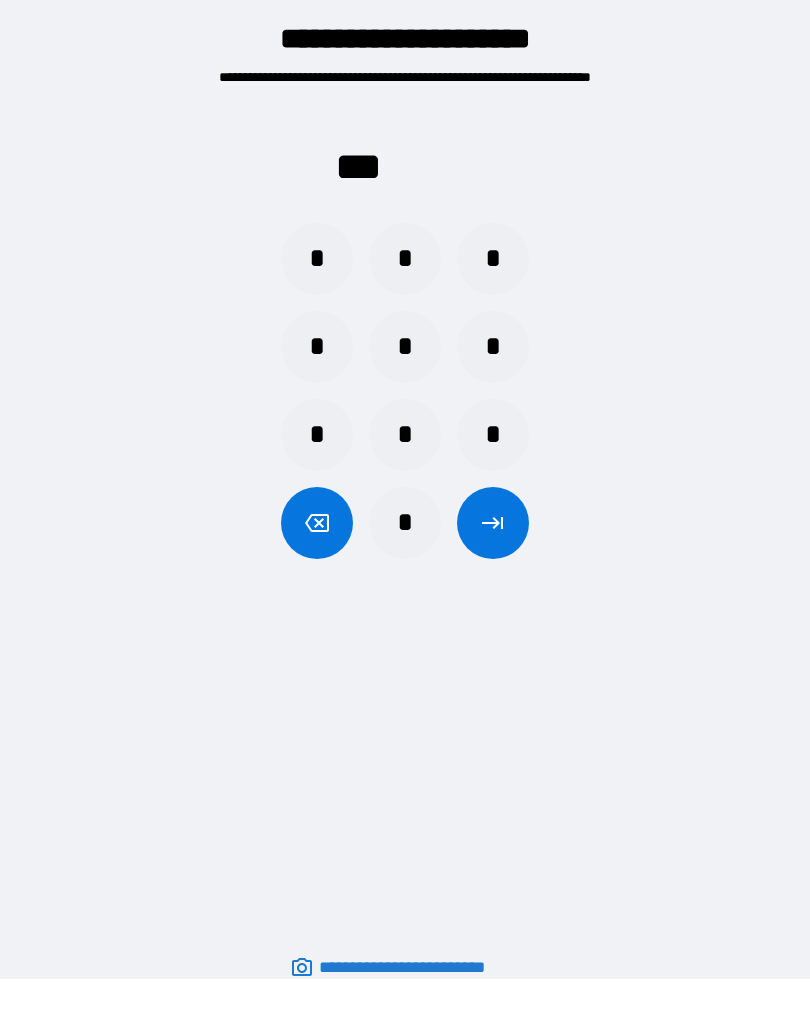 click on "*" at bounding box center (317, 259) 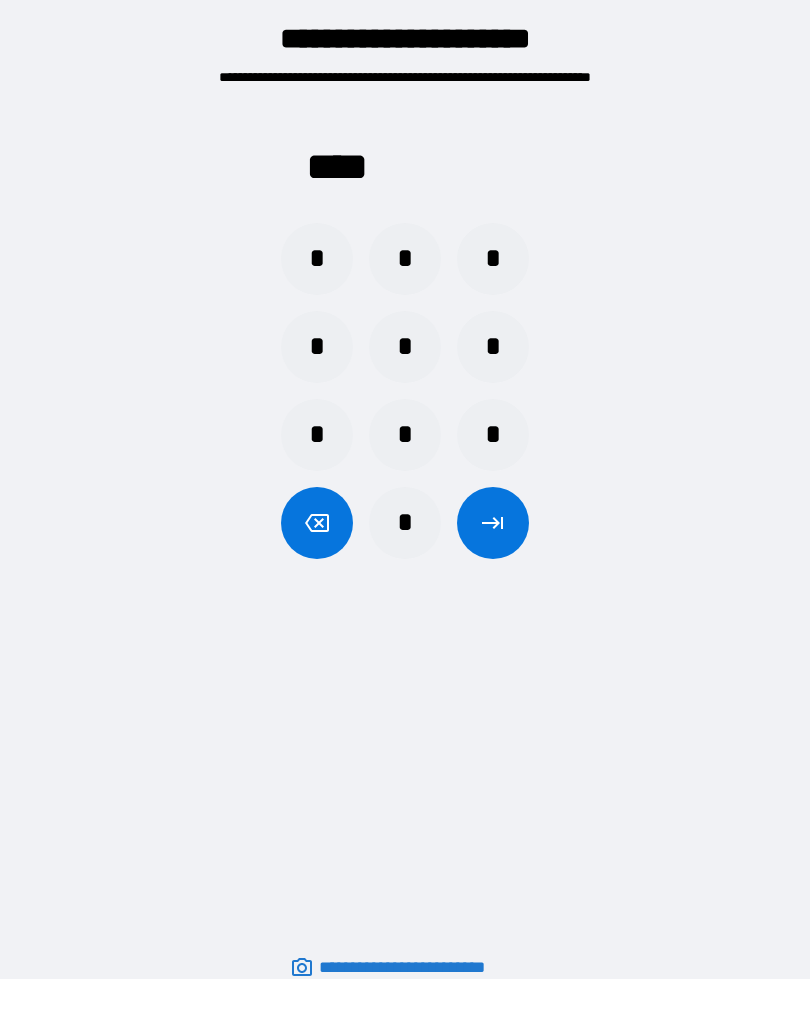 click at bounding box center [493, 523] 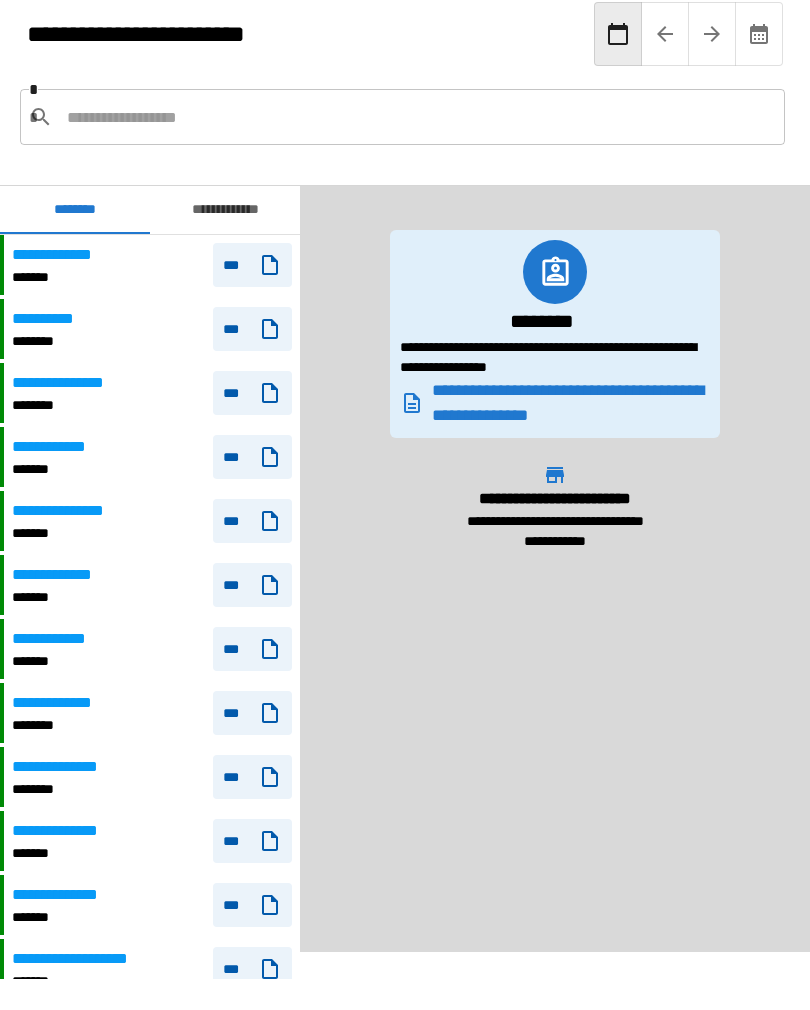 scroll, scrollTop: 0, scrollLeft: 0, axis: both 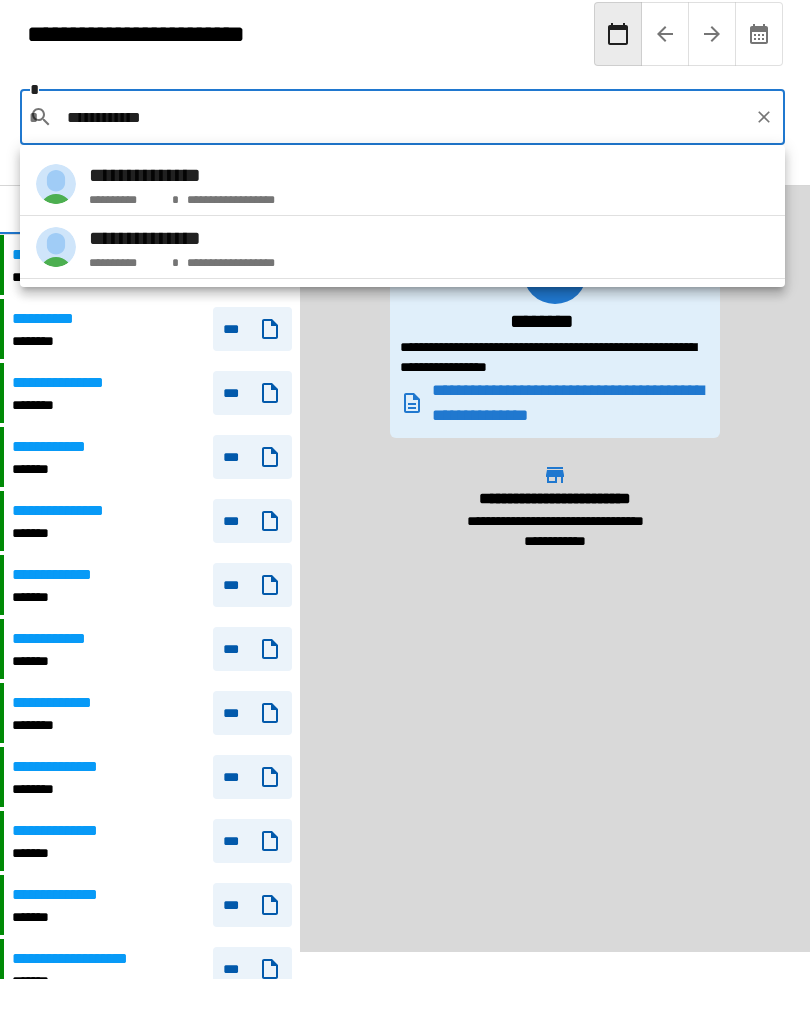 click on "**********" at bounding box center (402, 184) 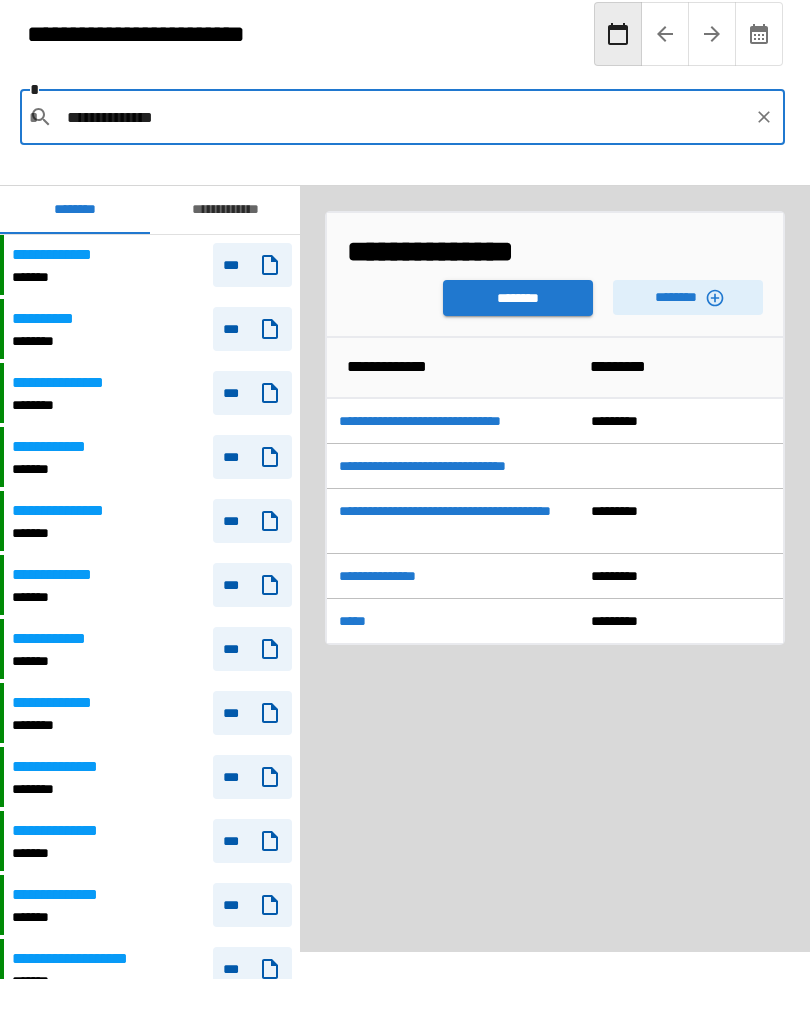 click on "********" at bounding box center [518, 298] 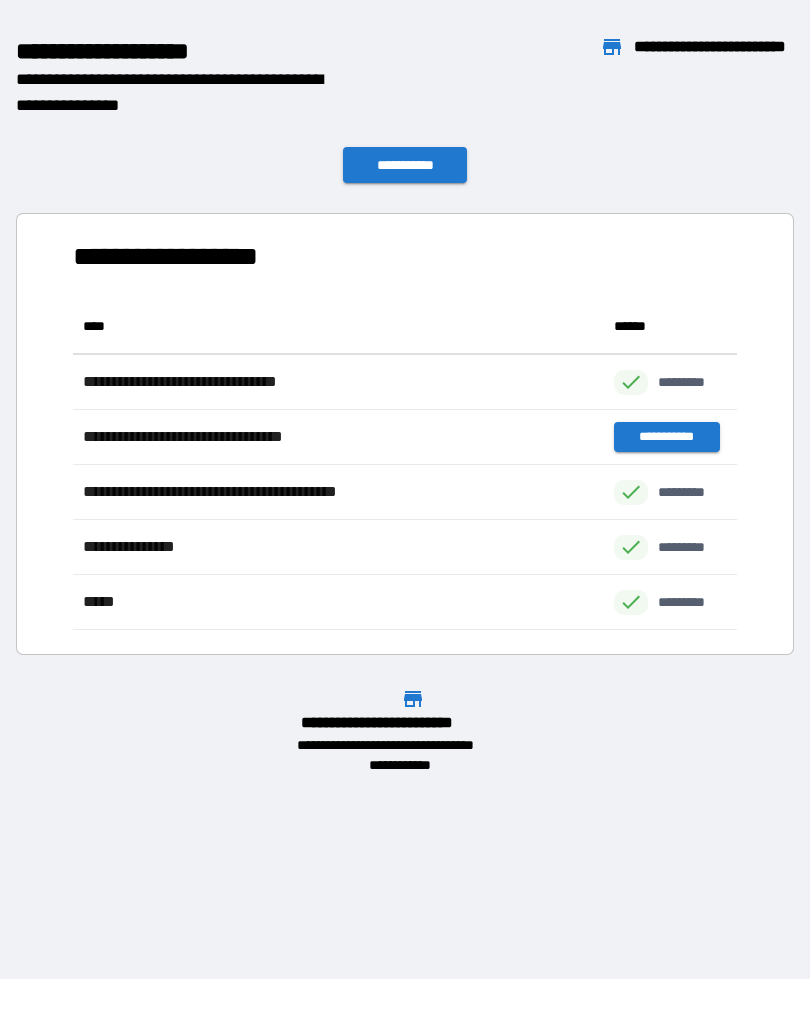 scroll, scrollTop: 1, scrollLeft: 1, axis: both 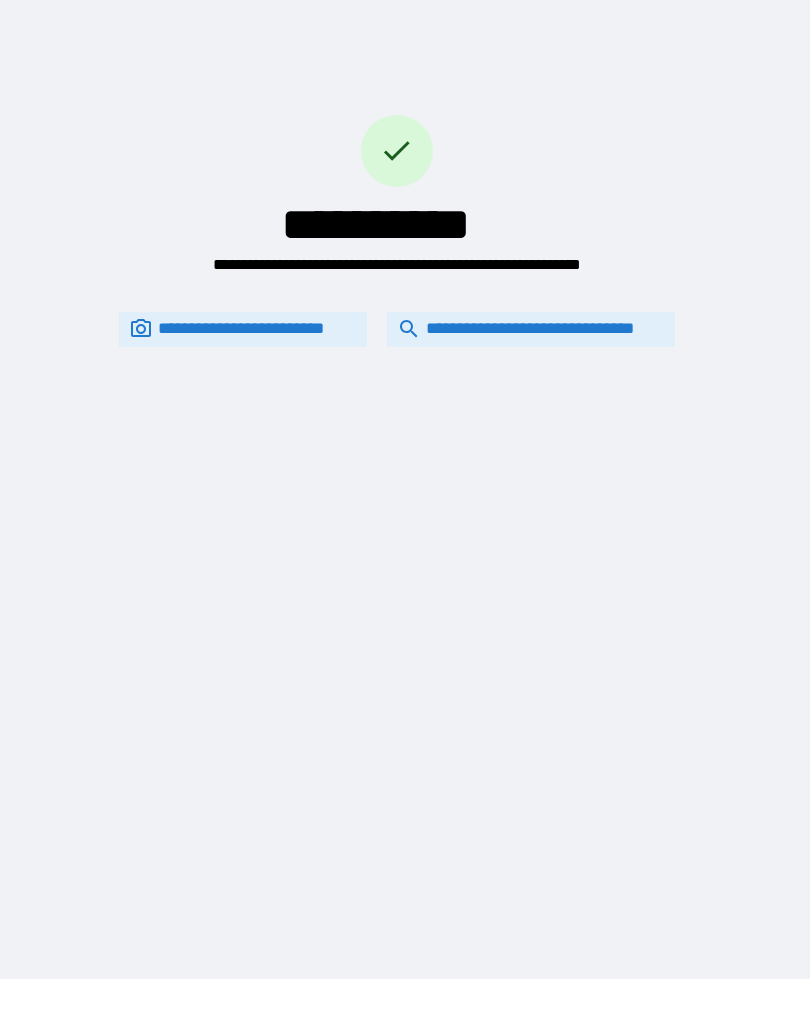 click on "**********" at bounding box center [531, 329] 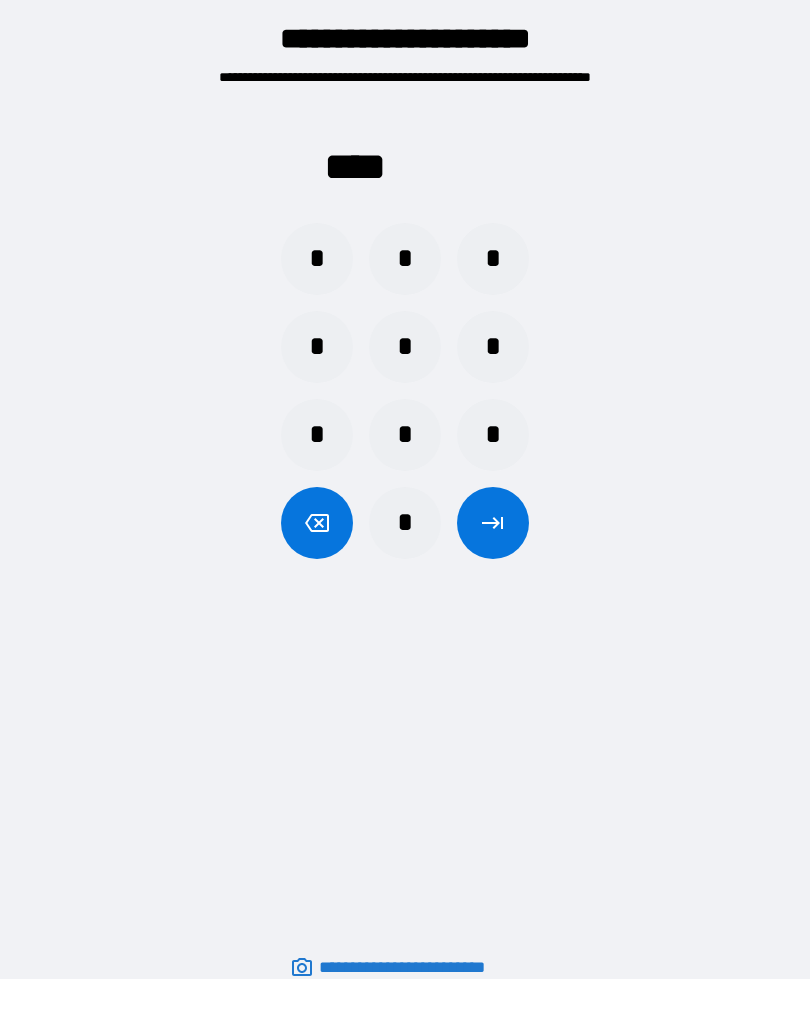 click on "*" at bounding box center [405, 435] 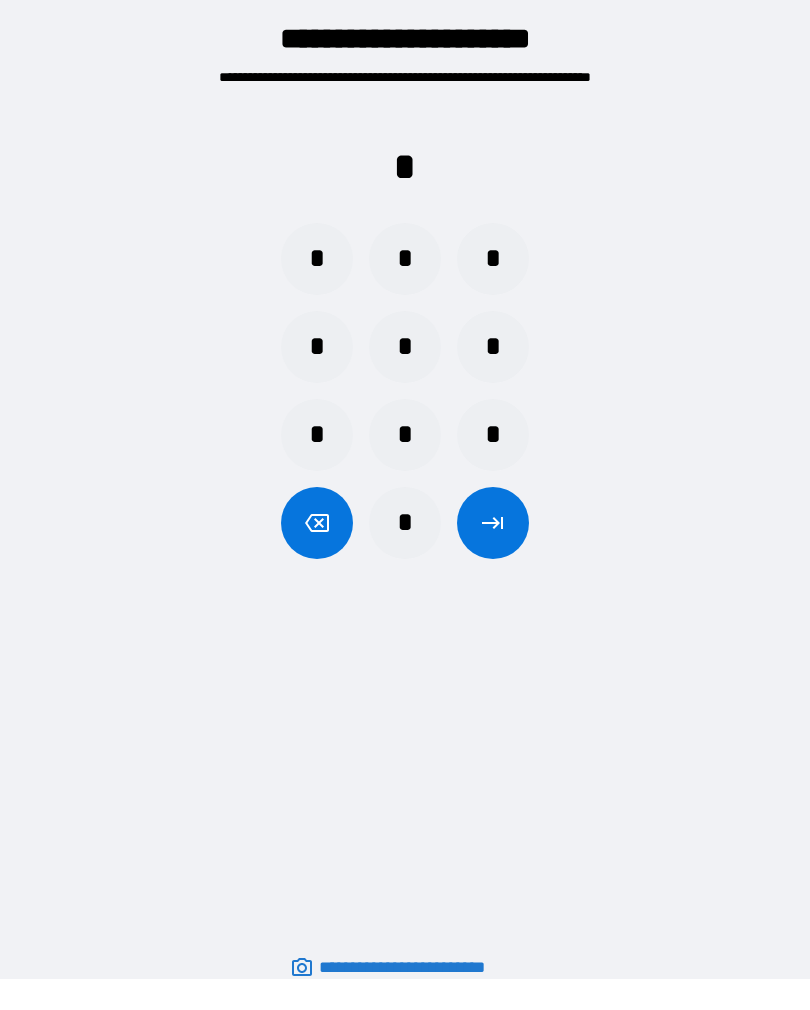 click on "*" at bounding box center [317, 259] 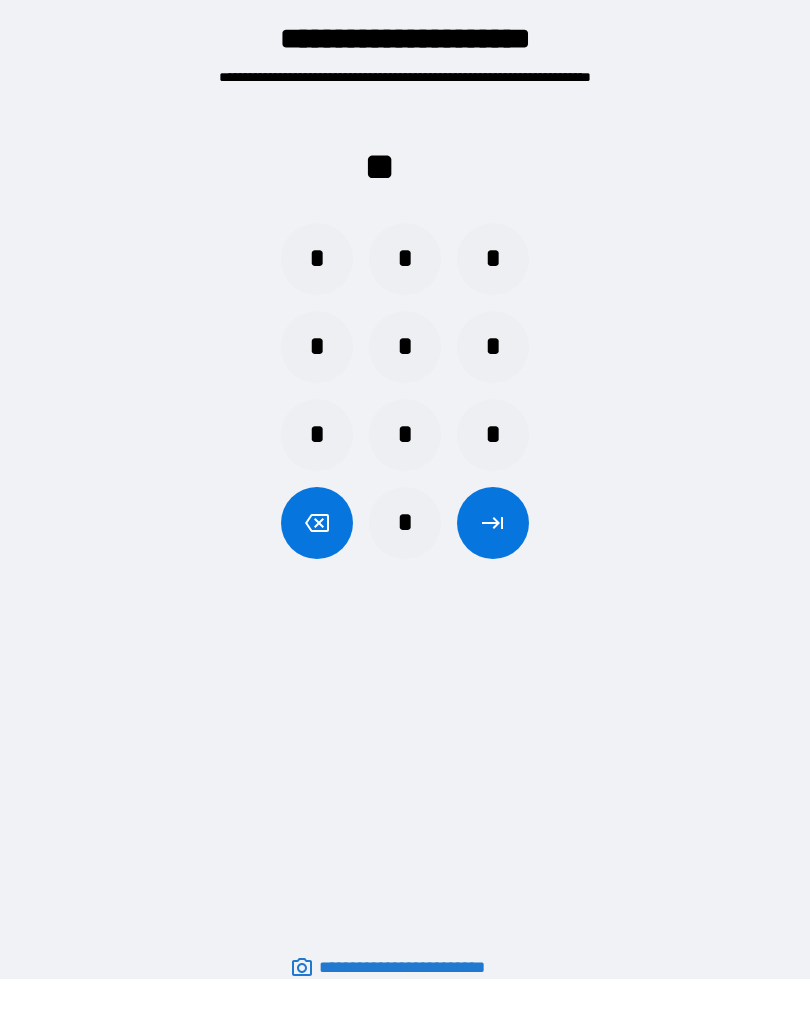 click on "*" at bounding box center [493, 259] 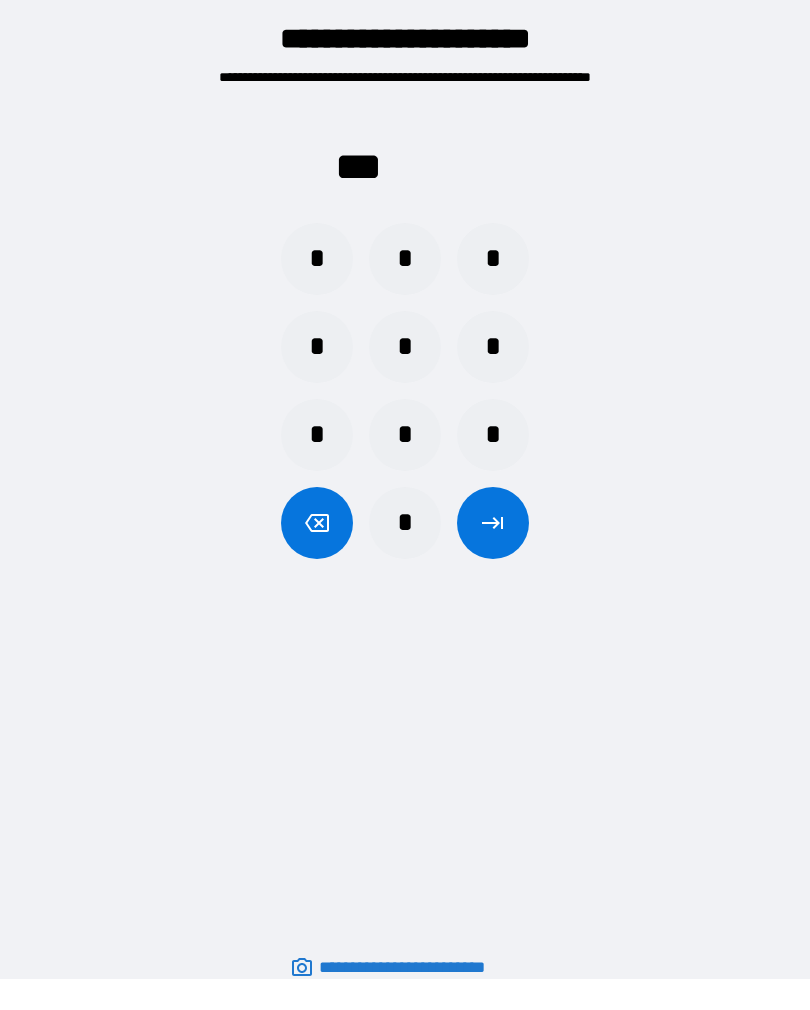 click on "*" at bounding box center [317, 259] 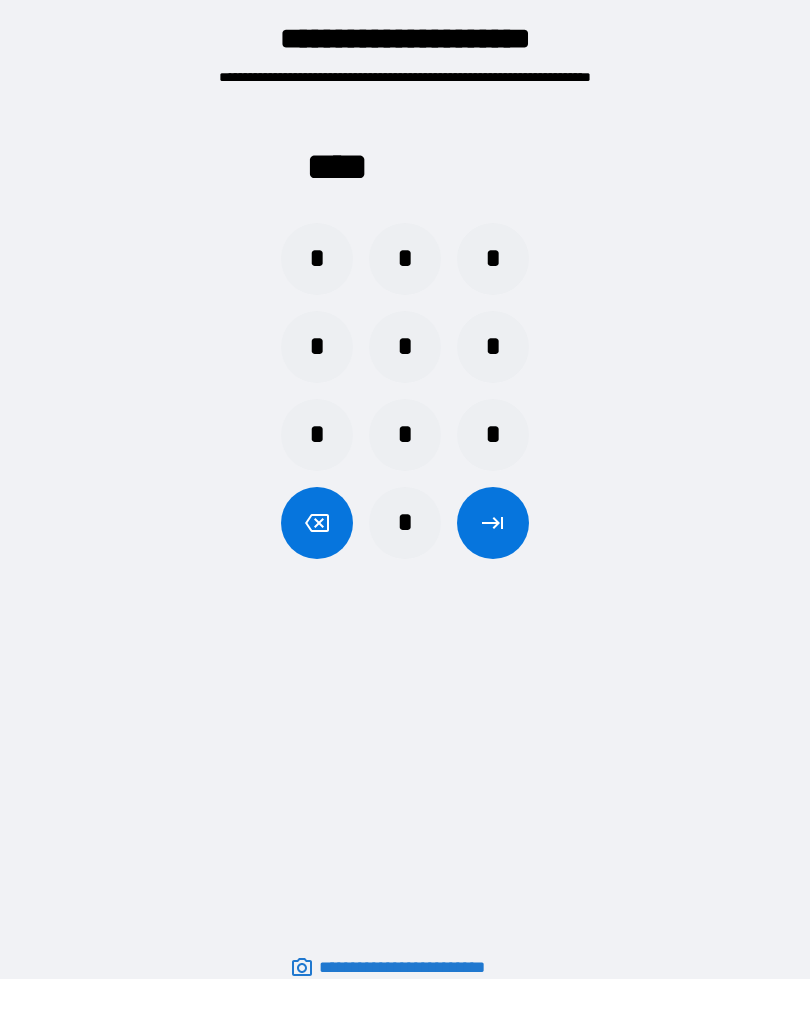 click at bounding box center (493, 523) 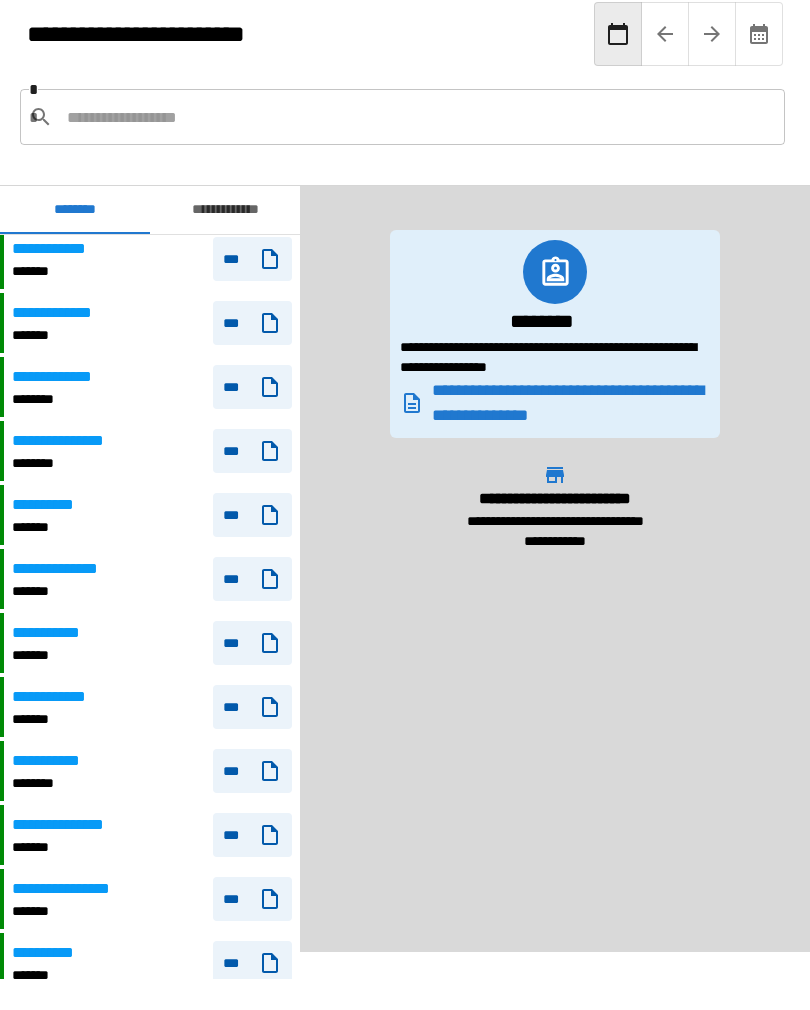 scroll, scrollTop: 604, scrollLeft: 0, axis: vertical 